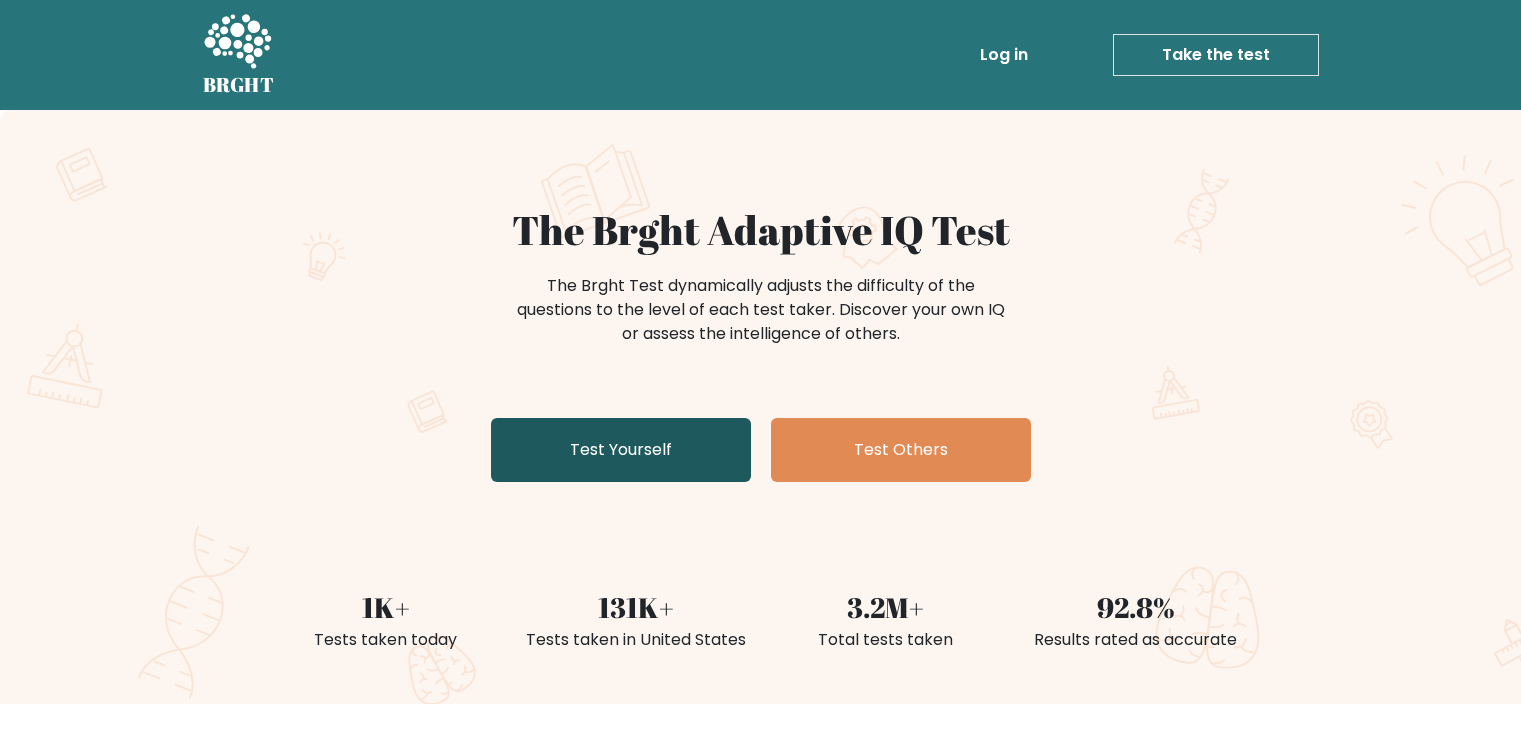 scroll, scrollTop: 0, scrollLeft: 0, axis: both 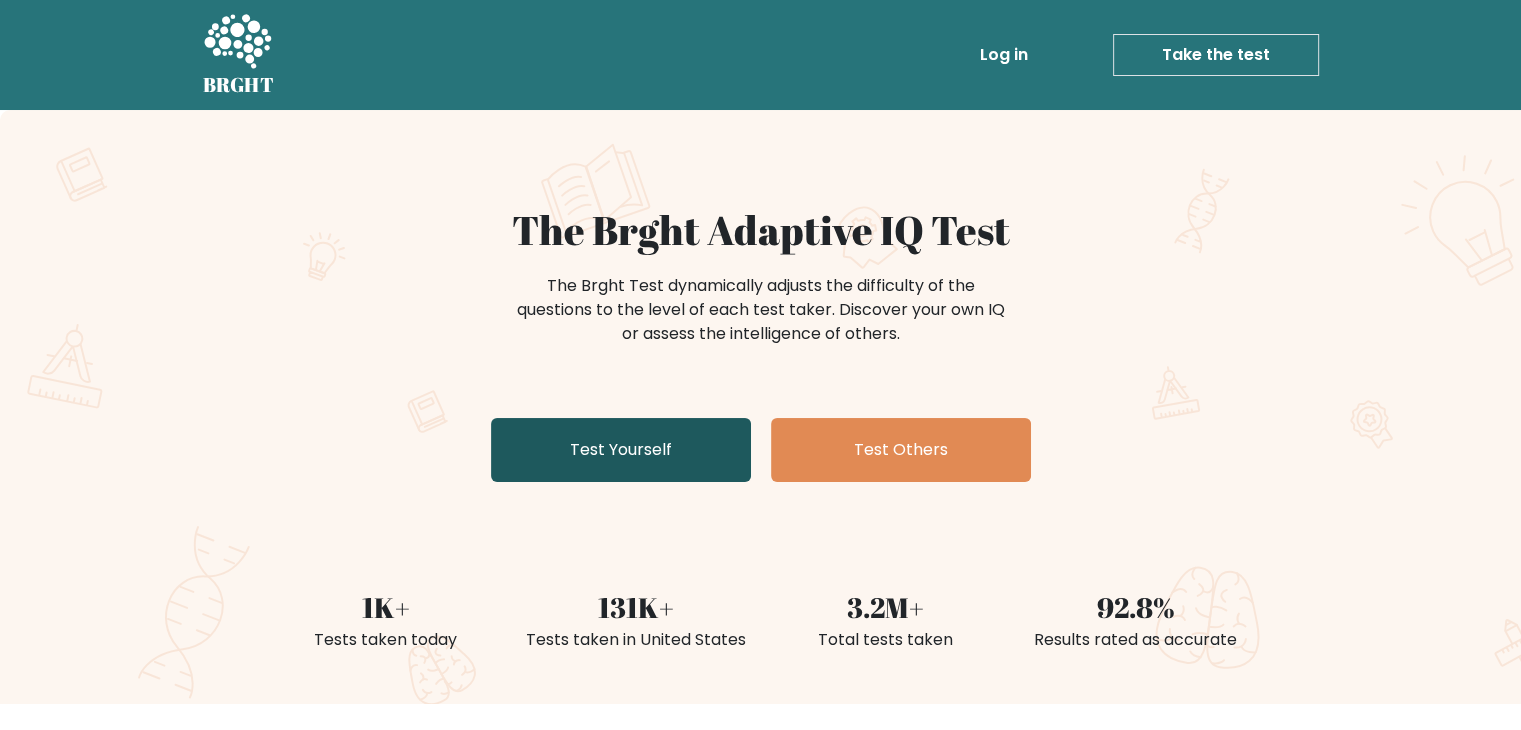 click on "Test Yourself" at bounding box center (621, 450) 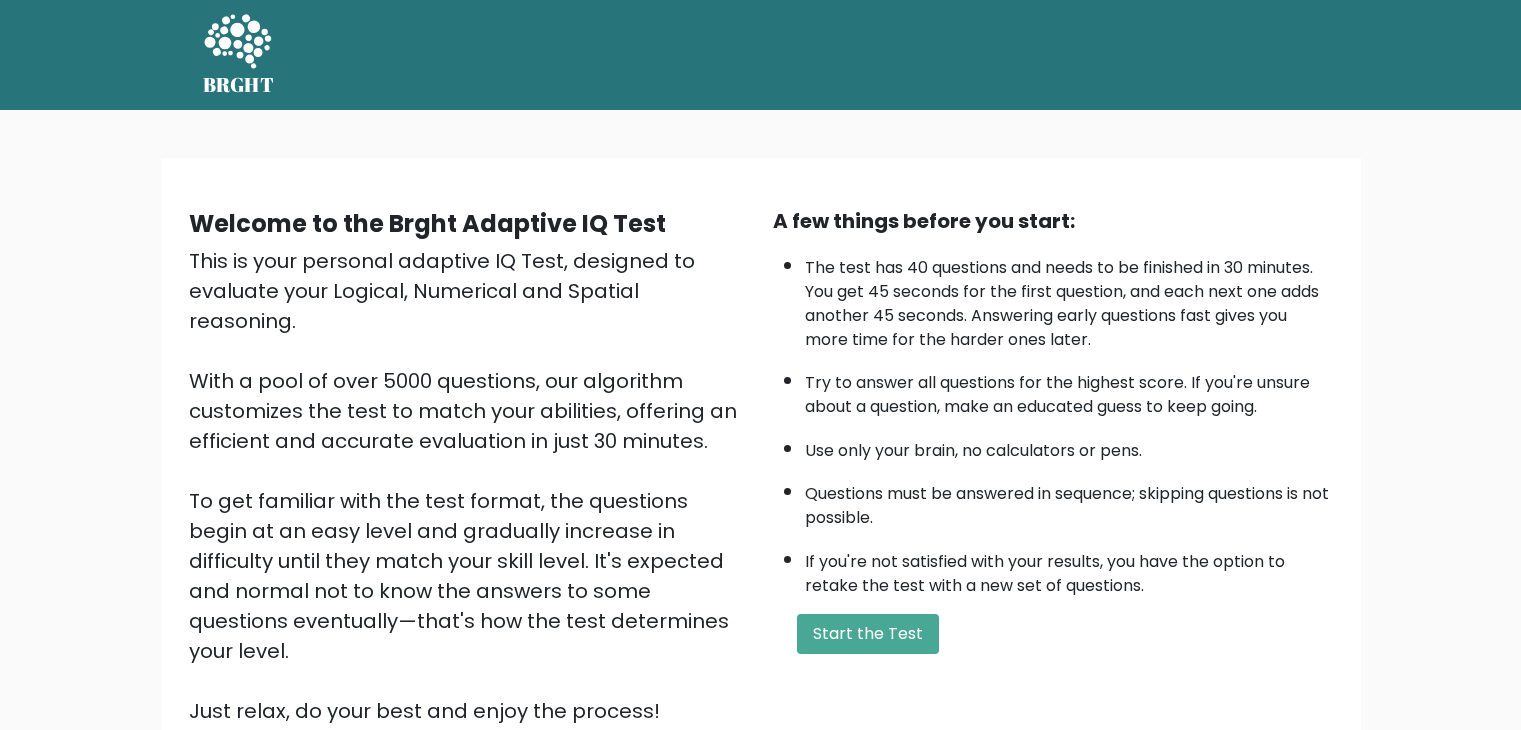 scroll, scrollTop: 0, scrollLeft: 0, axis: both 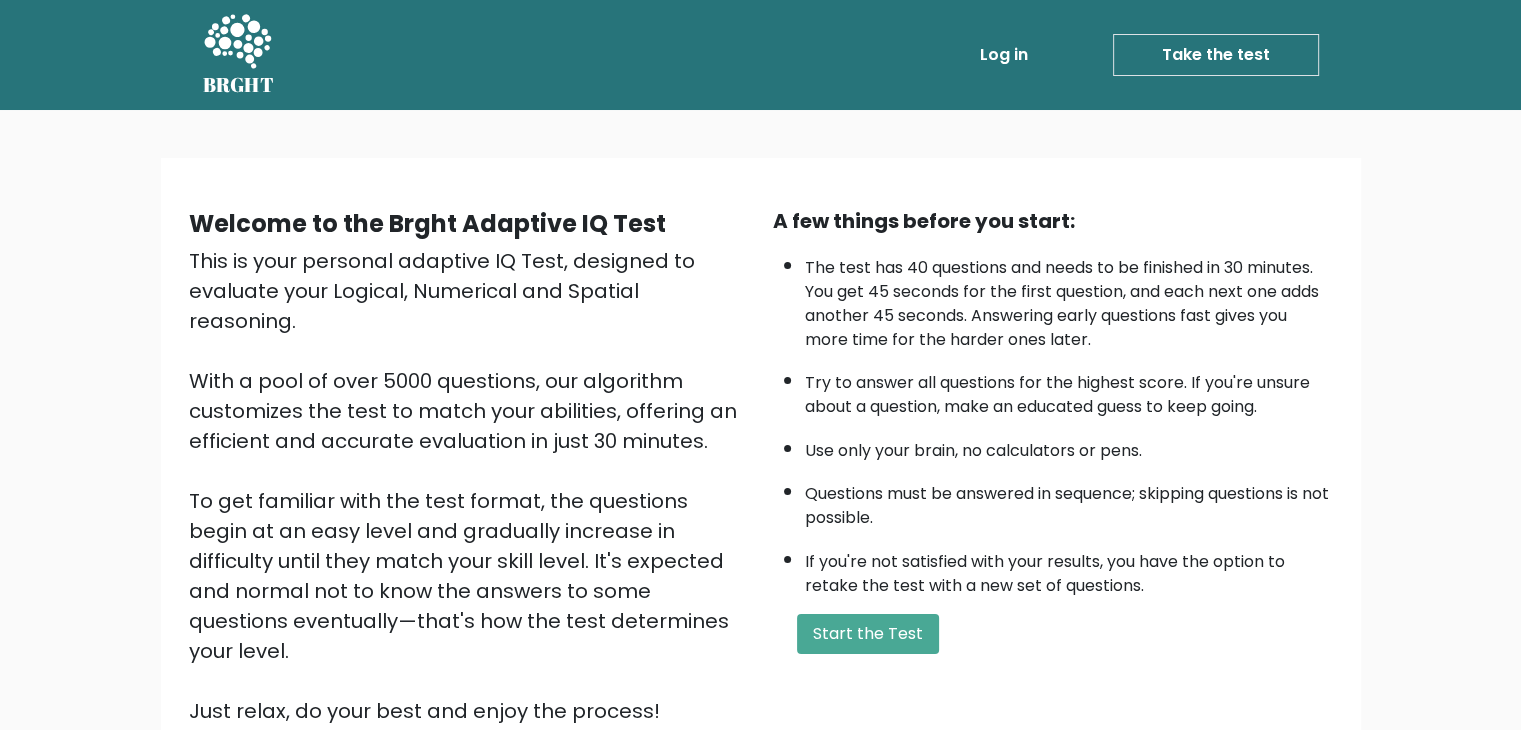 click on "A few things before you start:
The test has 40 questions and needs to be finished in 30 minutes. You get 45 seconds for the first question, and each next one adds another 45 seconds. Answering early questions fast gives you more time for the harder ones later.
Try to answer all questions for the highest score. If you're unsure about a question, make an educated guess to keep going.
Use only your brain, no calculators or pens.
Questions must be answered in sequence; skipping questions is not possible.
If you're not satisfied with your results, you have the option to retake the test with a new set of questions.
Start the Test" at bounding box center (1053, 466) 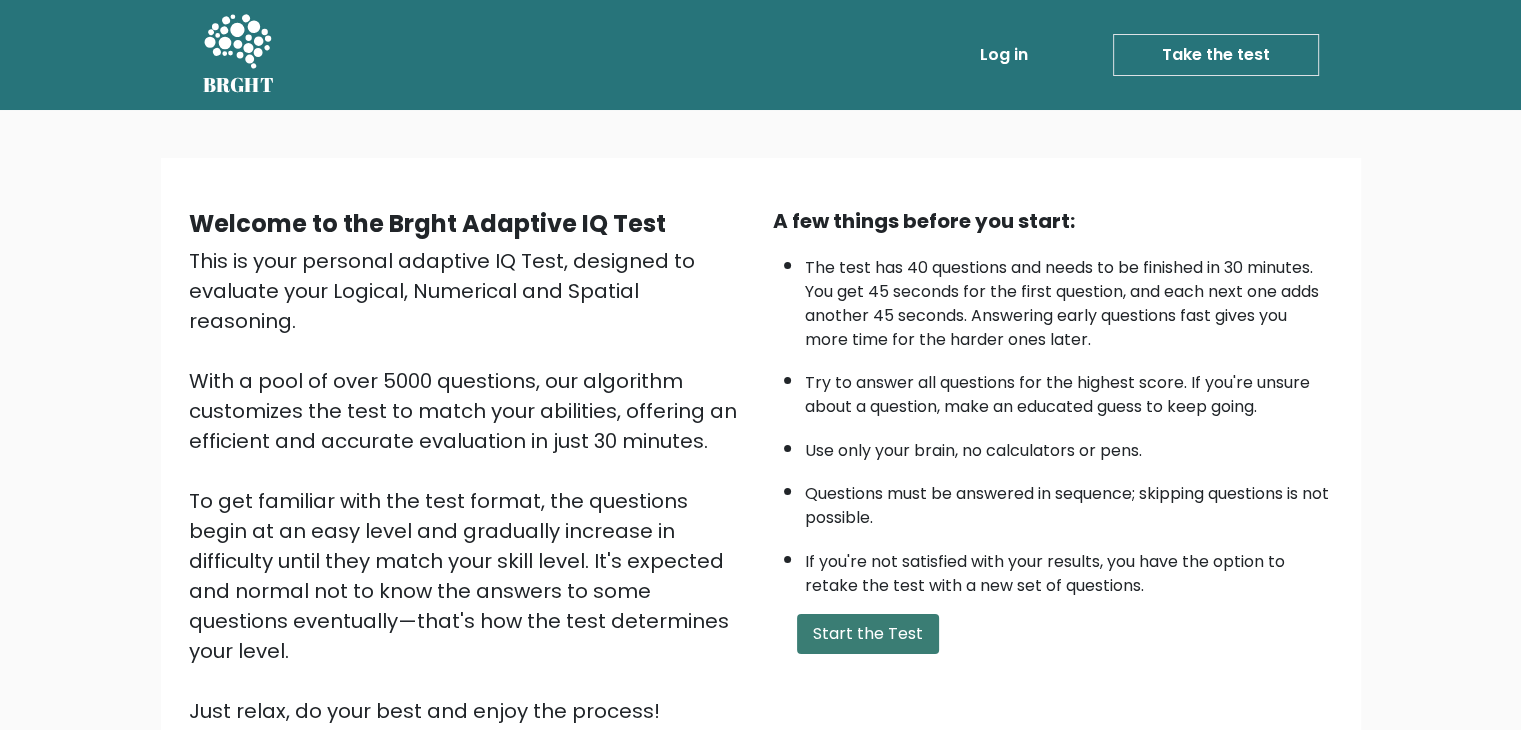click on "Start the Test" at bounding box center (868, 634) 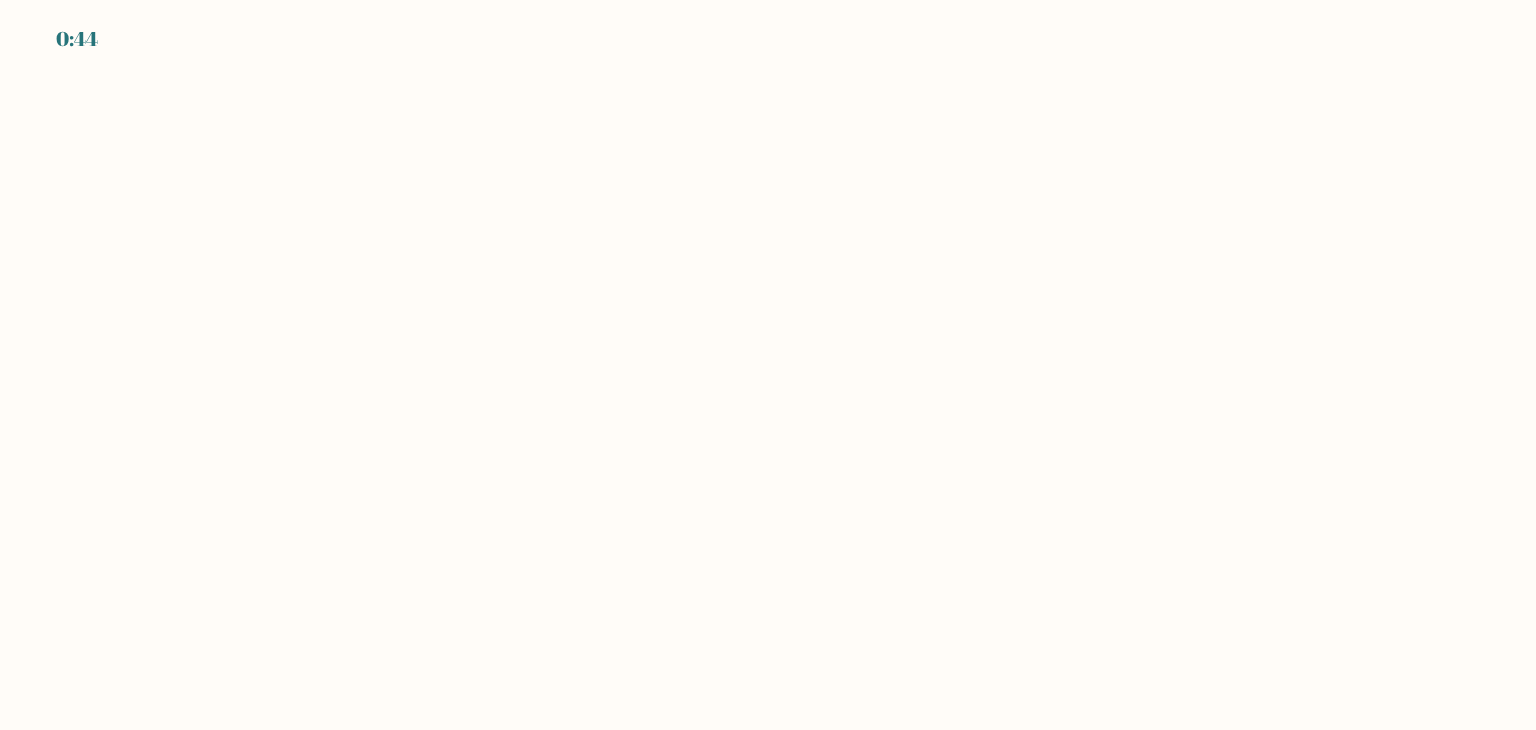 scroll, scrollTop: 0, scrollLeft: 0, axis: both 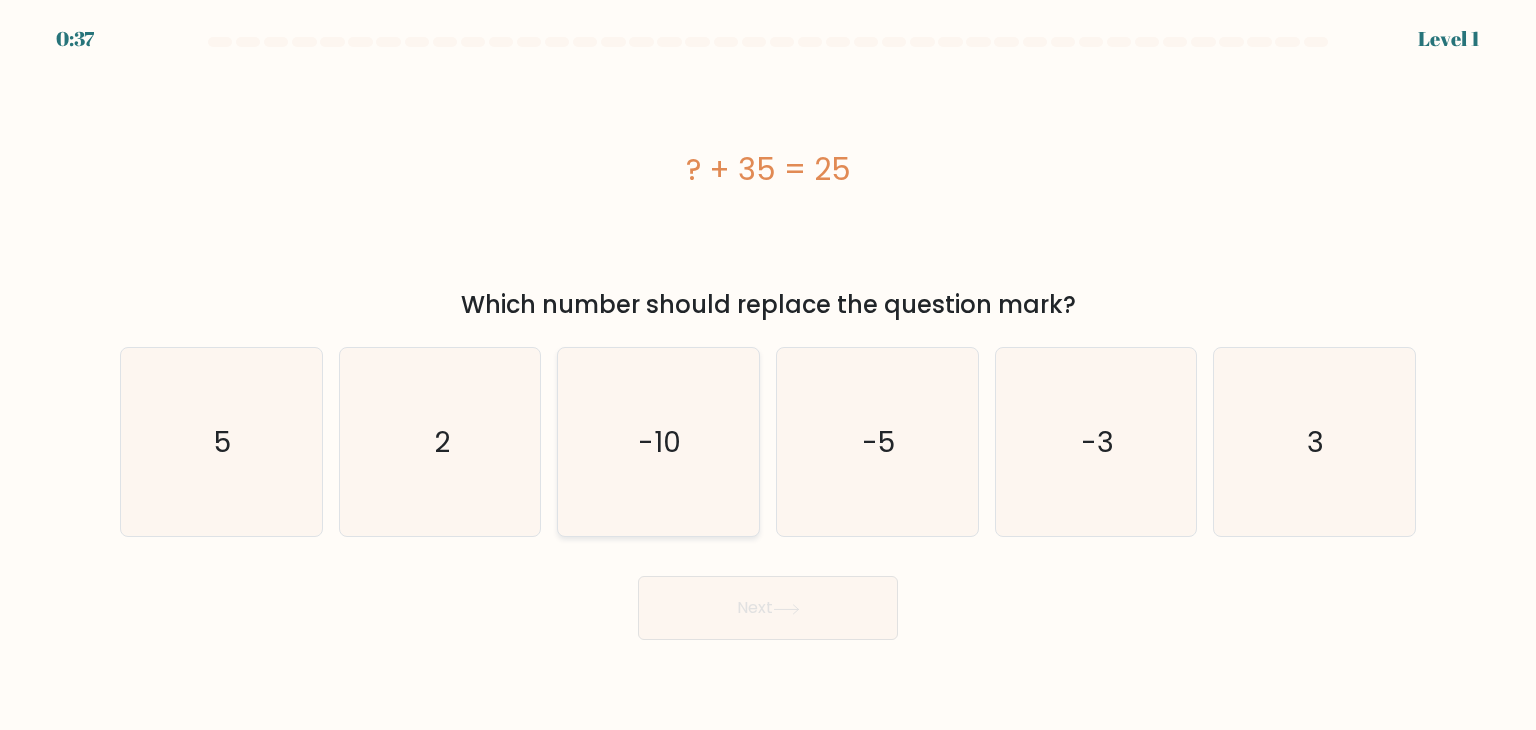 click on "-10" 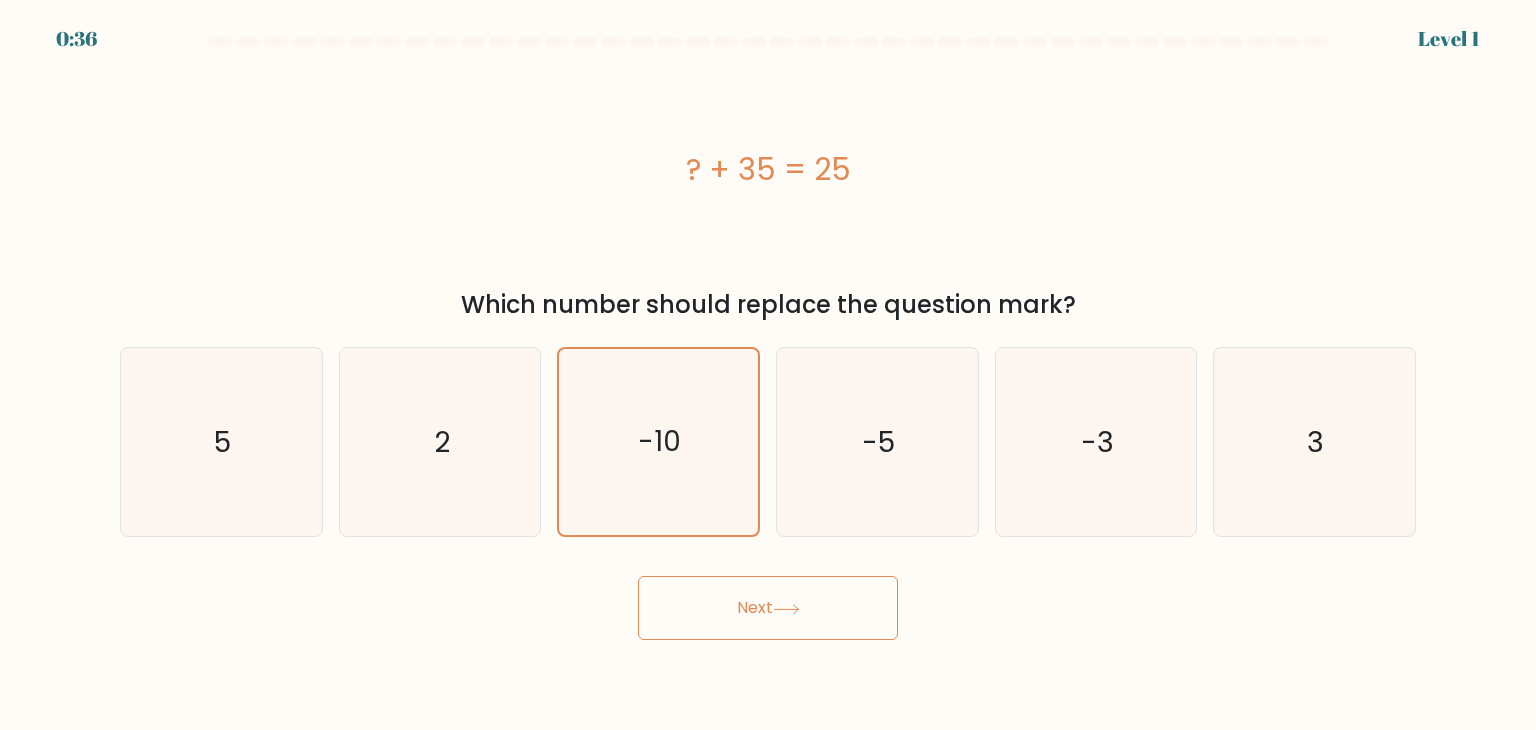 click on "Next" at bounding box center [768, 608] 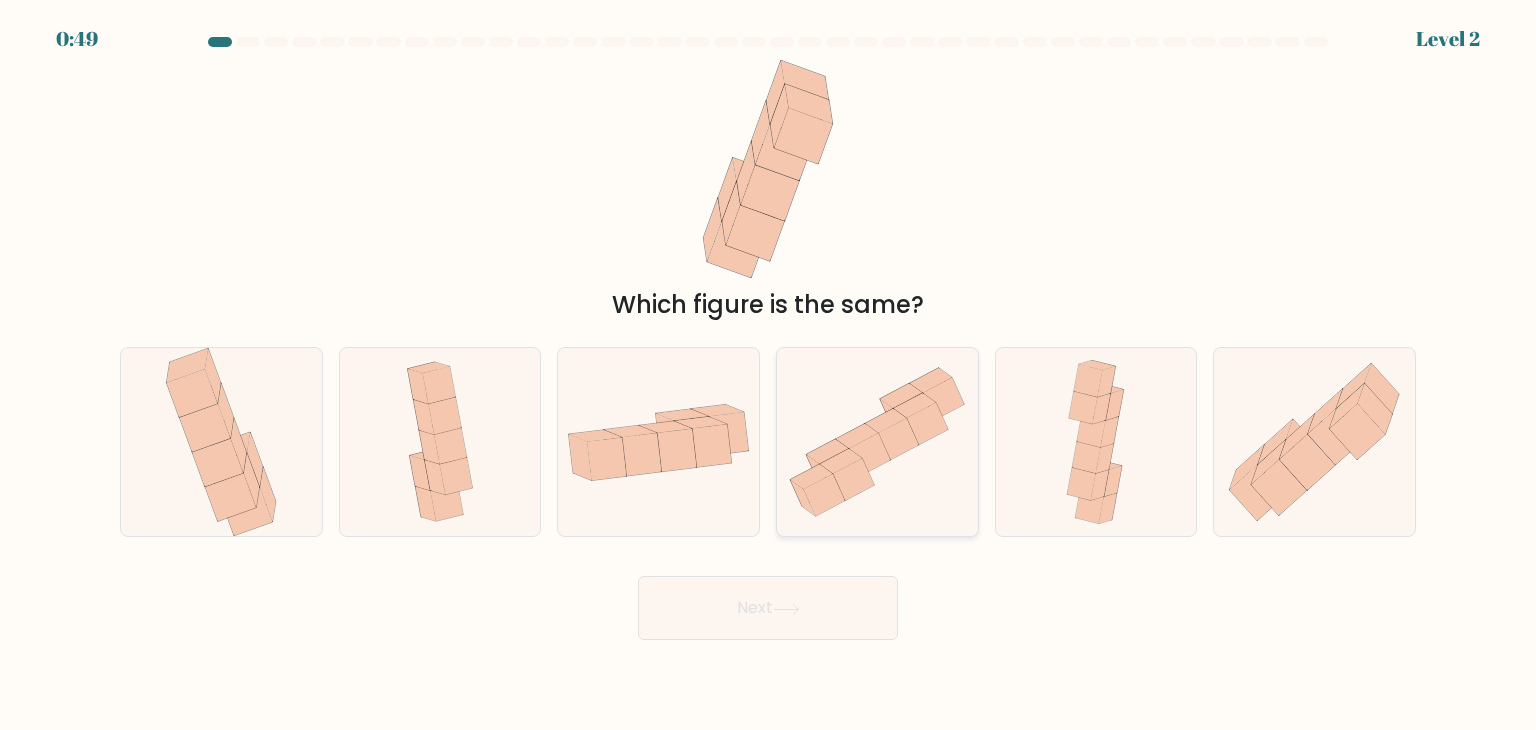 click 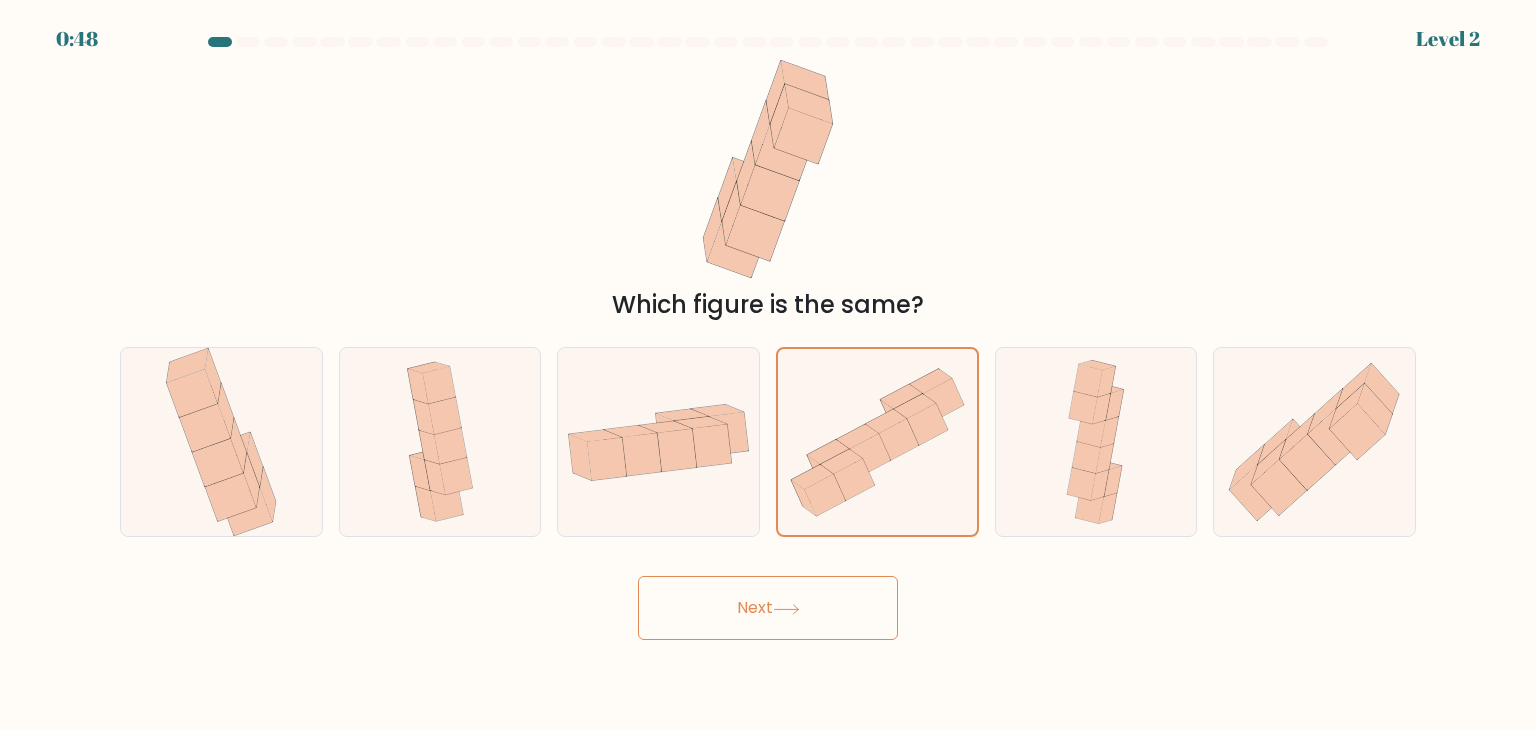 click on "Next" at bounding box center (768, 608) 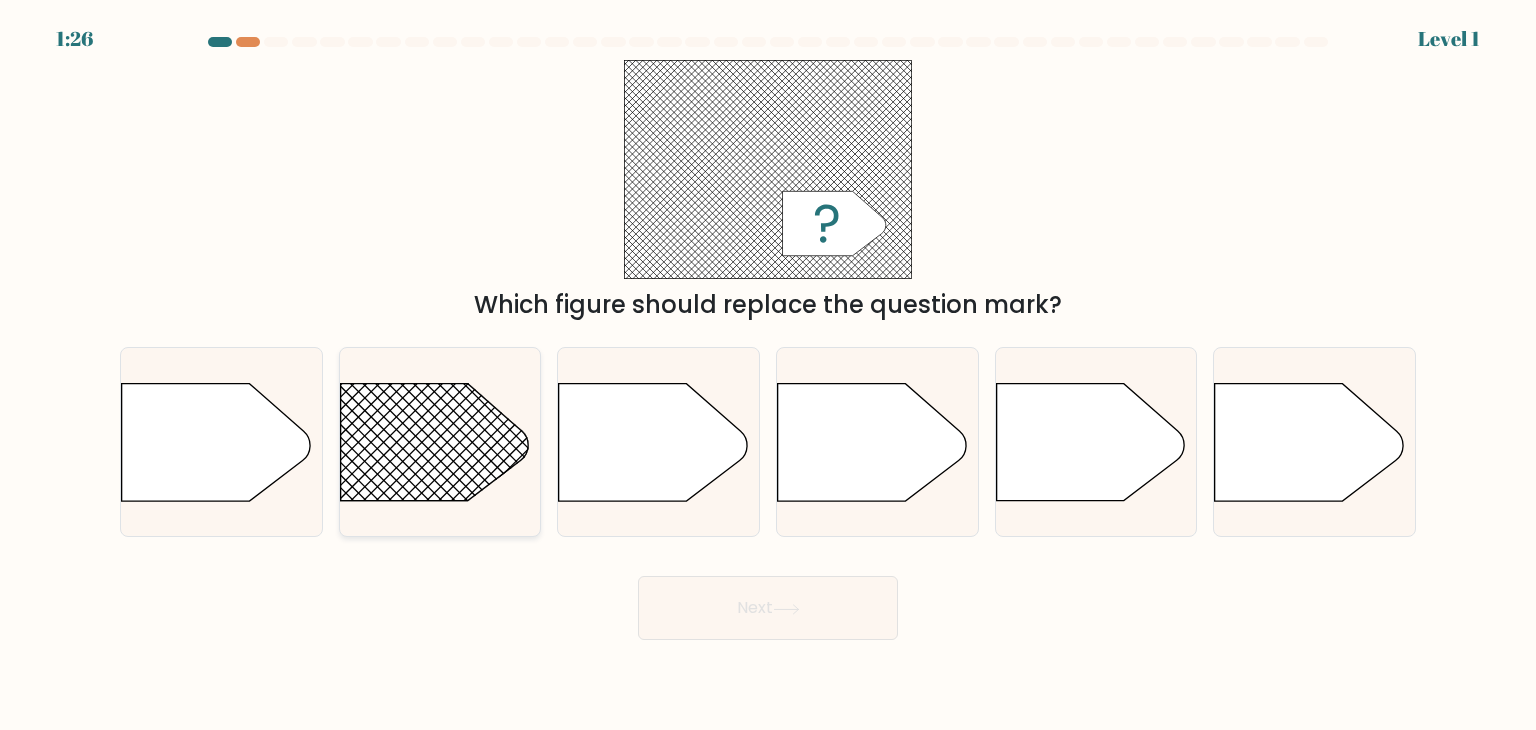 click 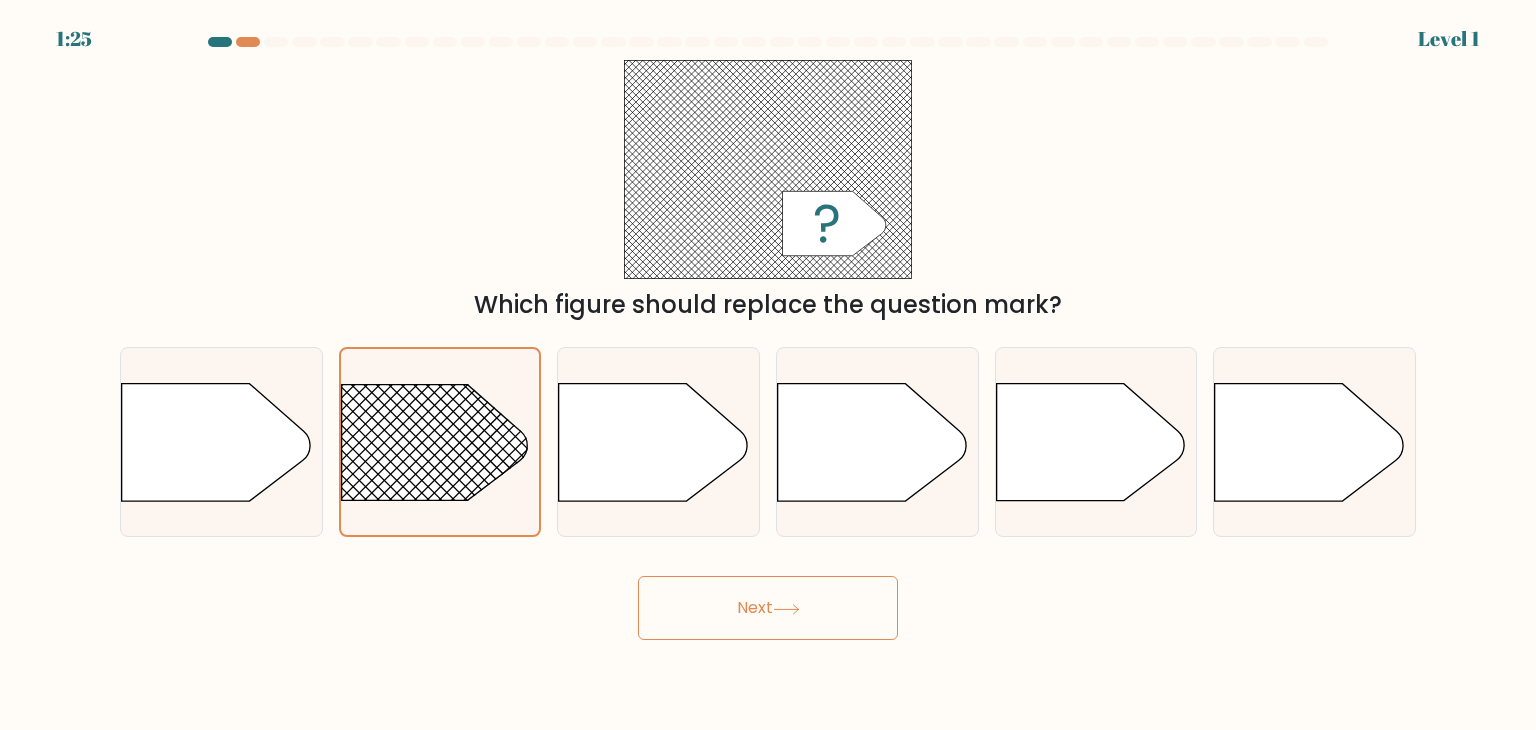 click on "Next" at bounding box center [768, 608] 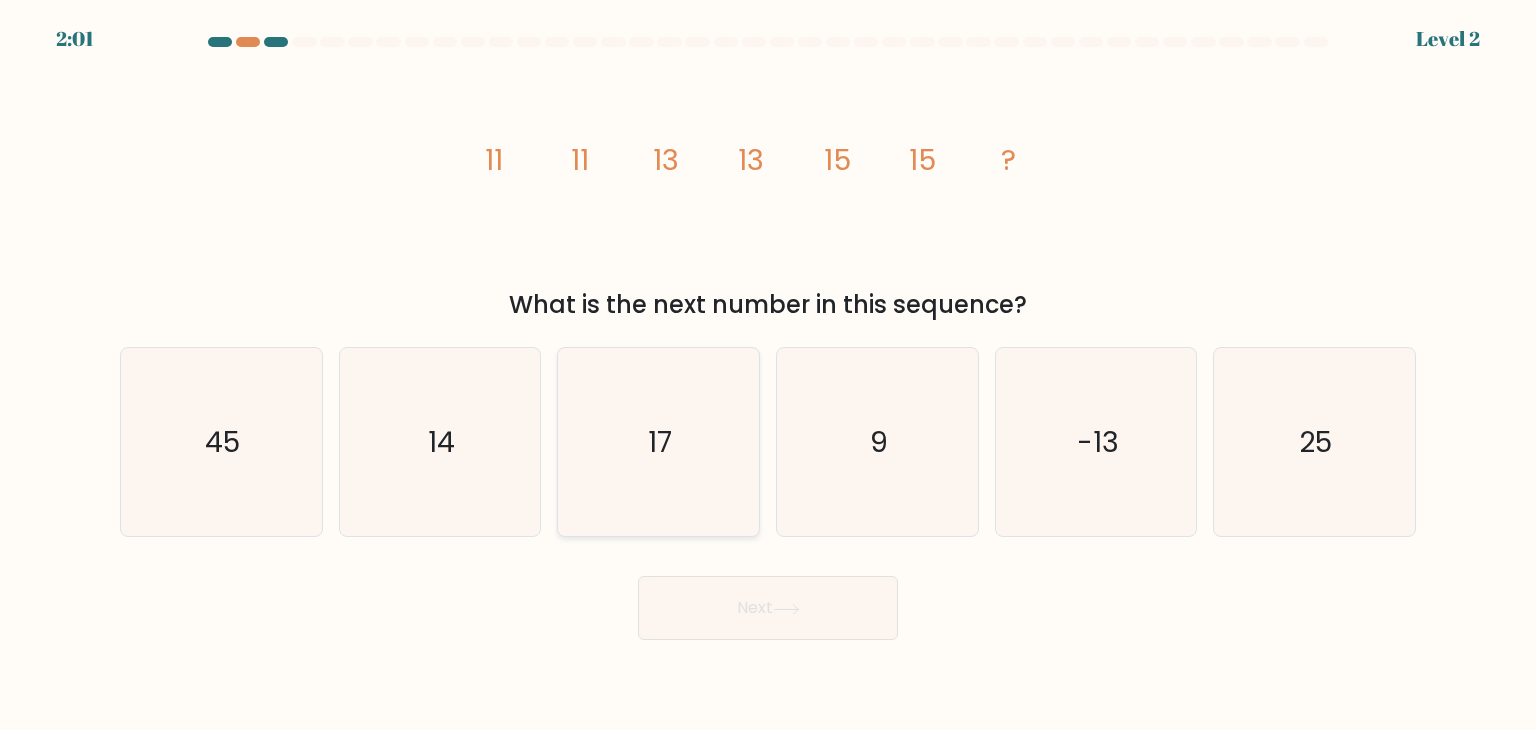 click on "17" 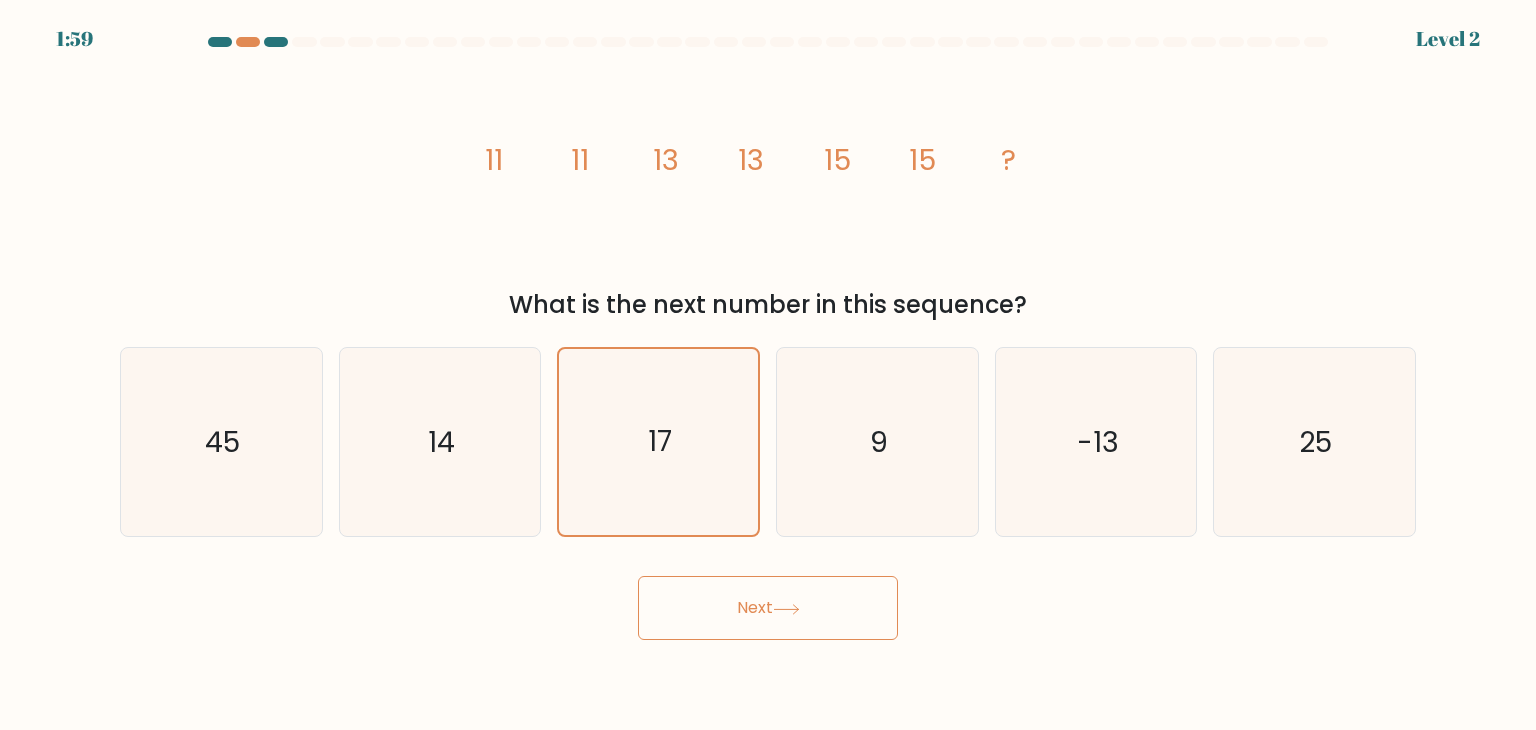 click on "1:59
Level 2" at bounding box center [768, 365] 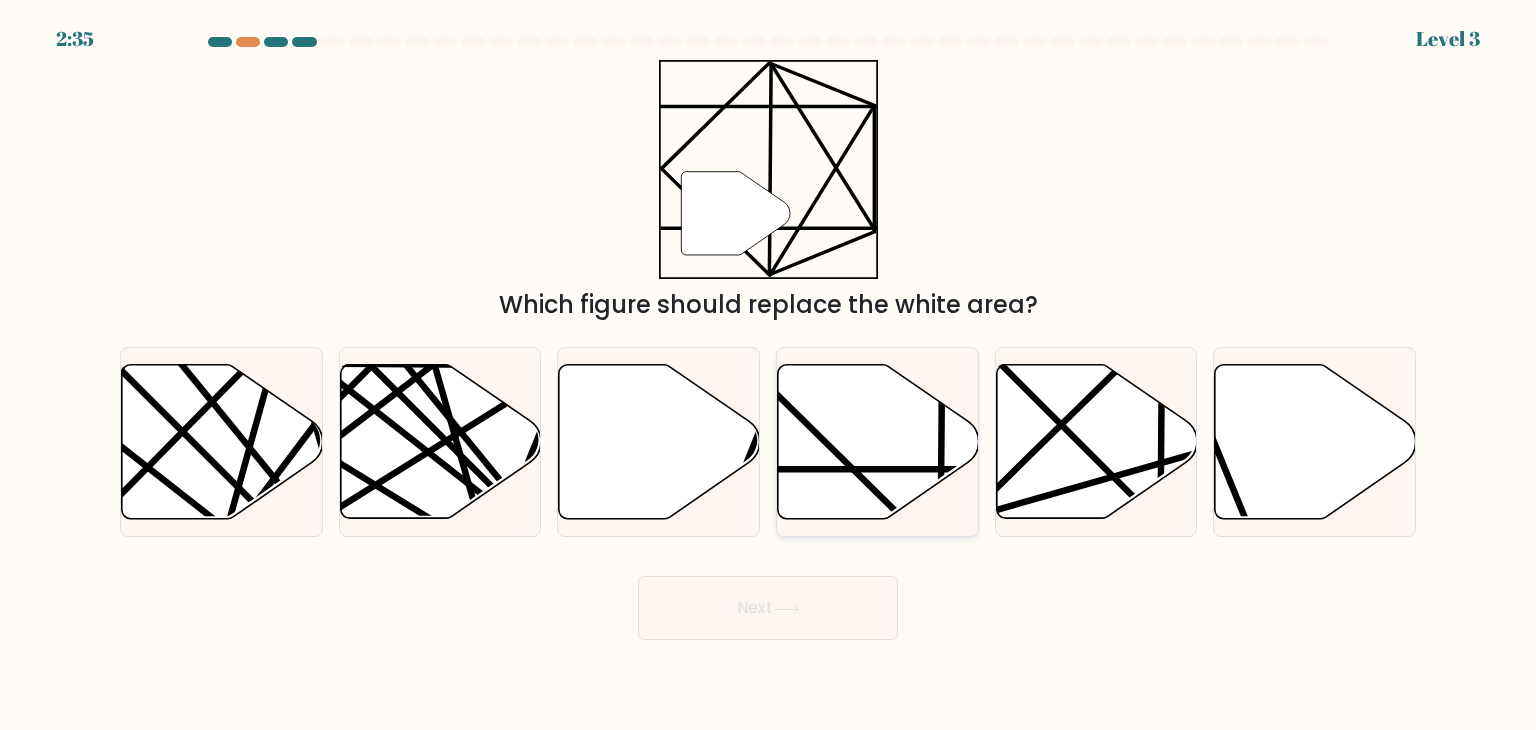 click 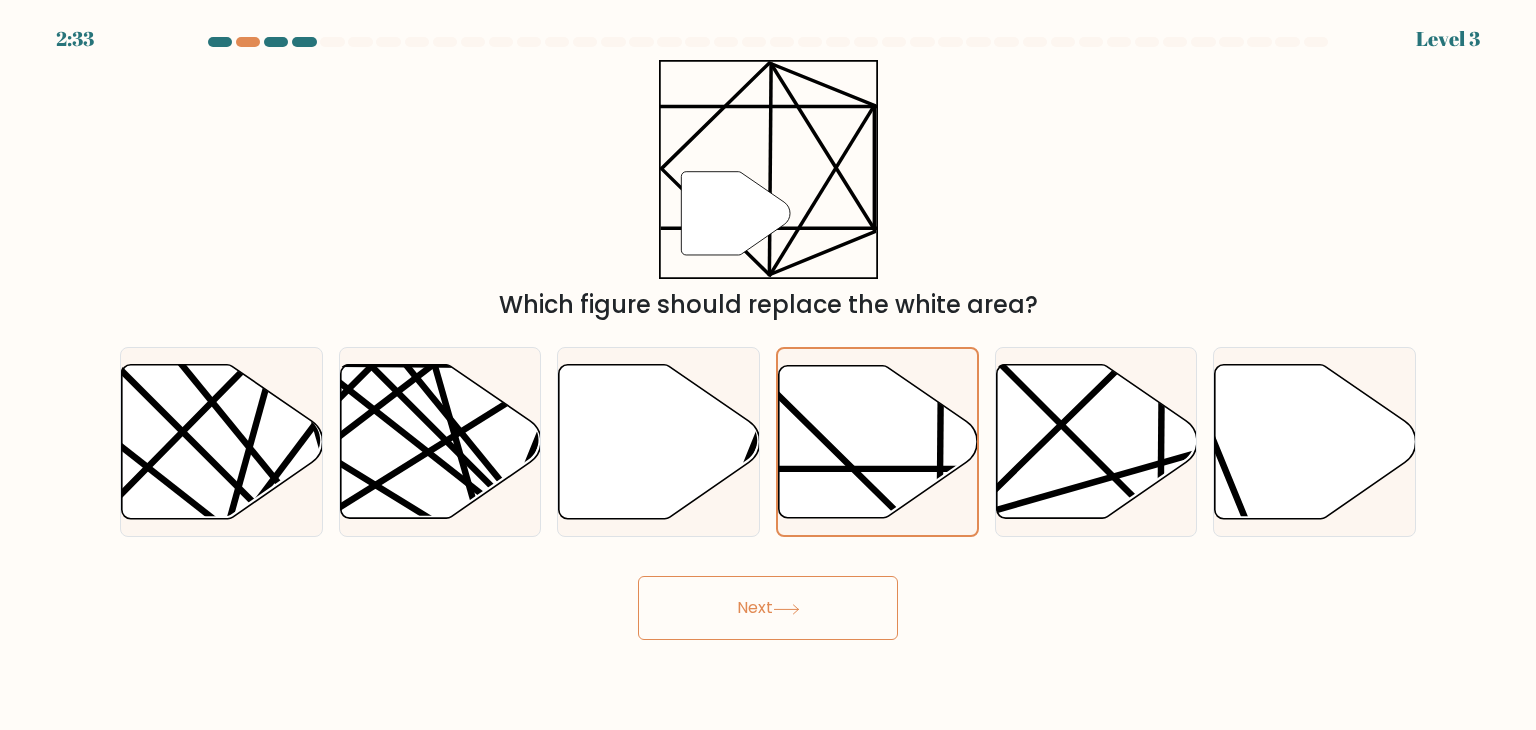 click on "Next" at bounding box center (768, 608) 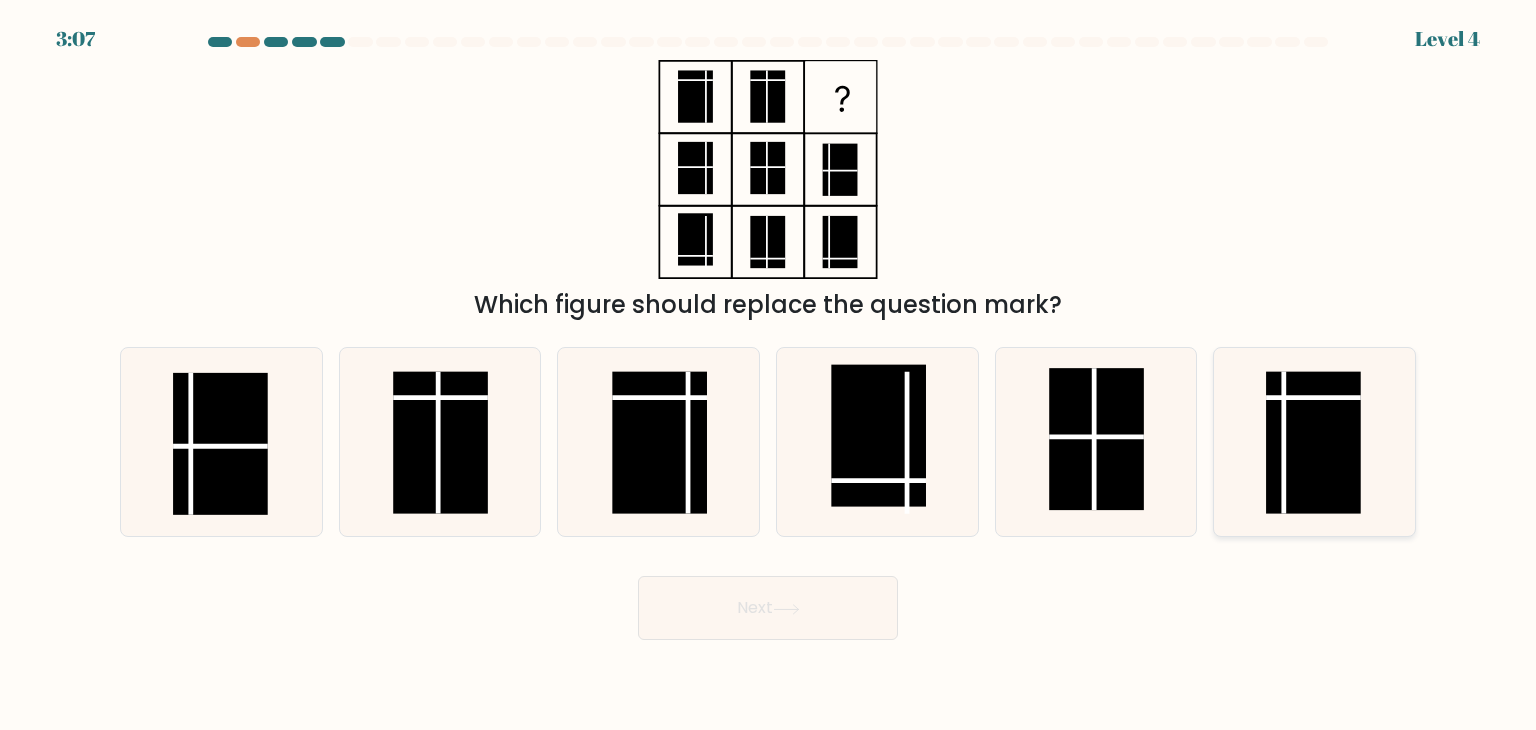 click 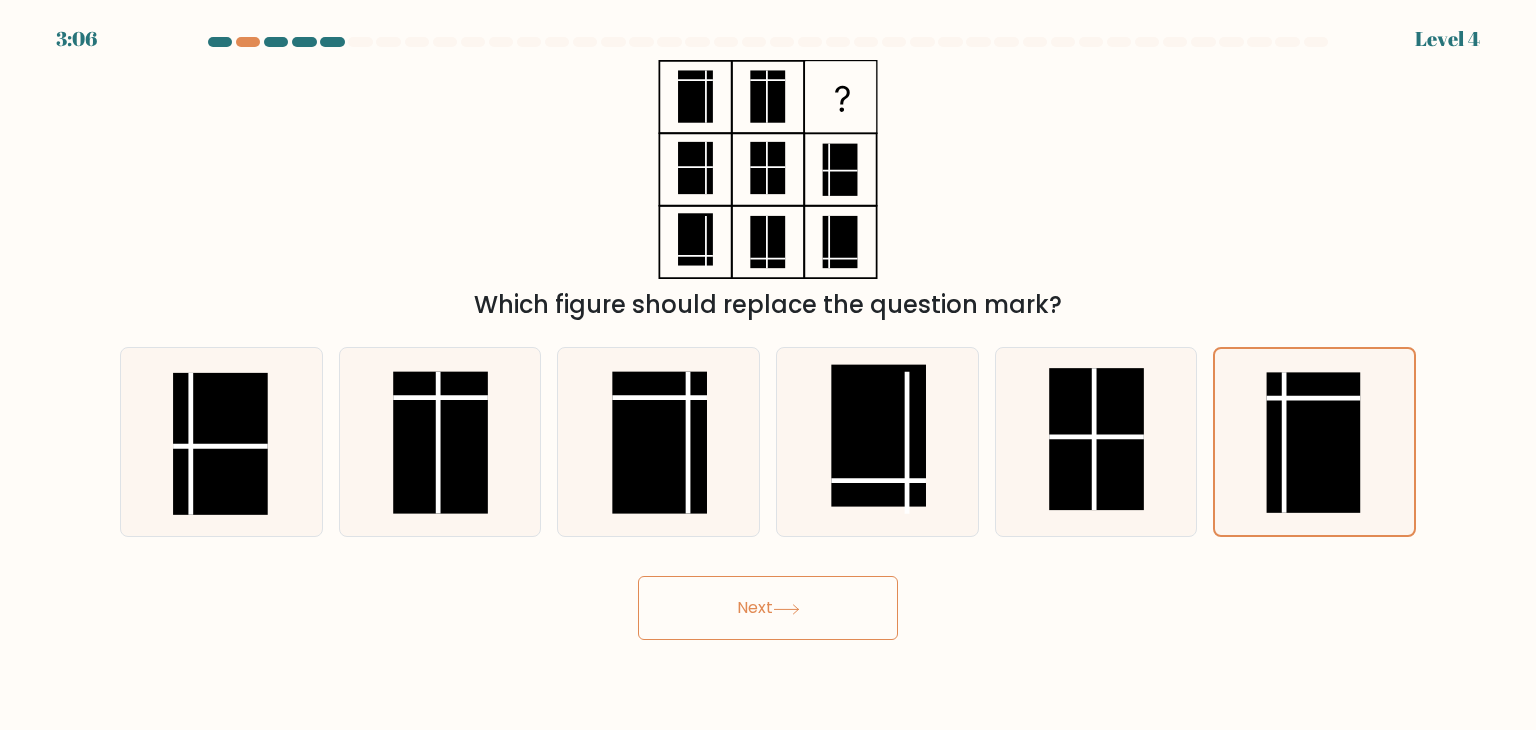 click on "Next" at bounding box center [768, 608] 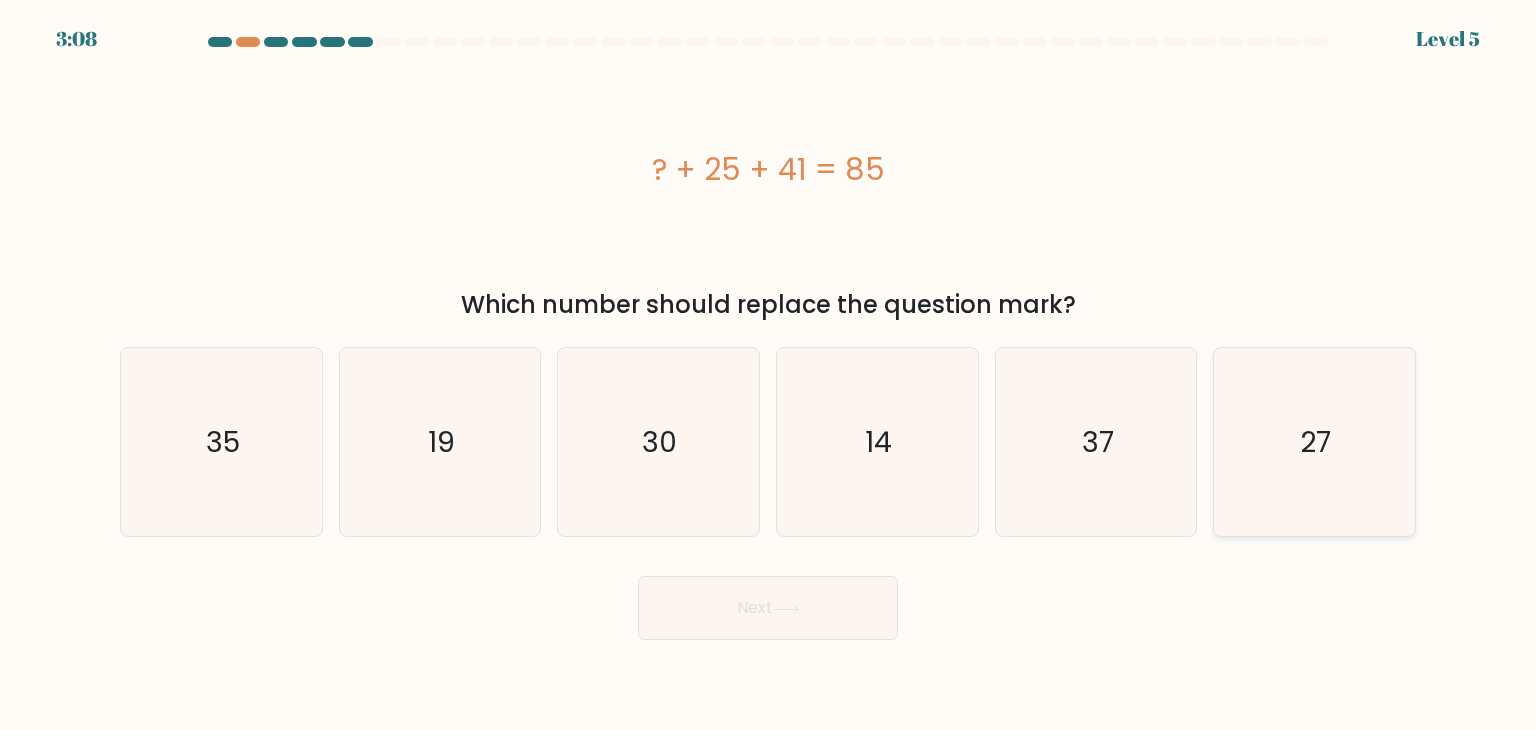 click on "27" 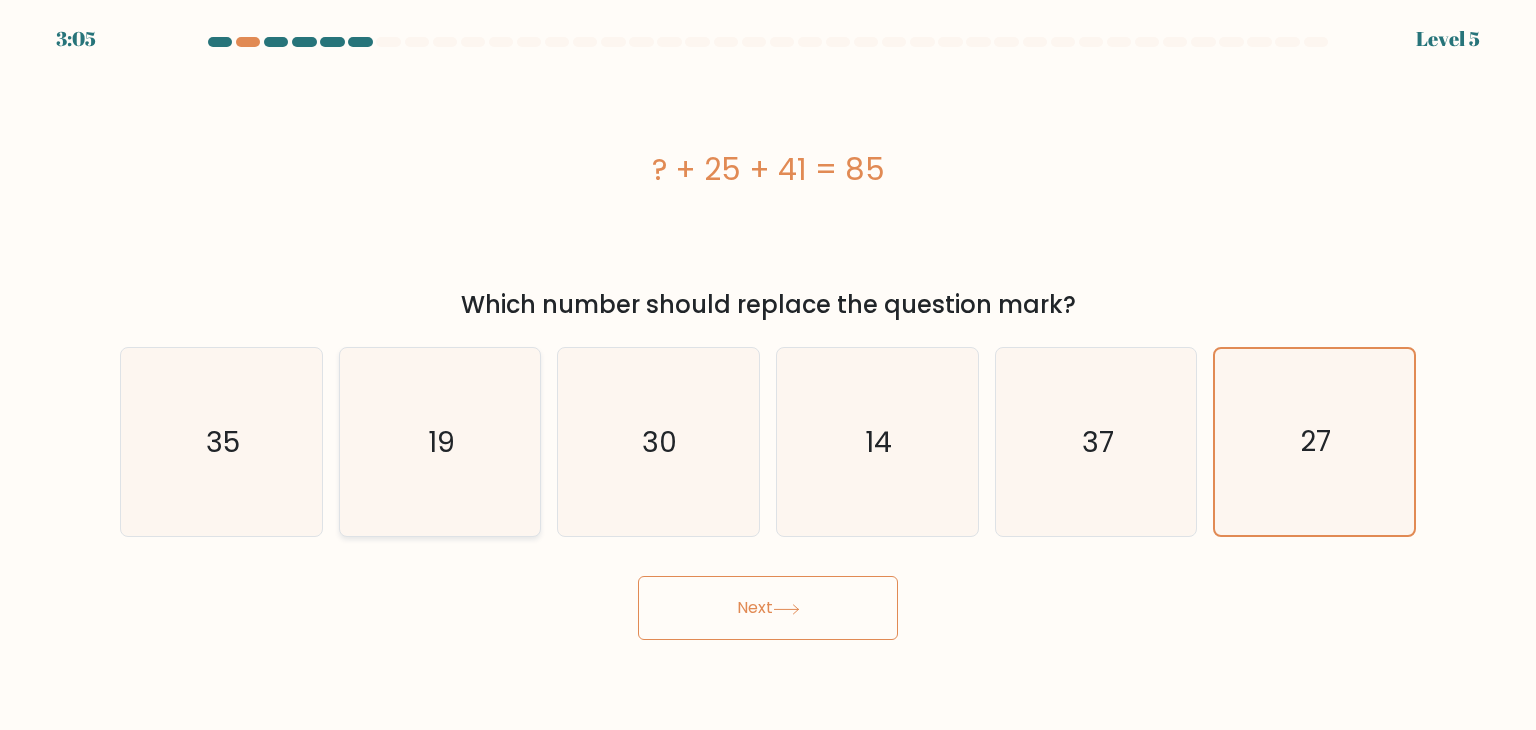 click on "19" 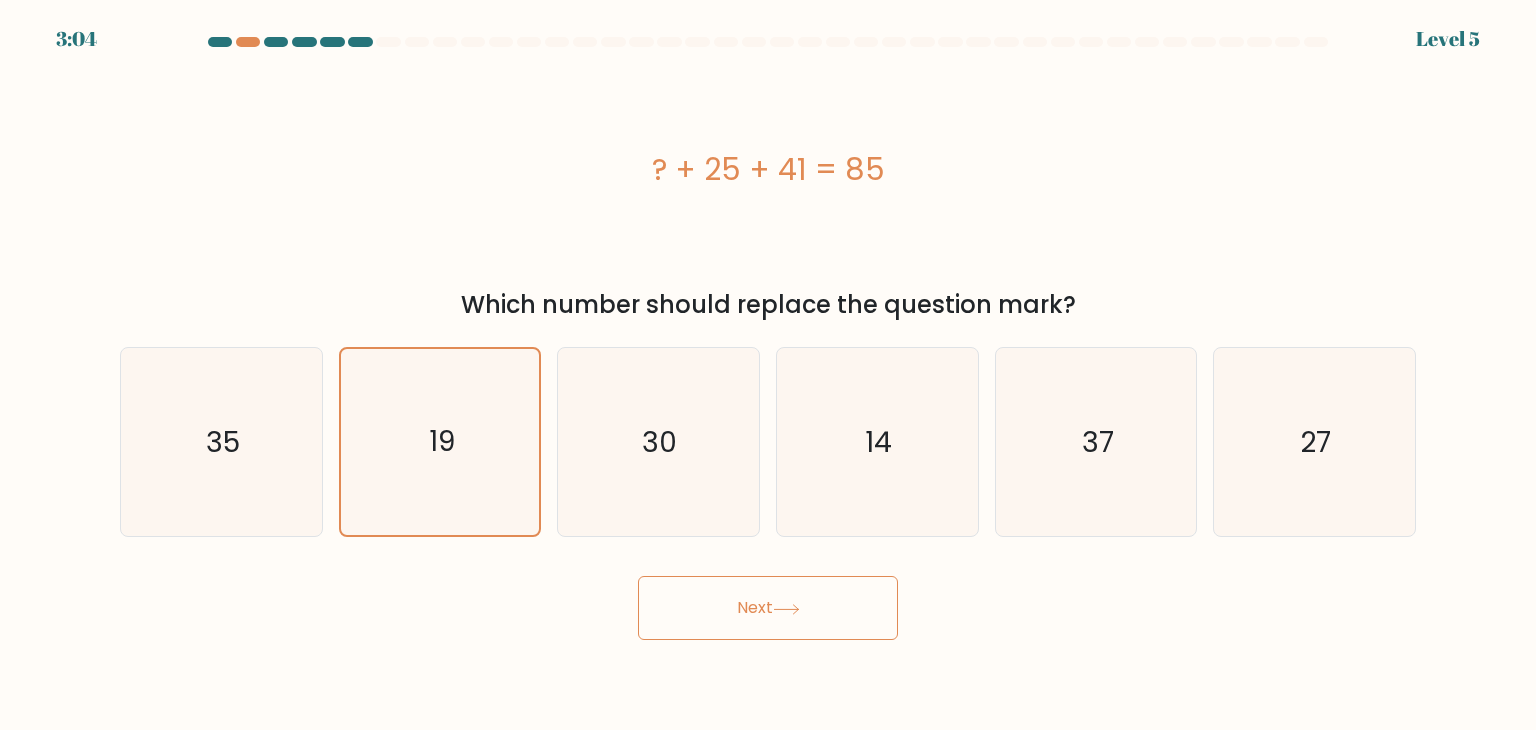 click on "Next" at bounding box center [768, 608] 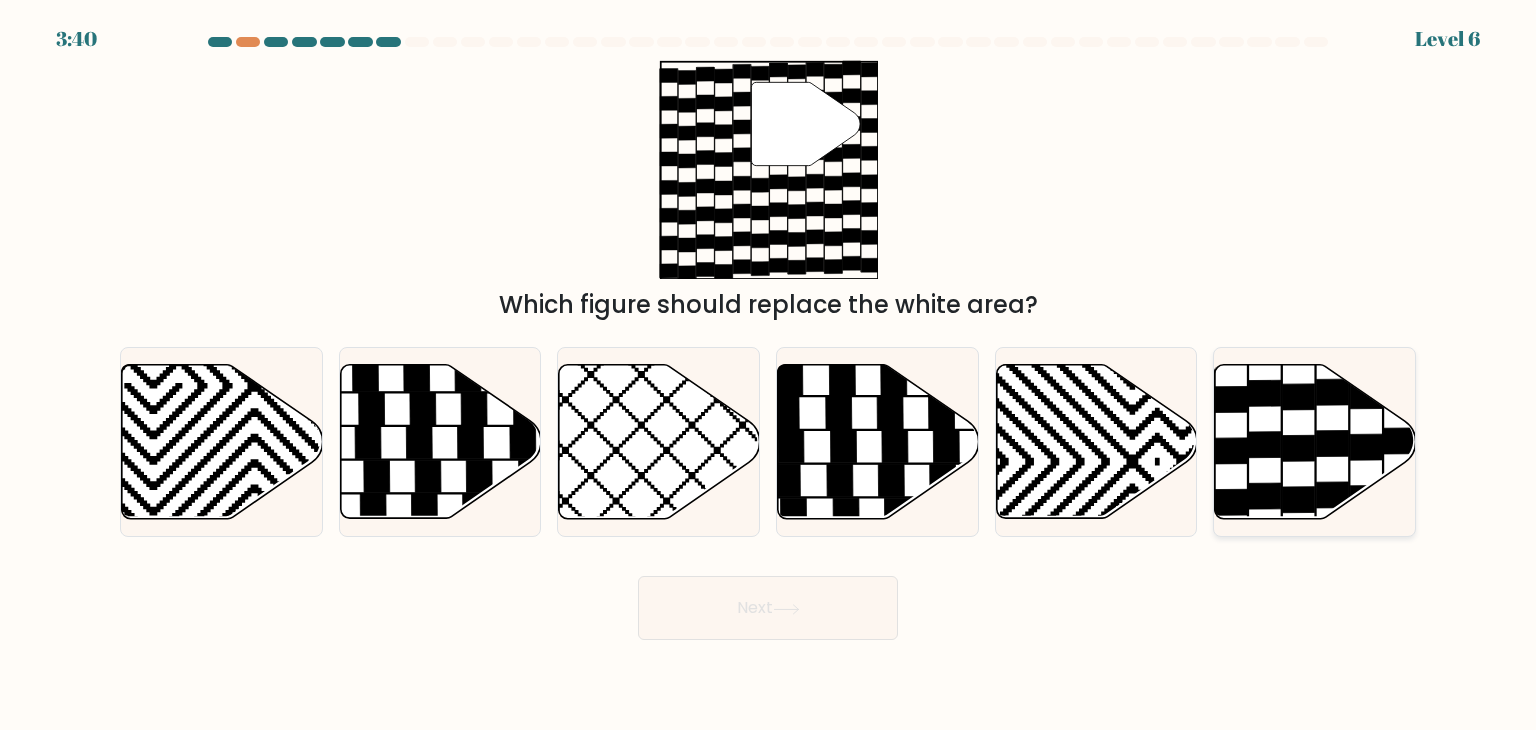 click 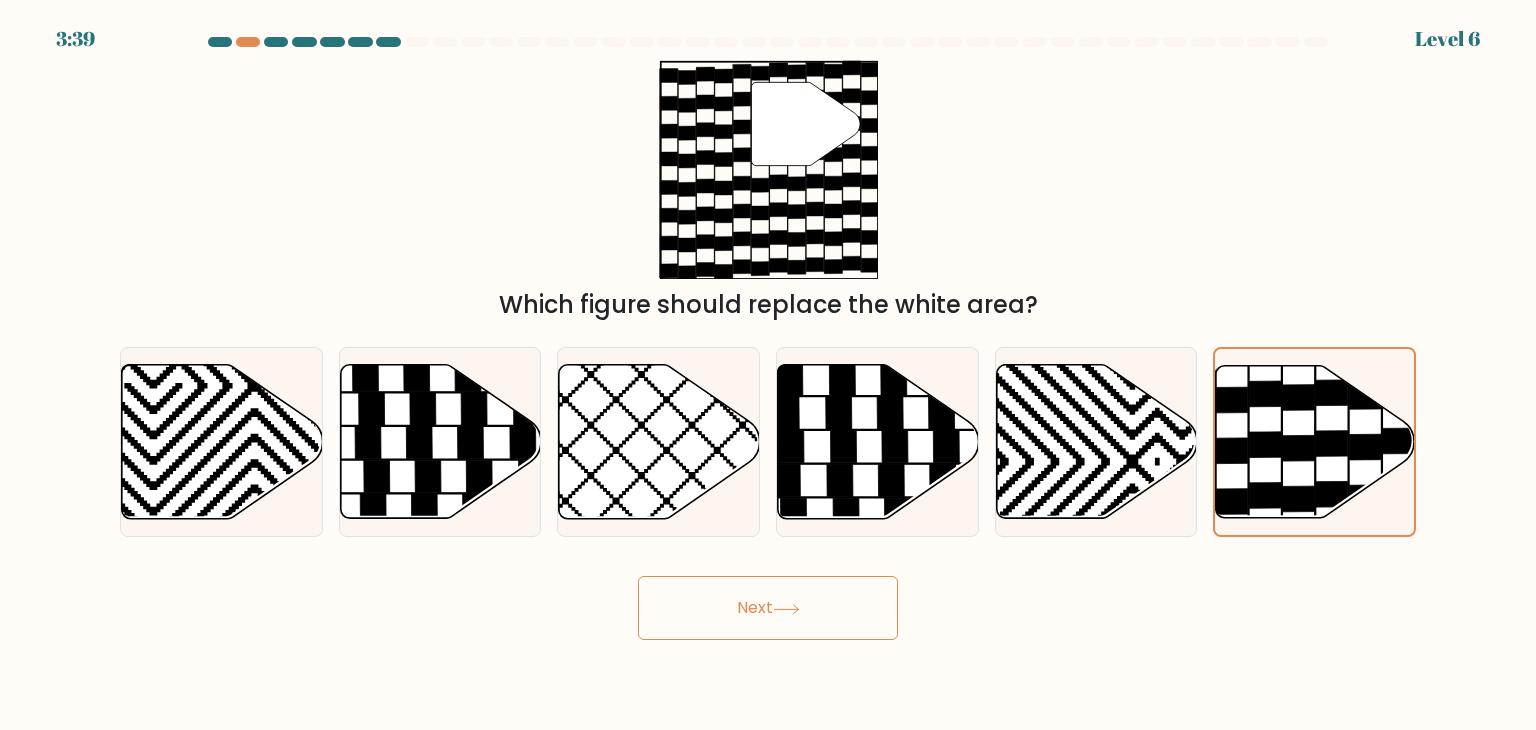click on "Next" at bounding box center (768, 608) 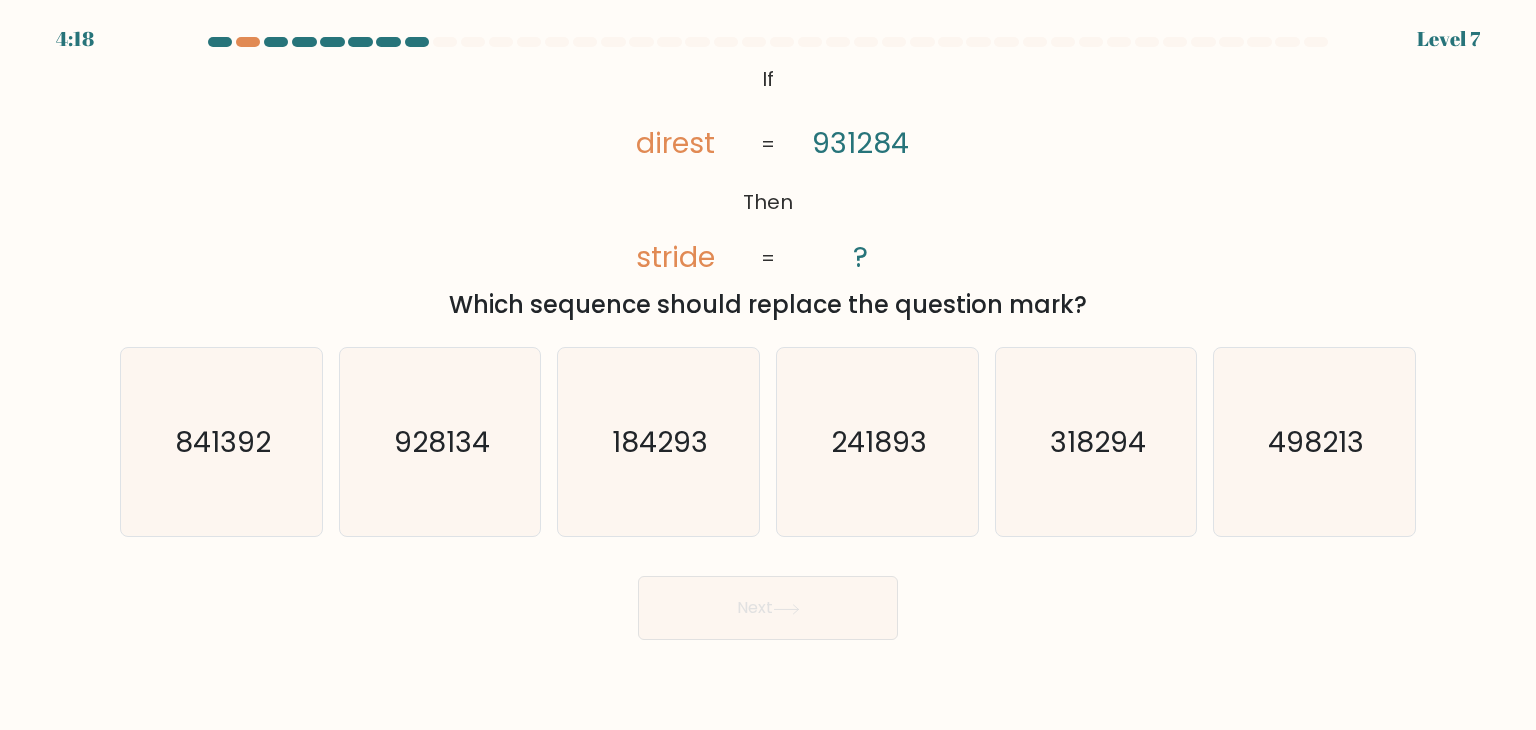 drag, startPoint x: 867, startPoint y: 488, endPoint x: 805, endPoint y: 572, distance: 104.40307 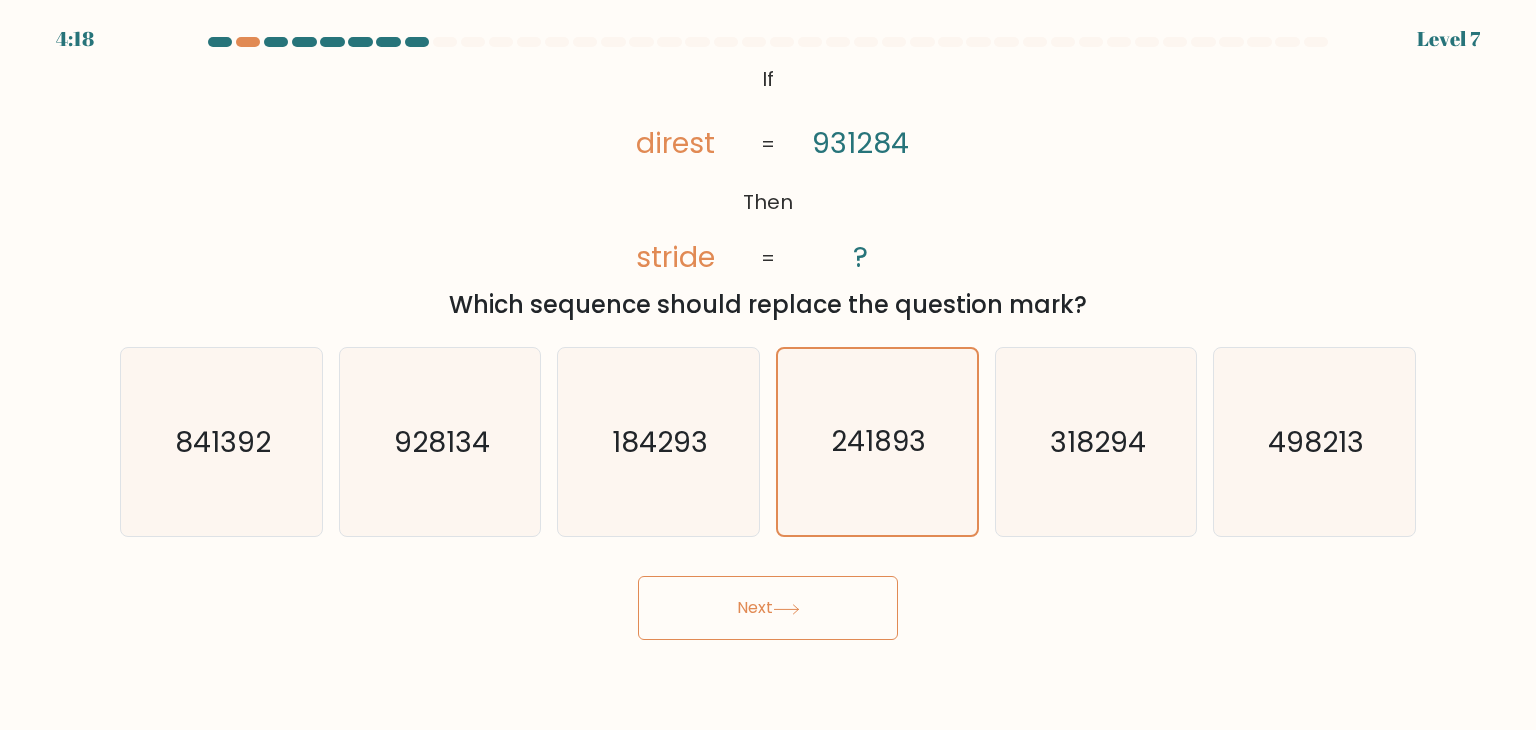 click 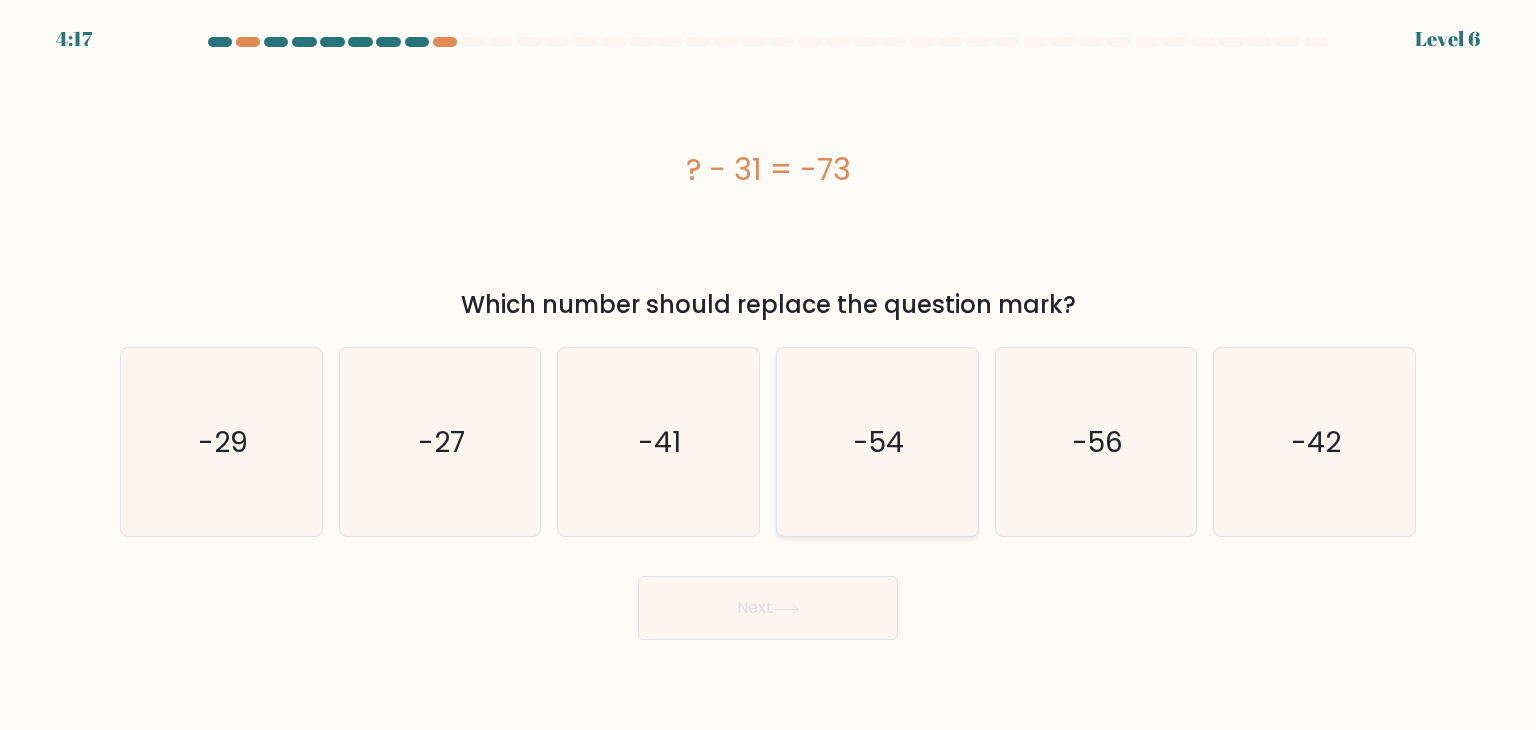 click on "-54" 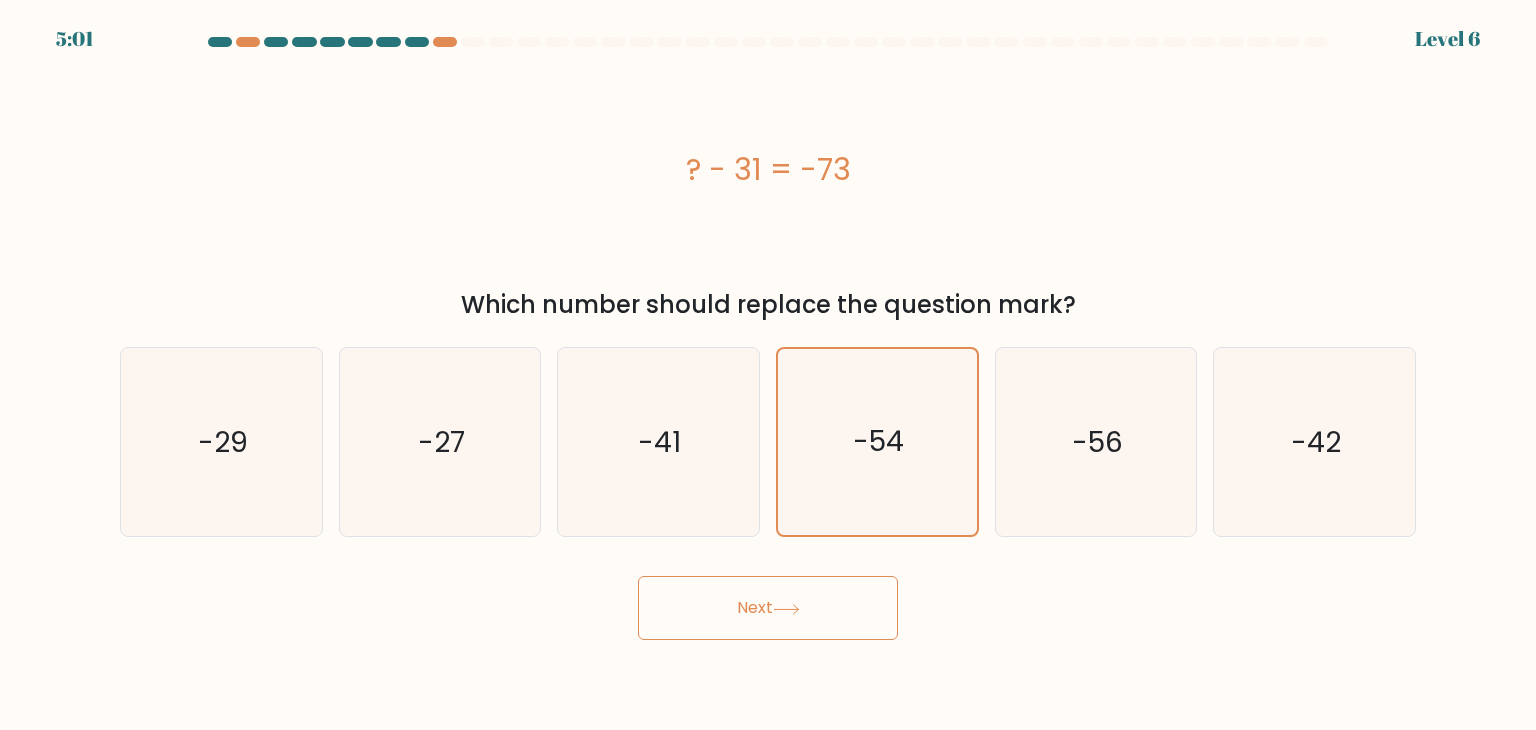 click on "Next" at bounding box center [768, 608] 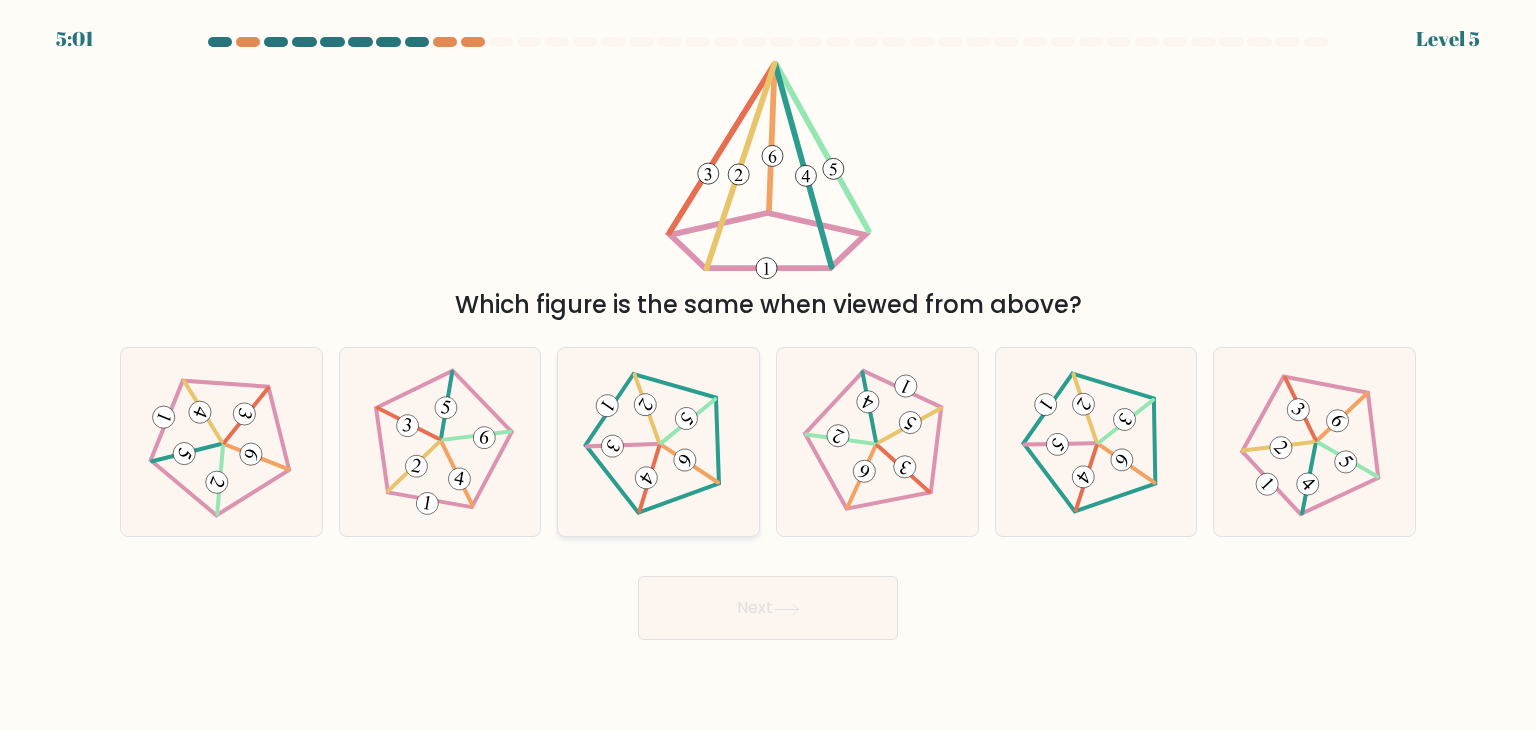 click 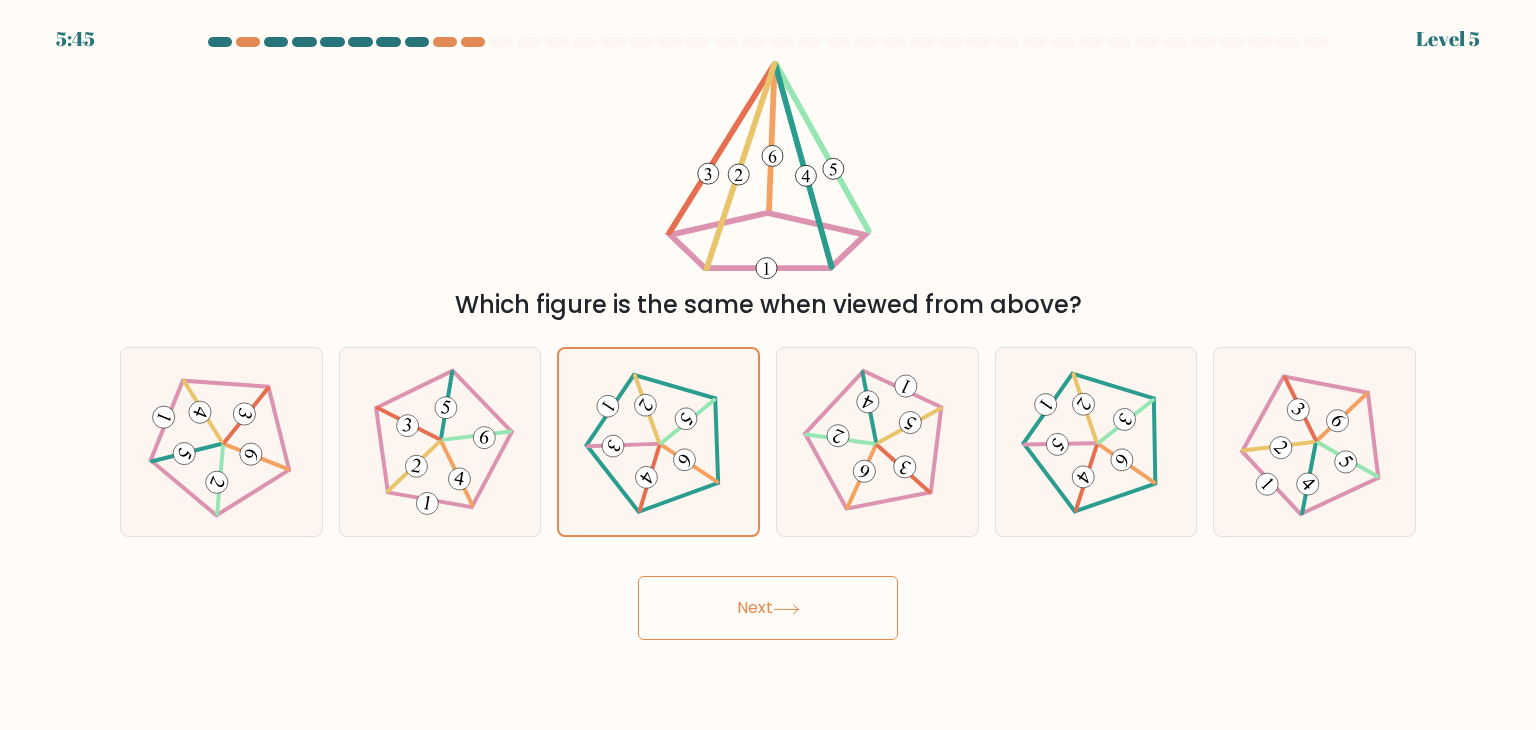 click on "Next" at bounding box center (768, 608) 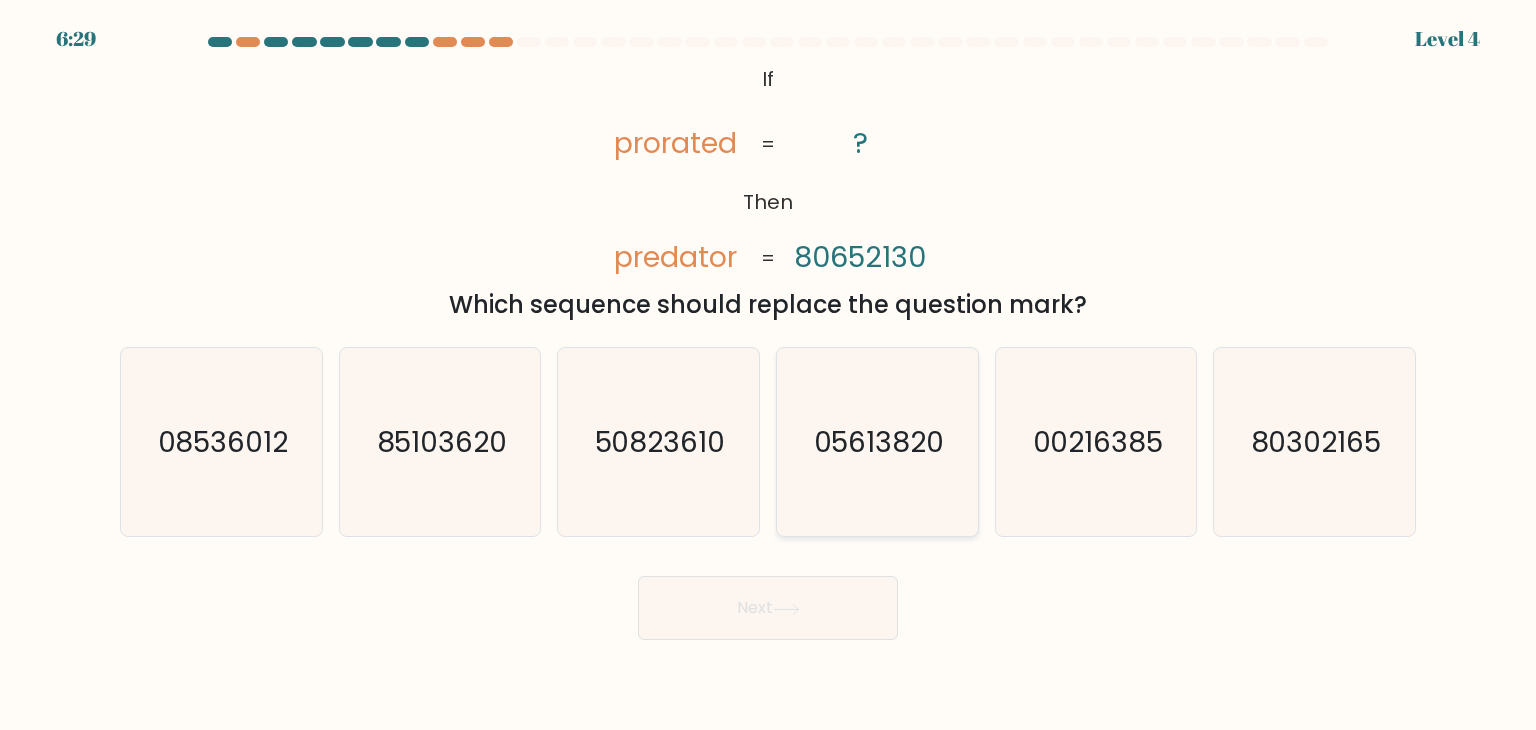 click on "05613820" 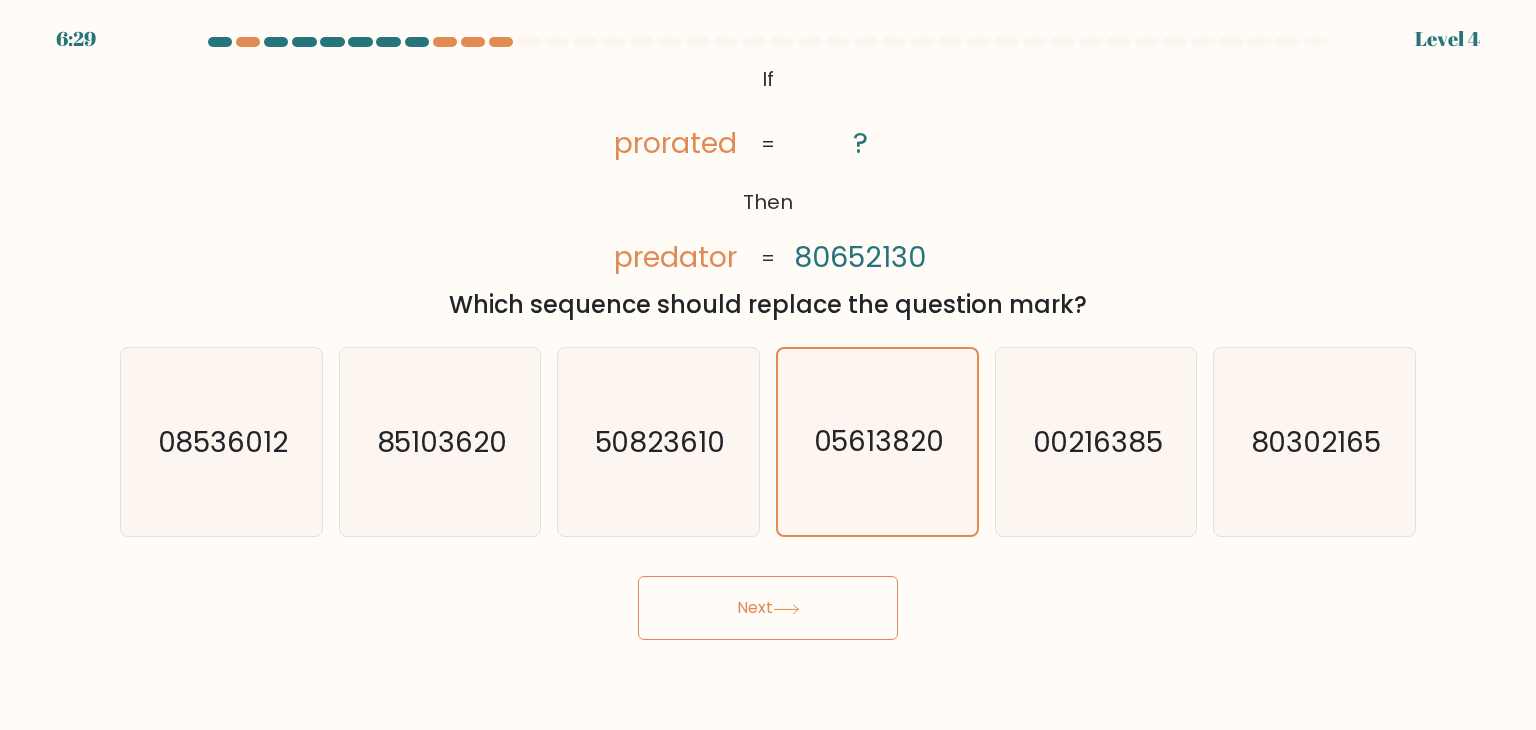 click on "Next" at bounding box center [768, 608] 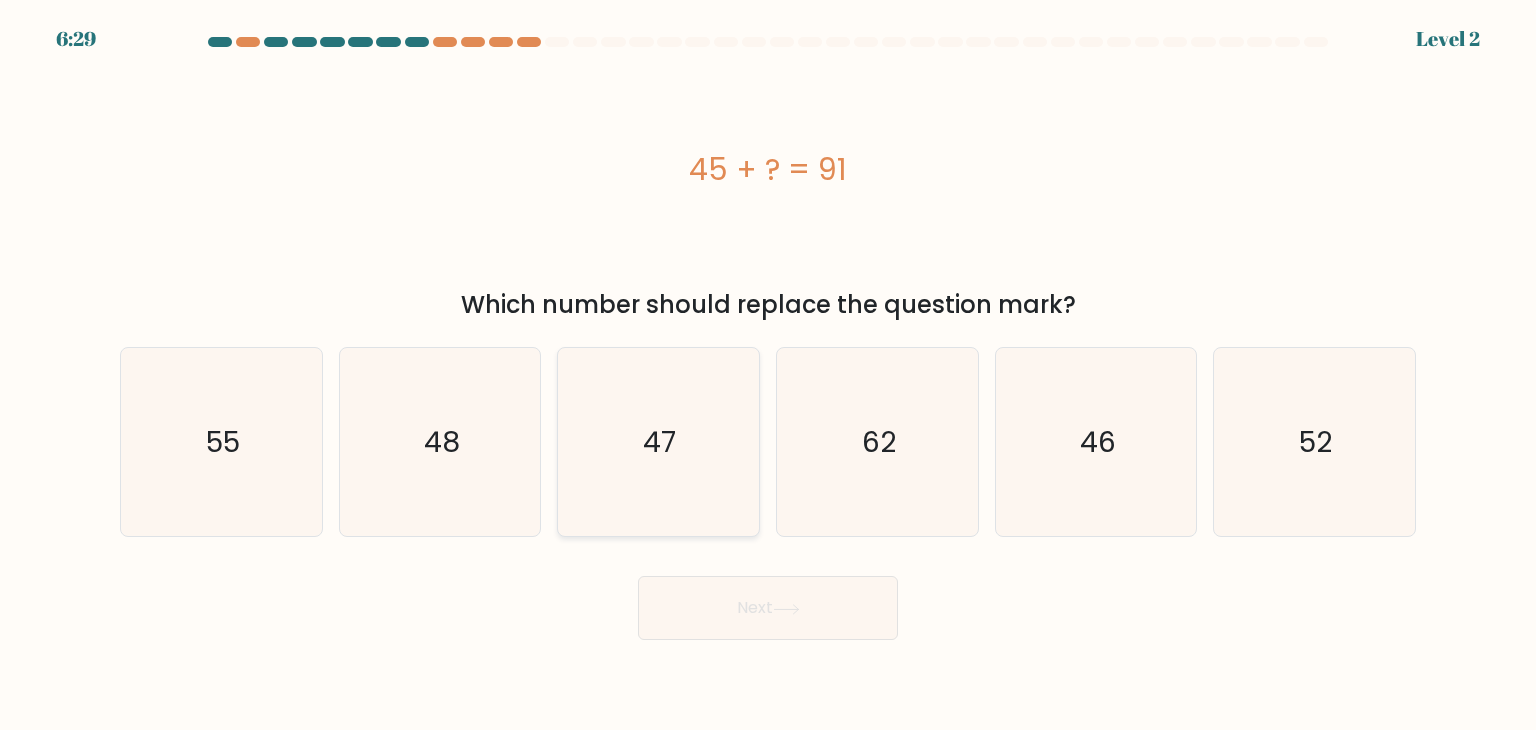 click on "47" 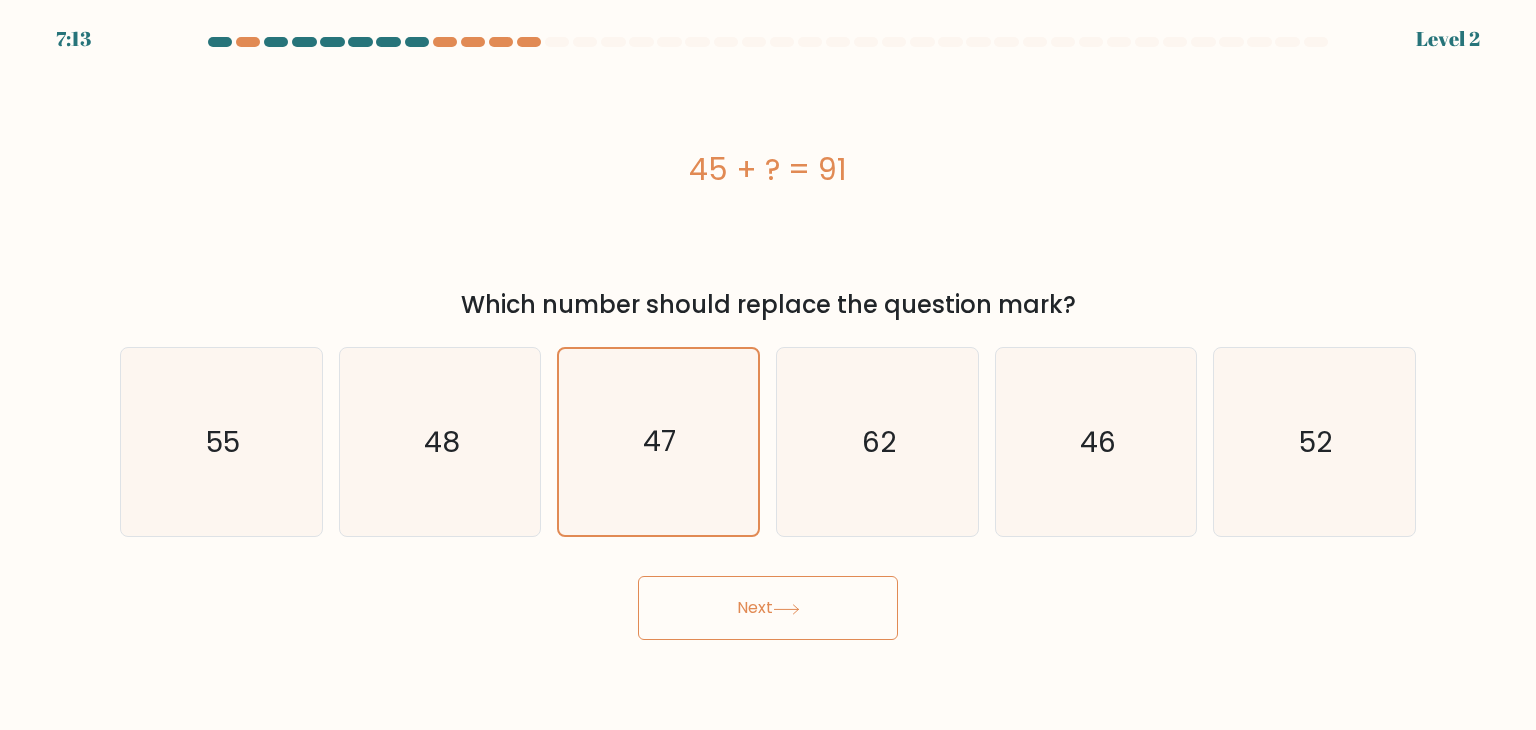 click on "Next" at bounding box center [768, 608] 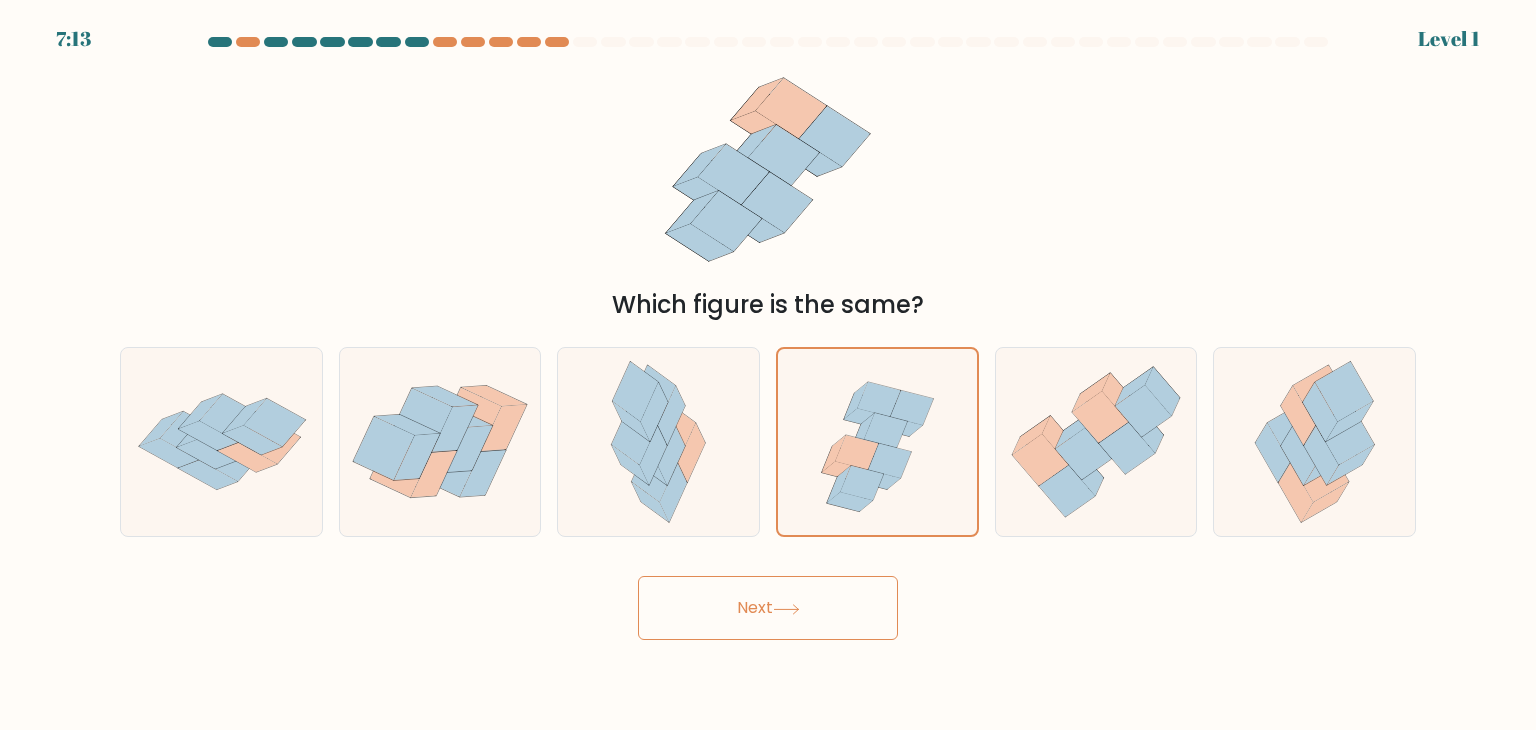 click at bounding box center (768, 338) 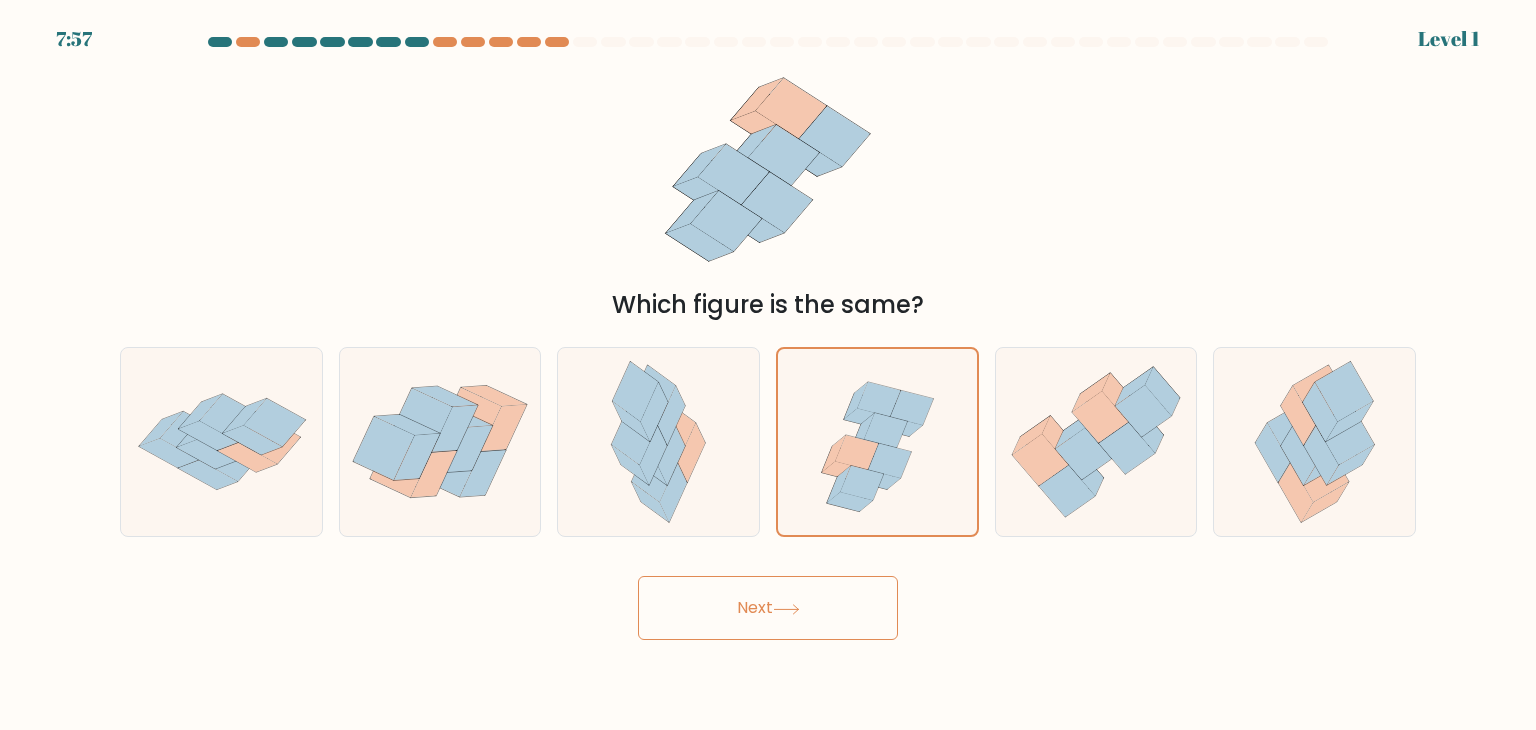 click at bounding box center [768, 338] 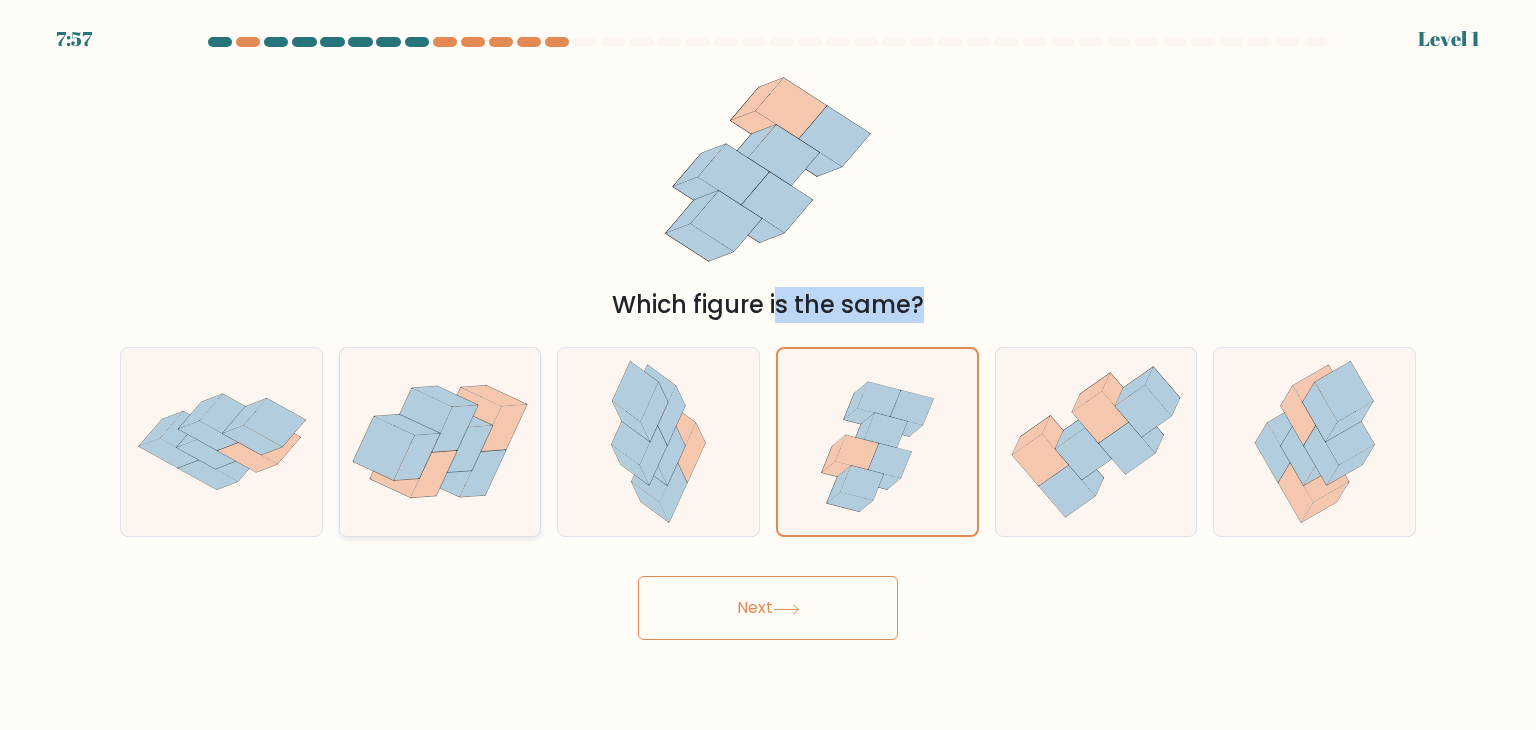 click at bounding box center (768, 338) 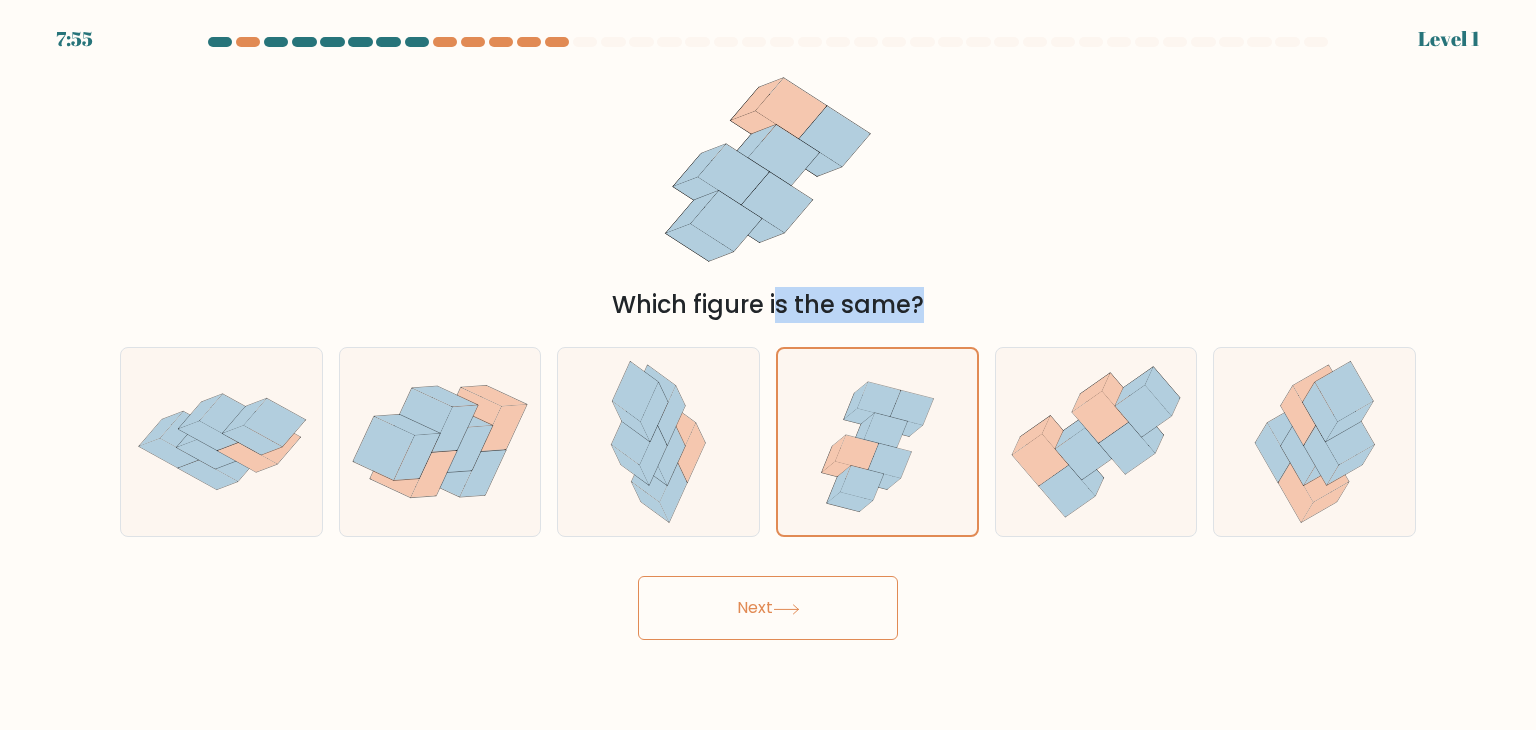 click on "Next" at bounding box center (768, 608) 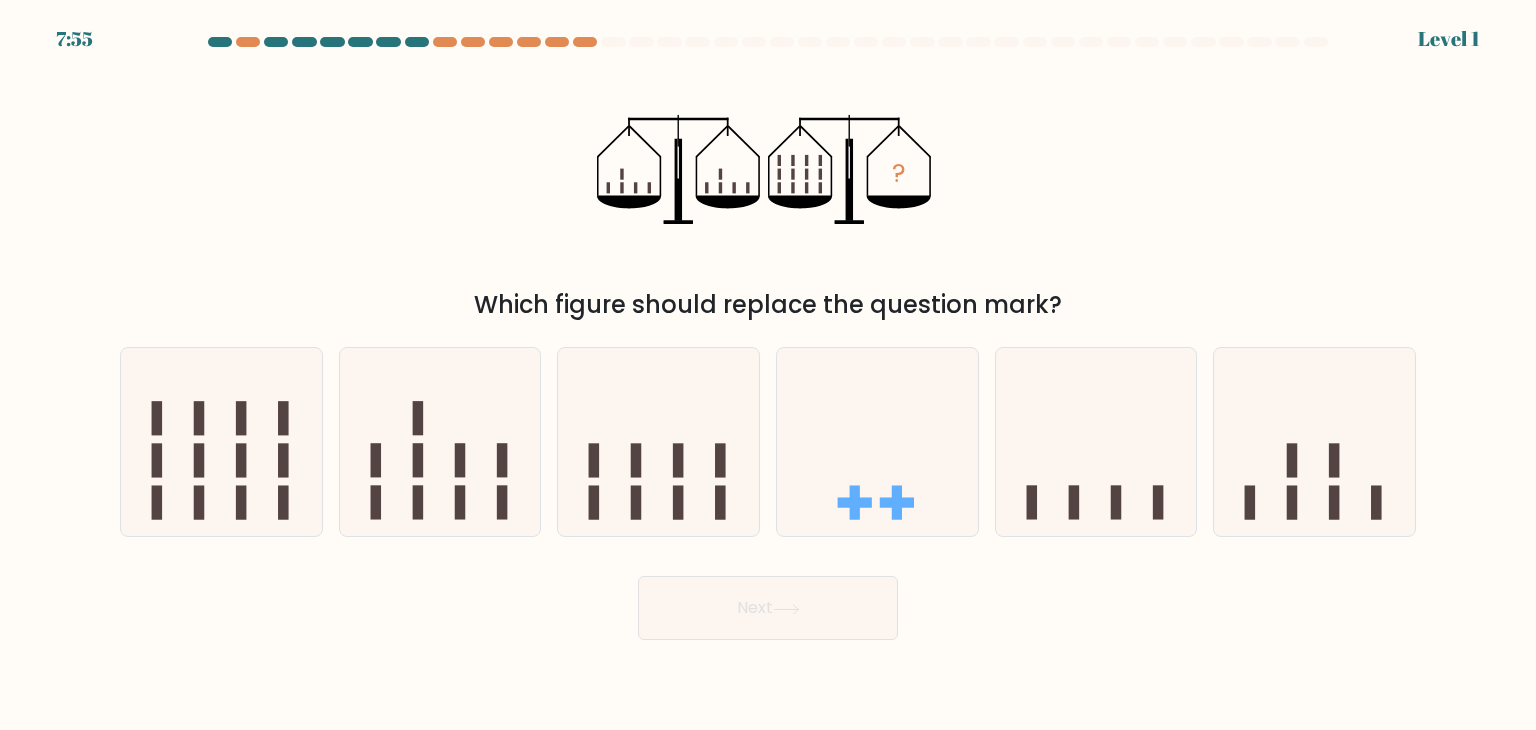 click on "Next" at bounding box center (768, 608) 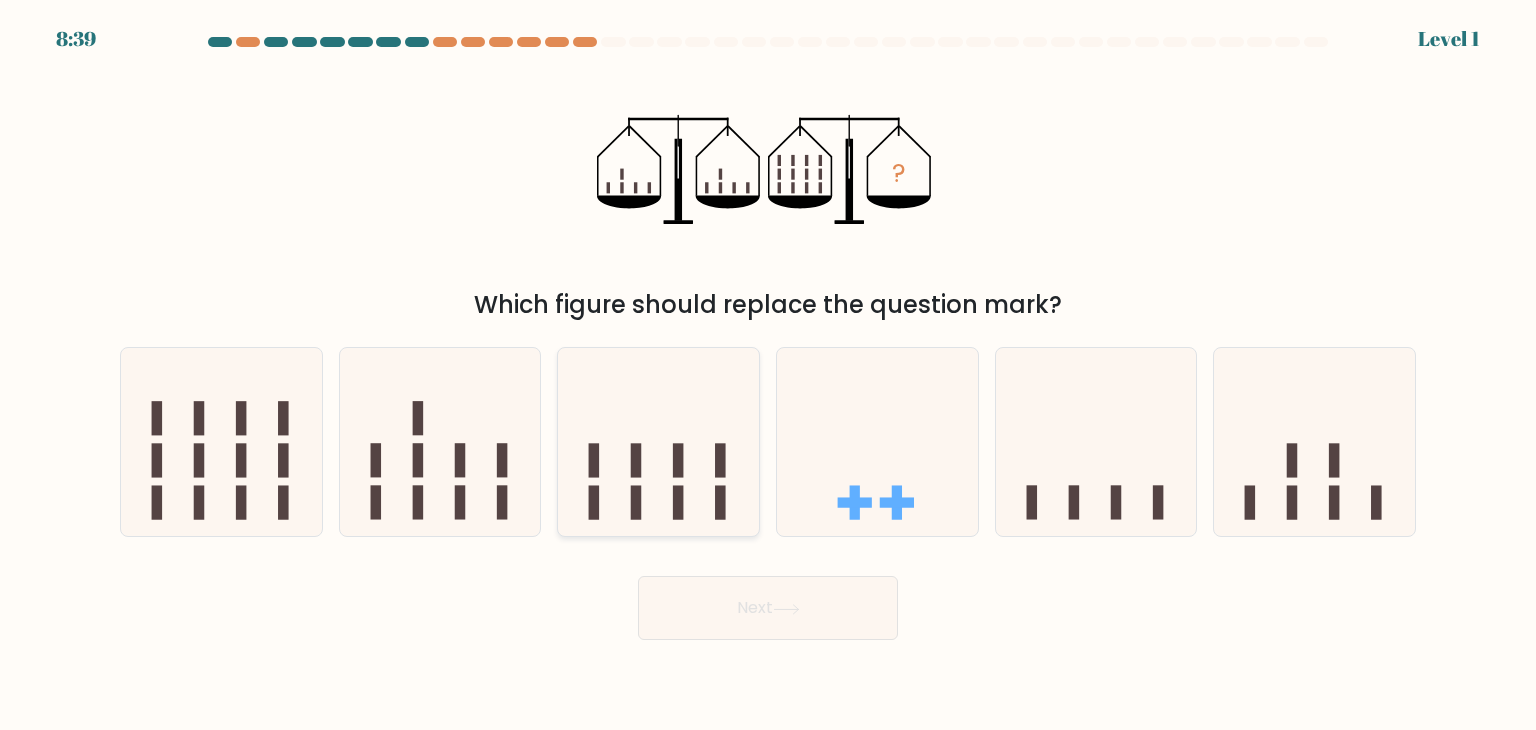 drag, startPoint x: 619, startPoint y: 422, endPoint x: 636, endPoint y: 449, distance: 31.906113 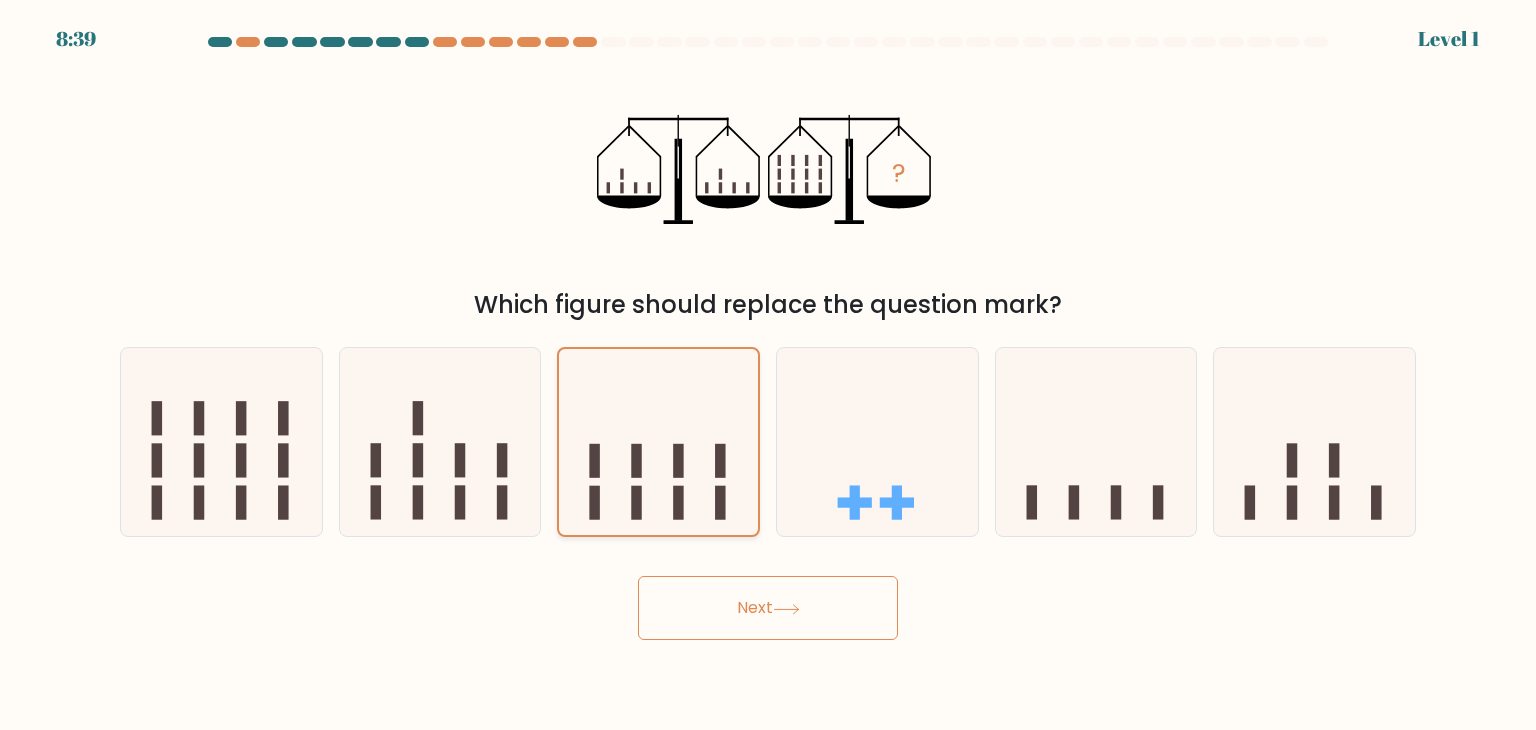 drag, startPoint x: 752, startPoint y: 510, endPoint x: 744, endPoint y: 533, distance: 24.351591 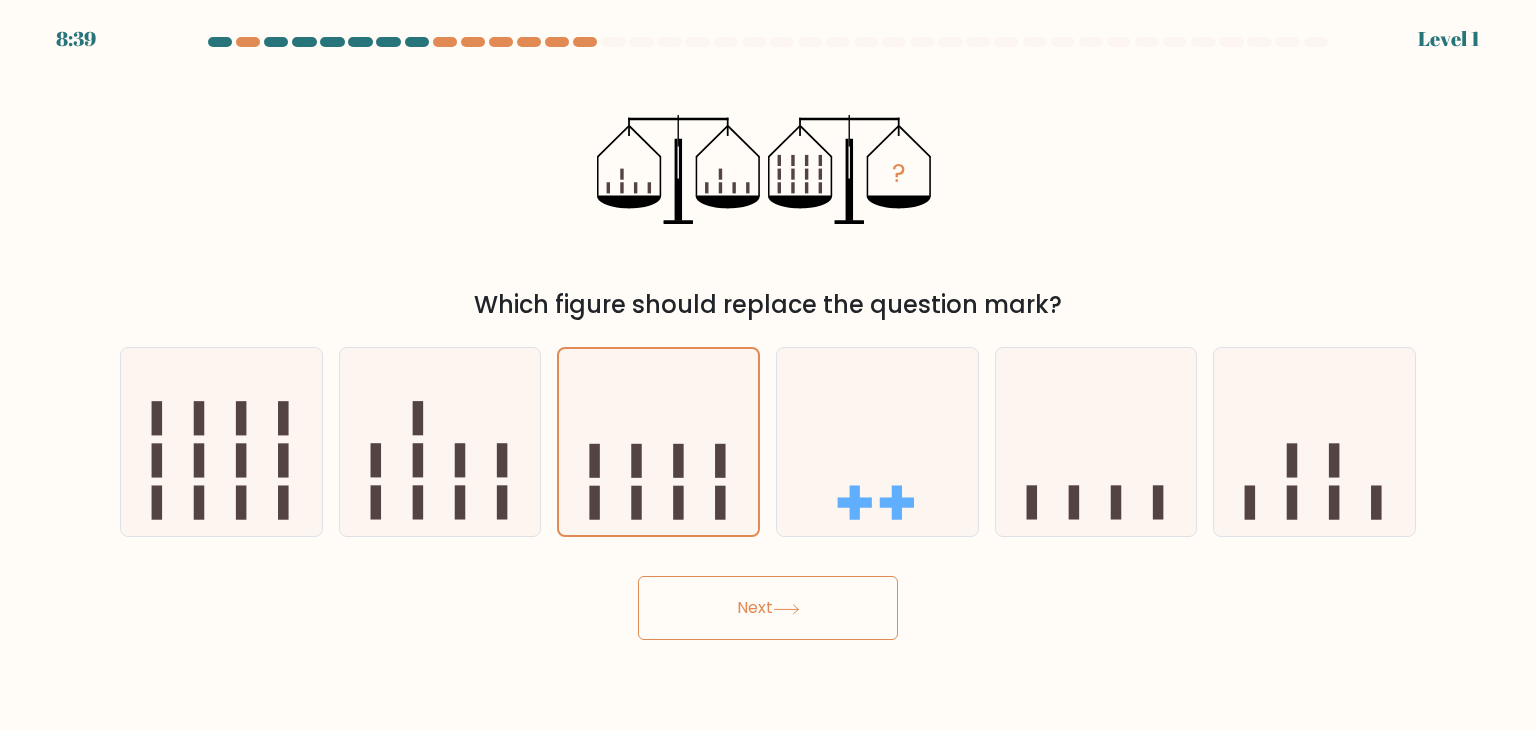 click on "Next" at bounding box center (768, 608) 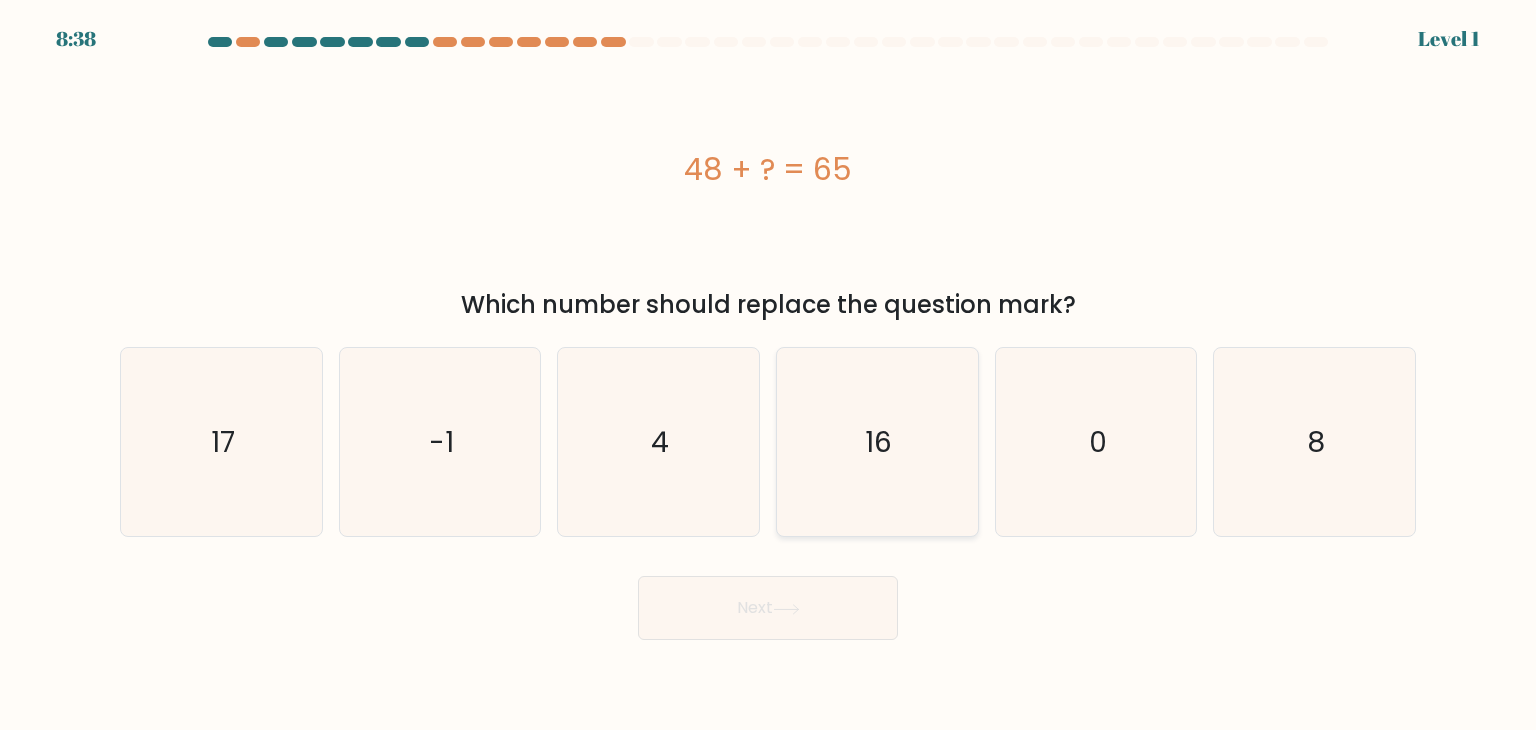 click on "16" 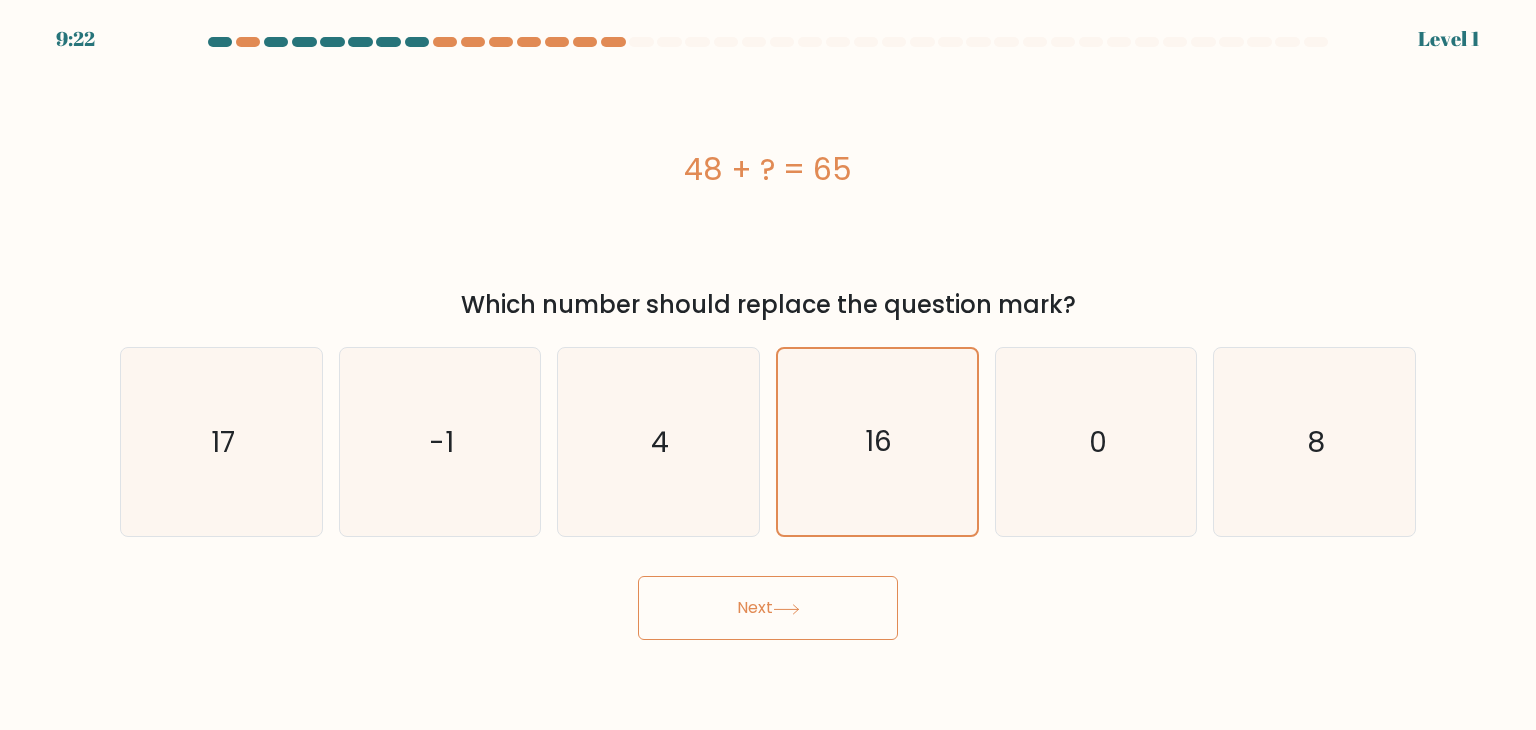 click on "9:22
Level 1
a." at bounding box center (768, 365) 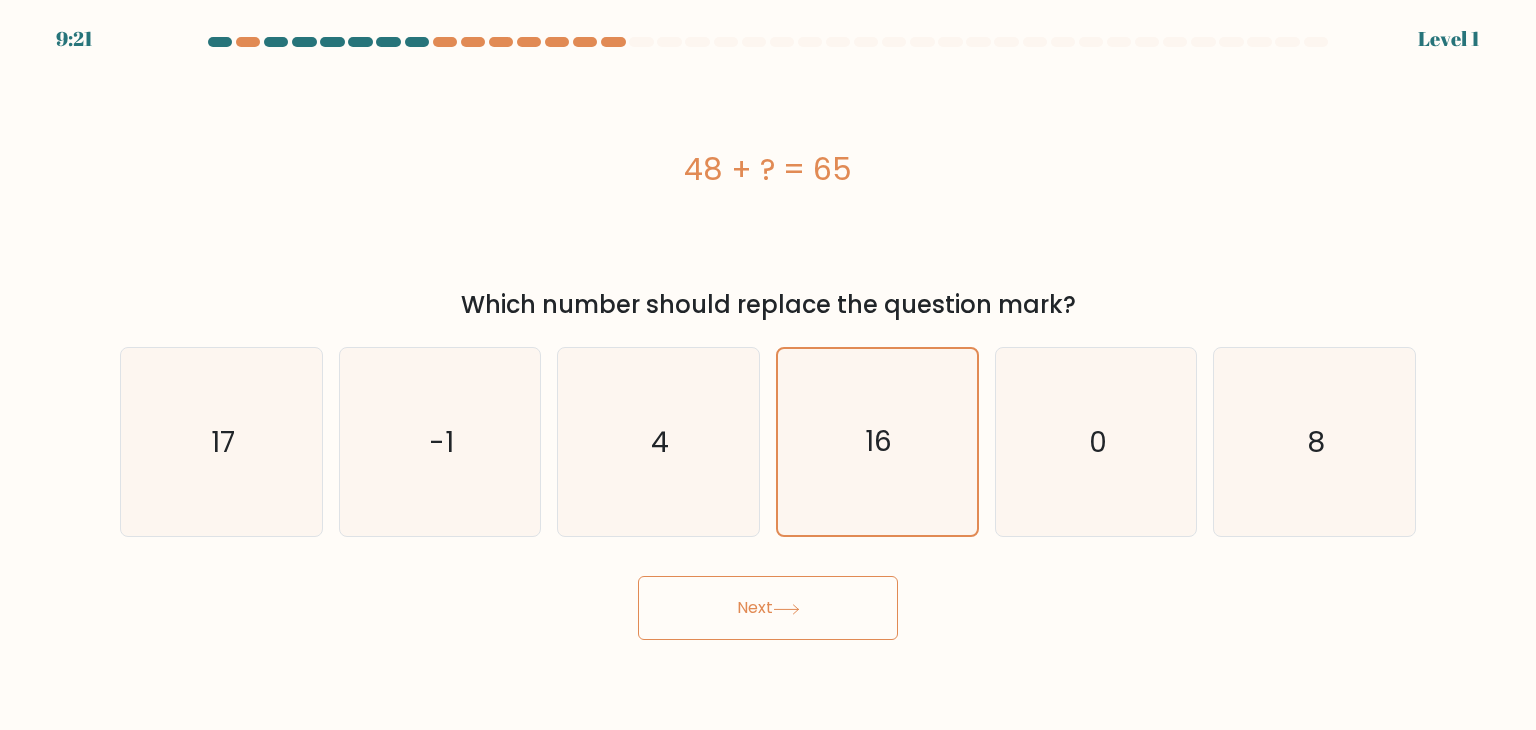 click on "Next" at bounding box center (768, 600) 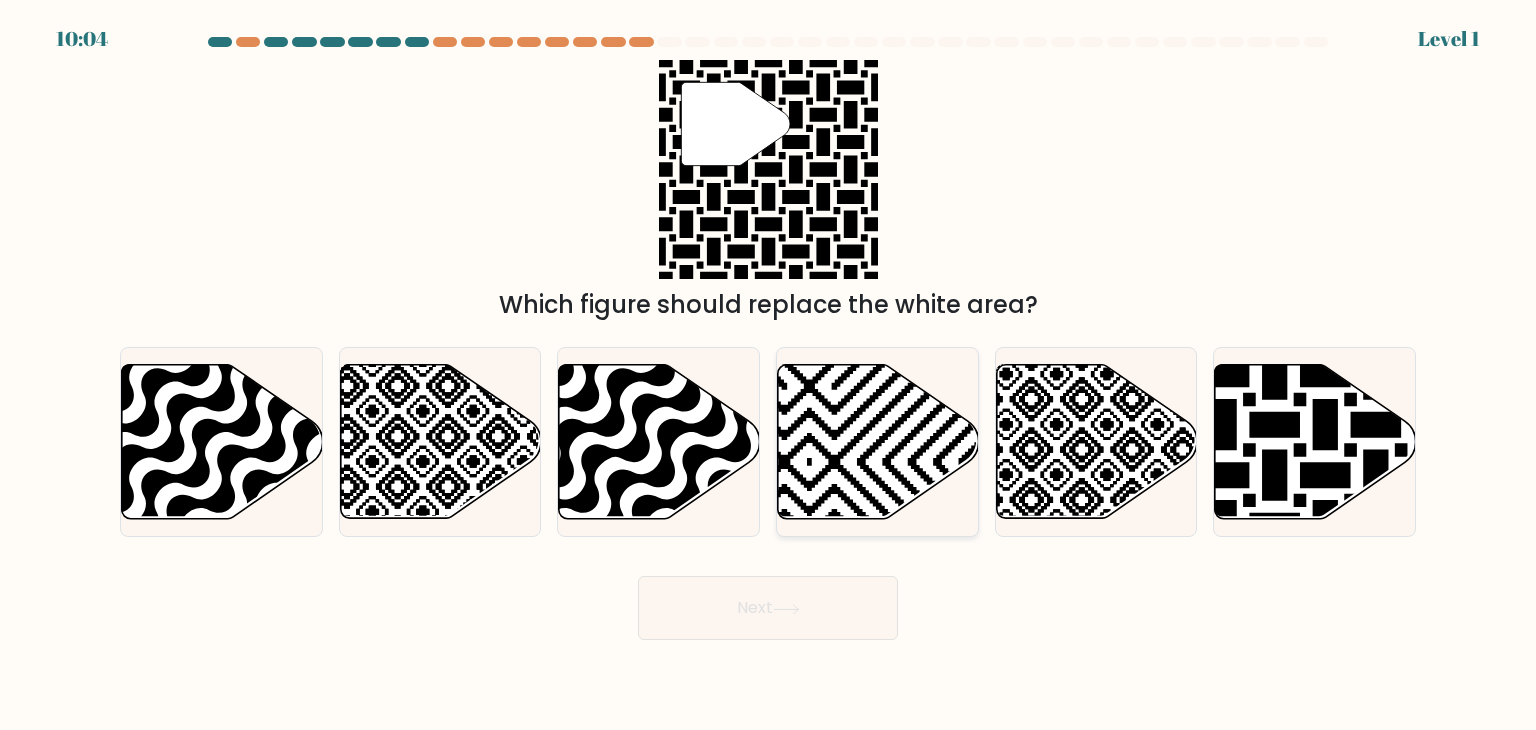 click at bounding box center [877, 442] 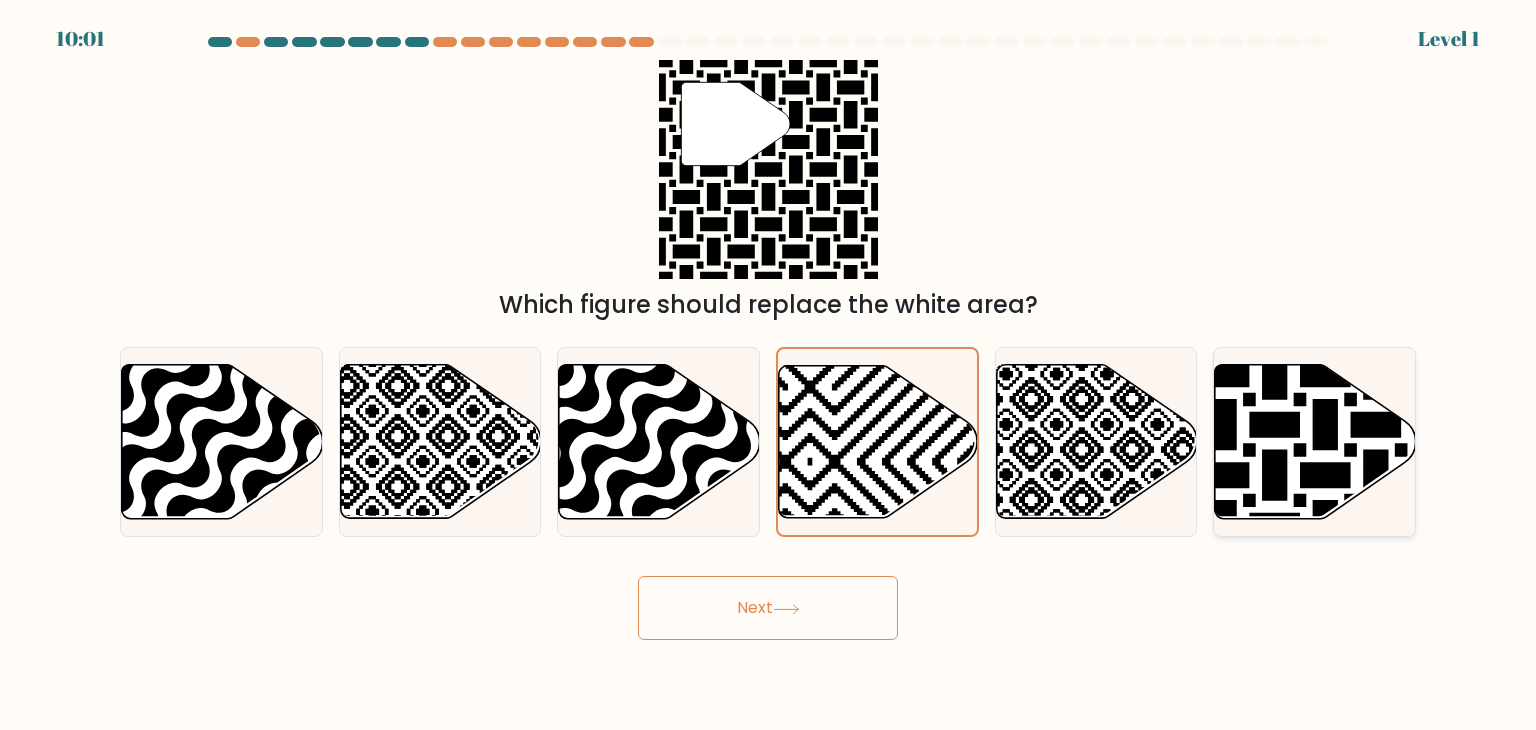 click 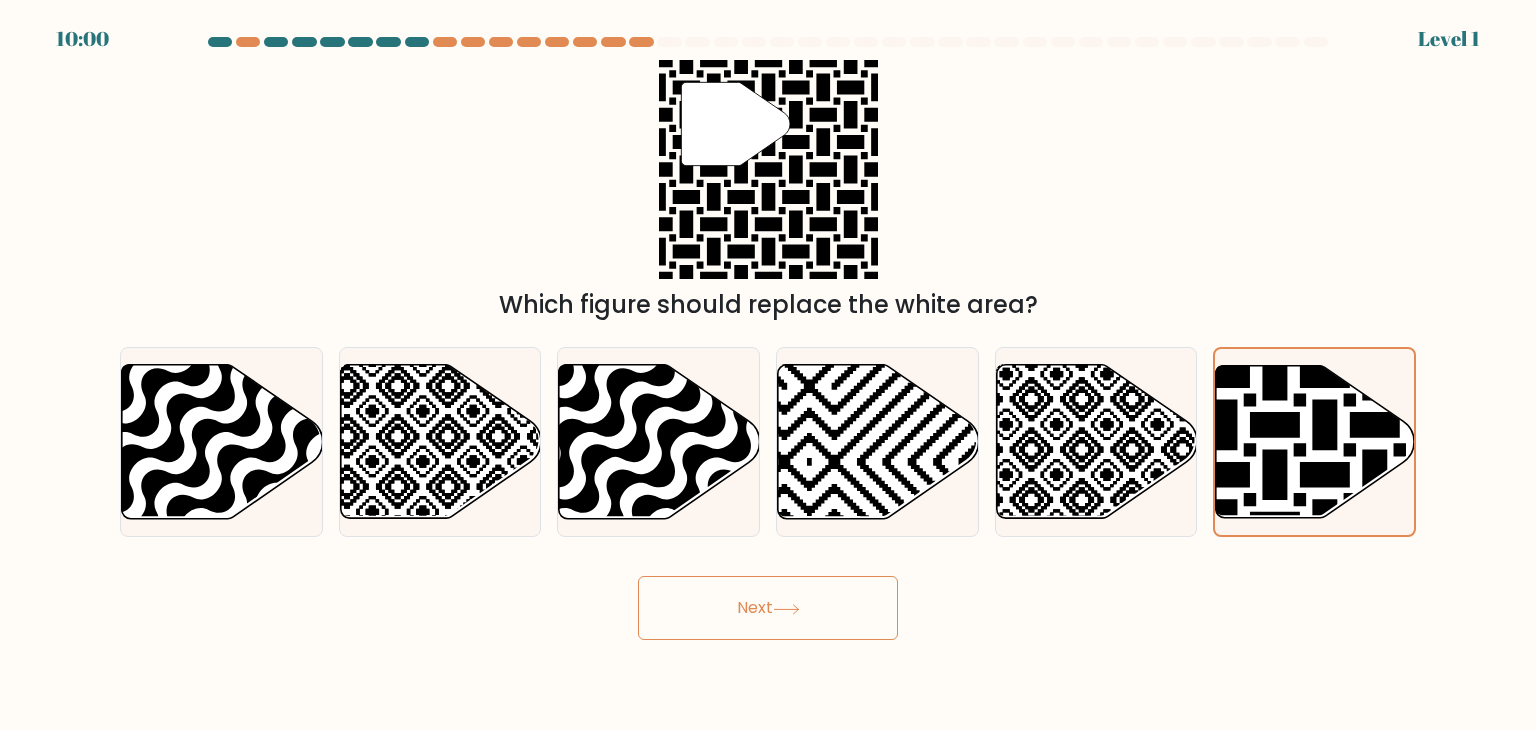 click on "Next" at bounding box center (768, 608) 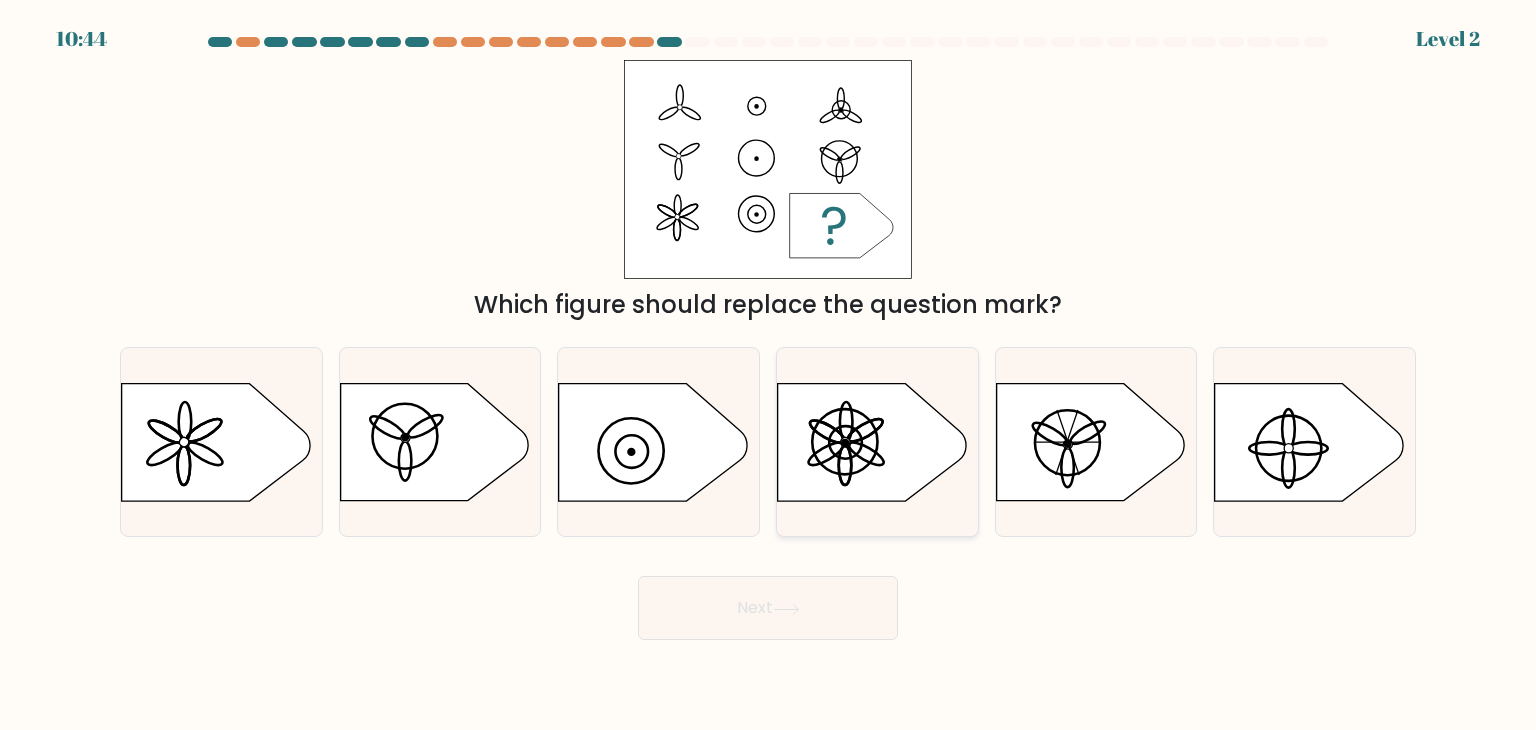 click 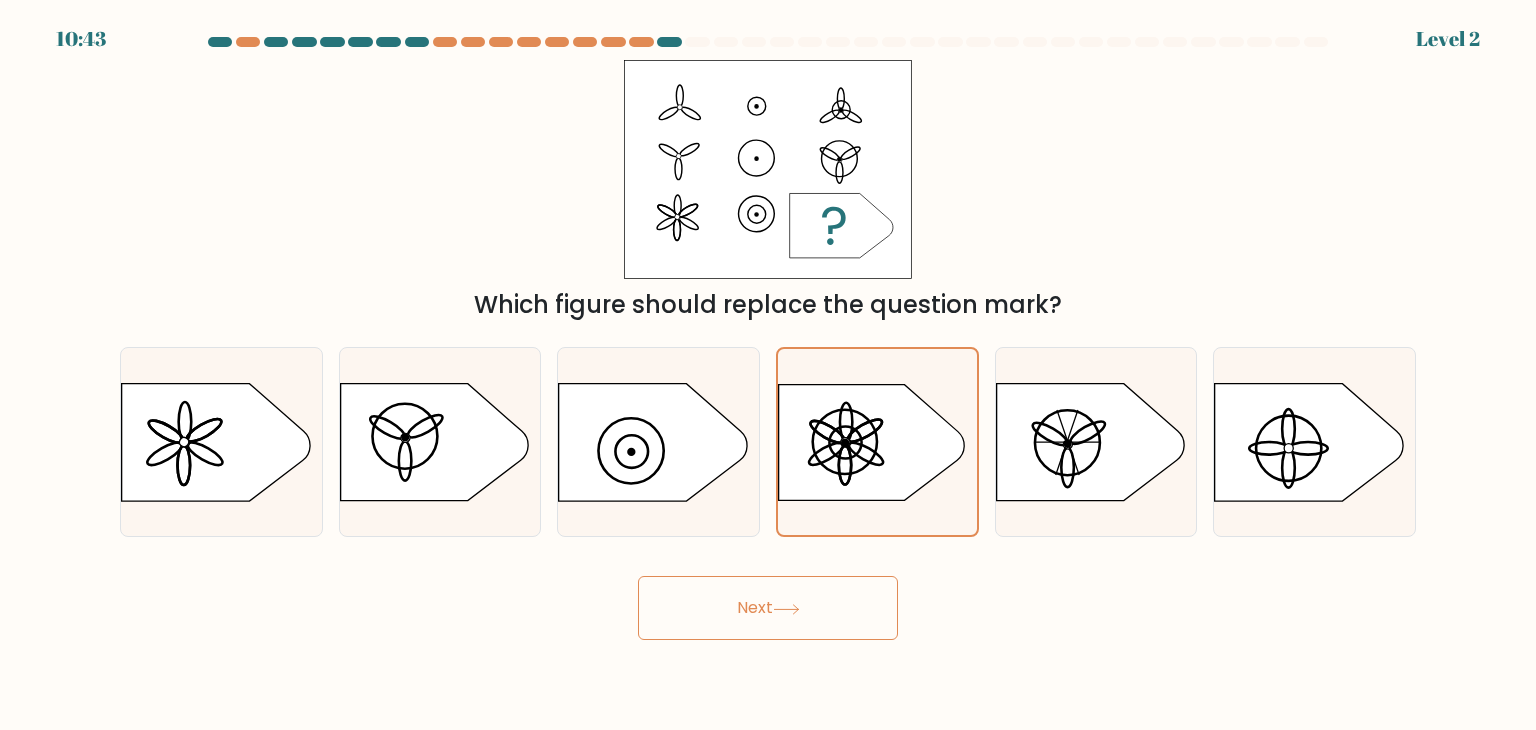 click on "Next" at bounding box center (768, 608) 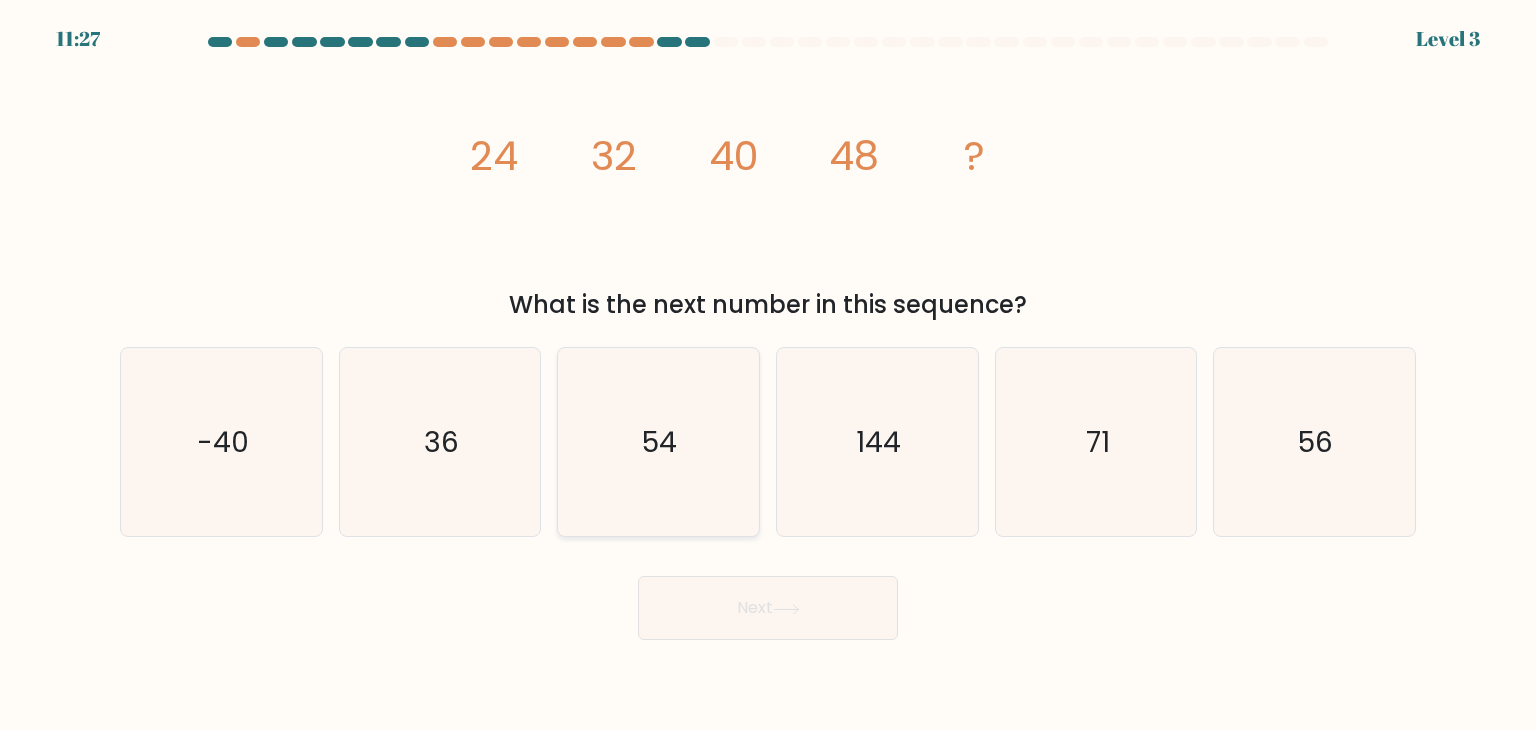 click on "54" 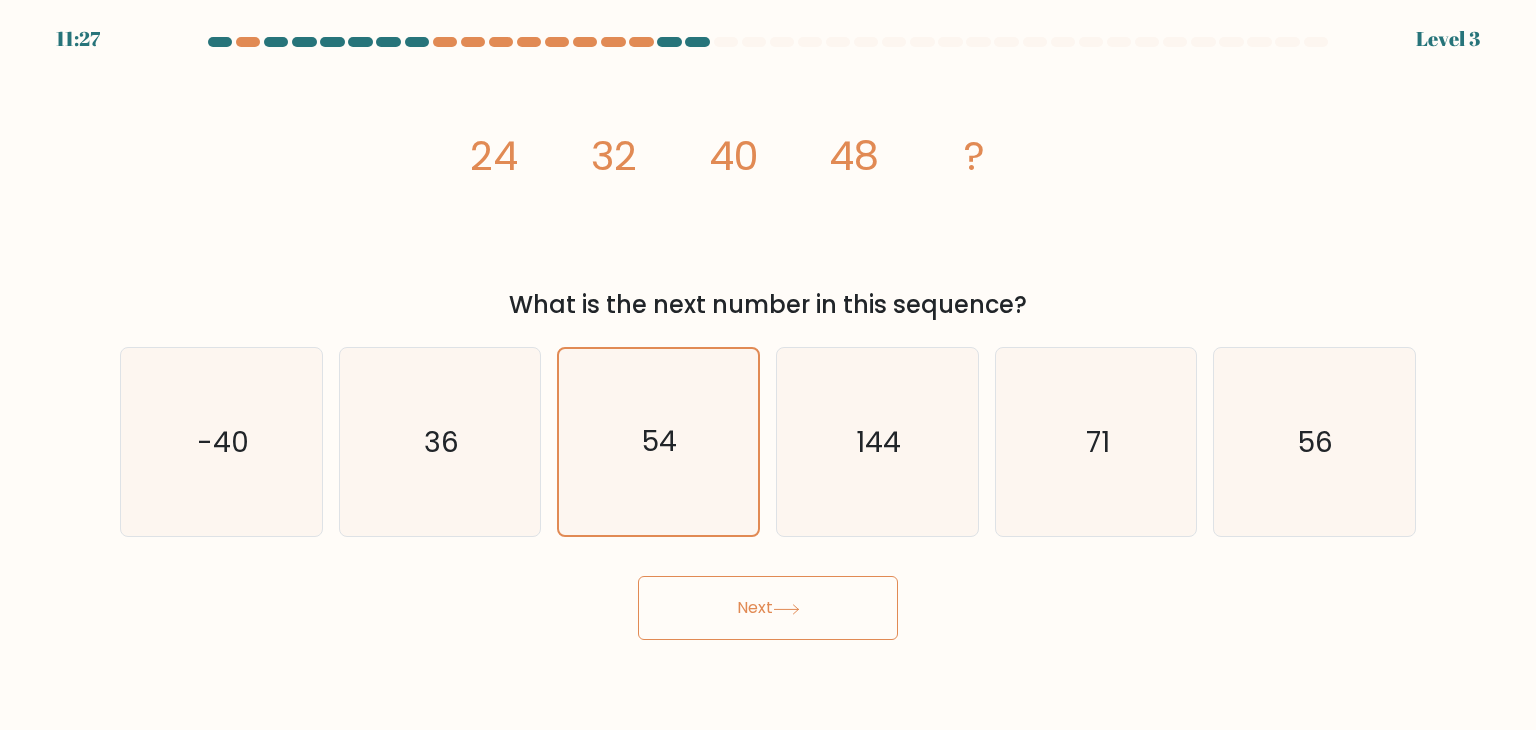 click on "11:27
Level 3" at bounding box center (768, 365) 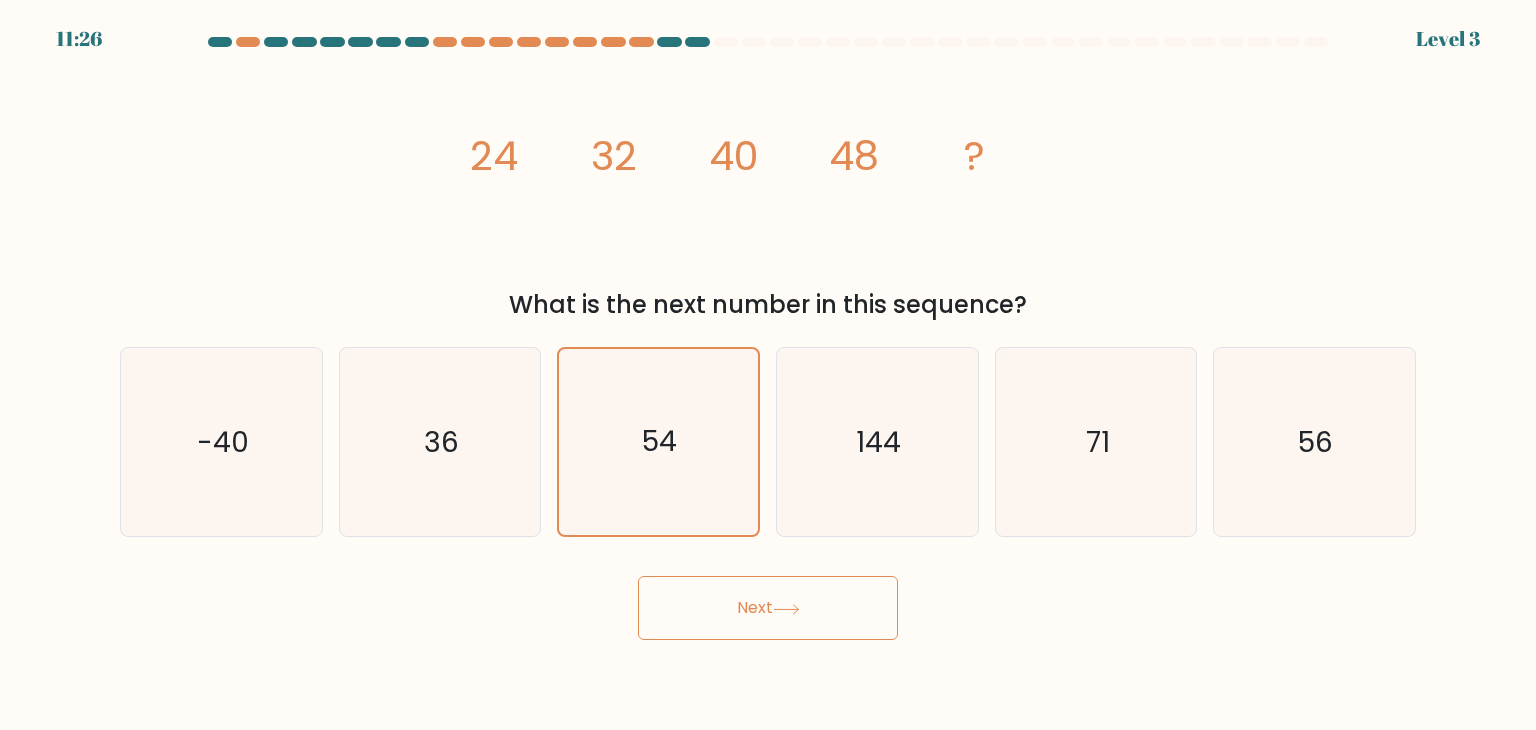 click on "Next" at bounding box center [768, 608] 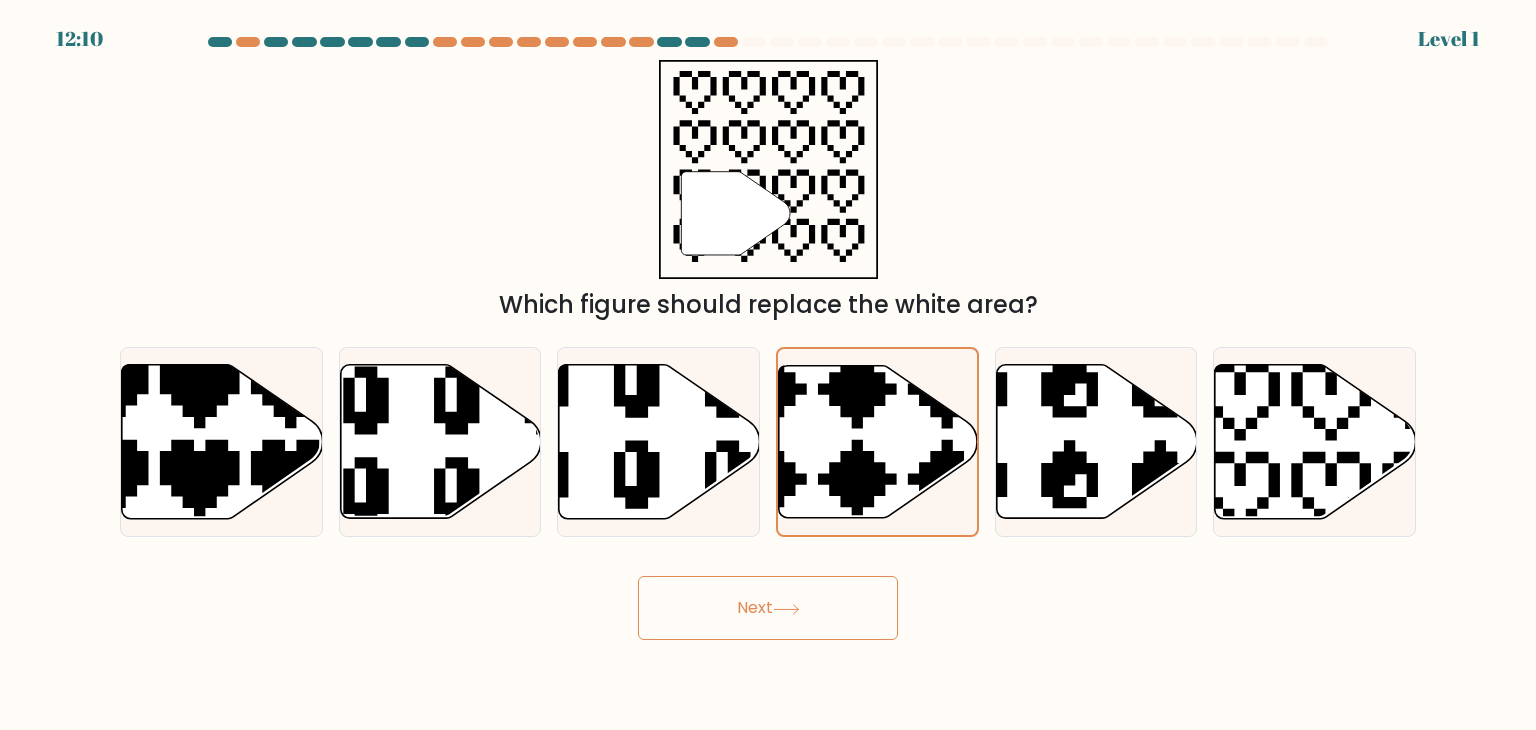 drag, startPoint x: 827, startPoint y: 577, endPoint x: 814, endPoint y: 601, distance: 27.294687 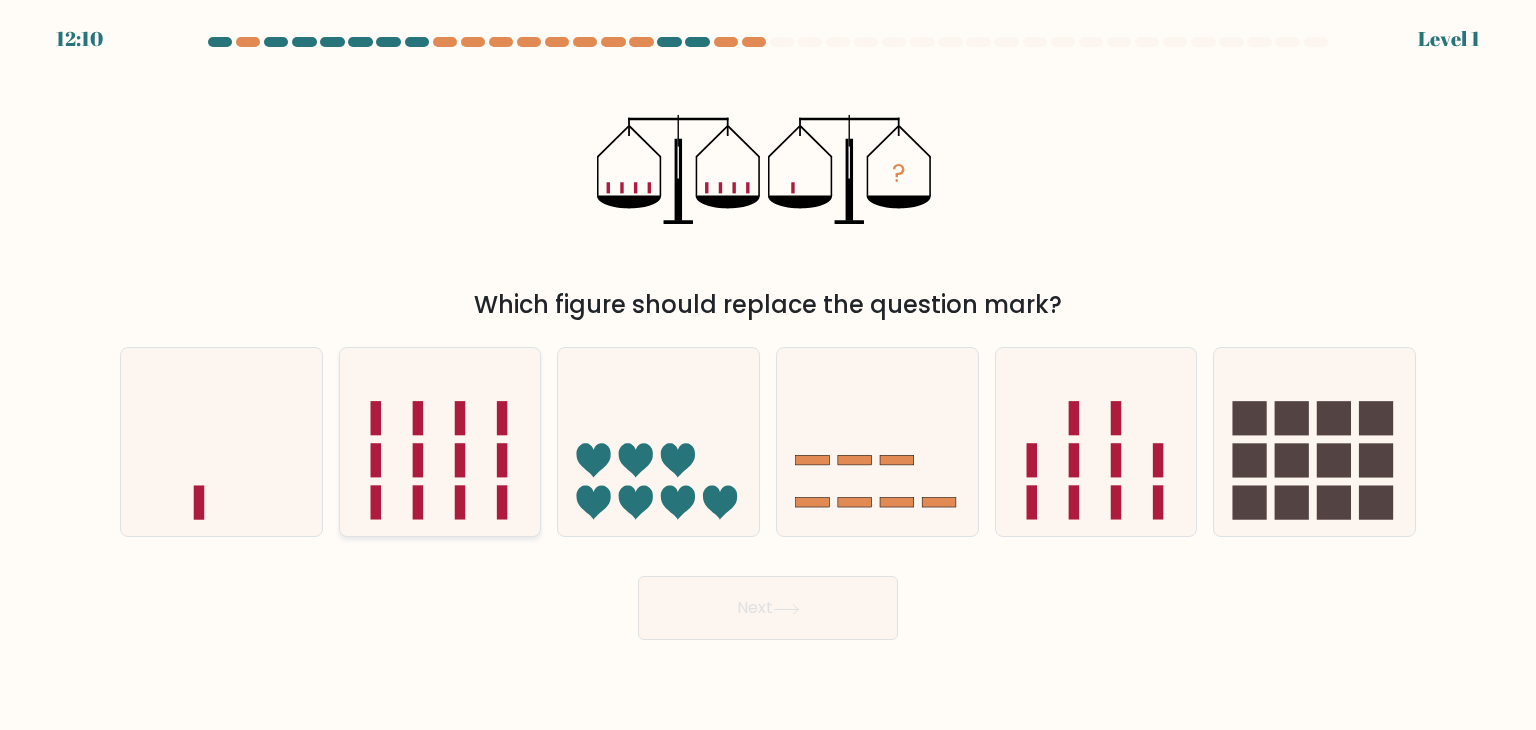 click 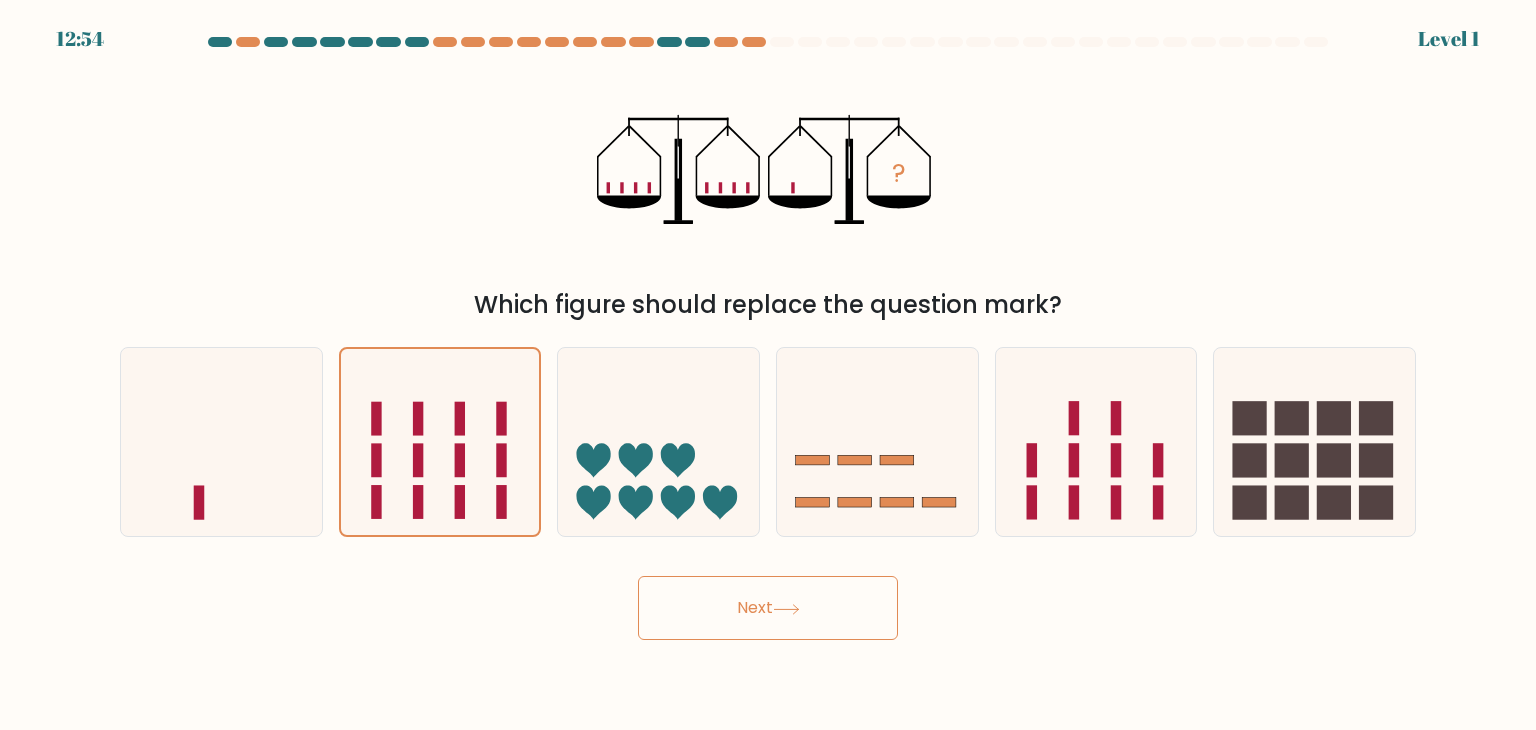 drag, startPoint x: 616, startPoint y: 561, endPoint x: 694, endPoint y: 621, distance: 98.40732 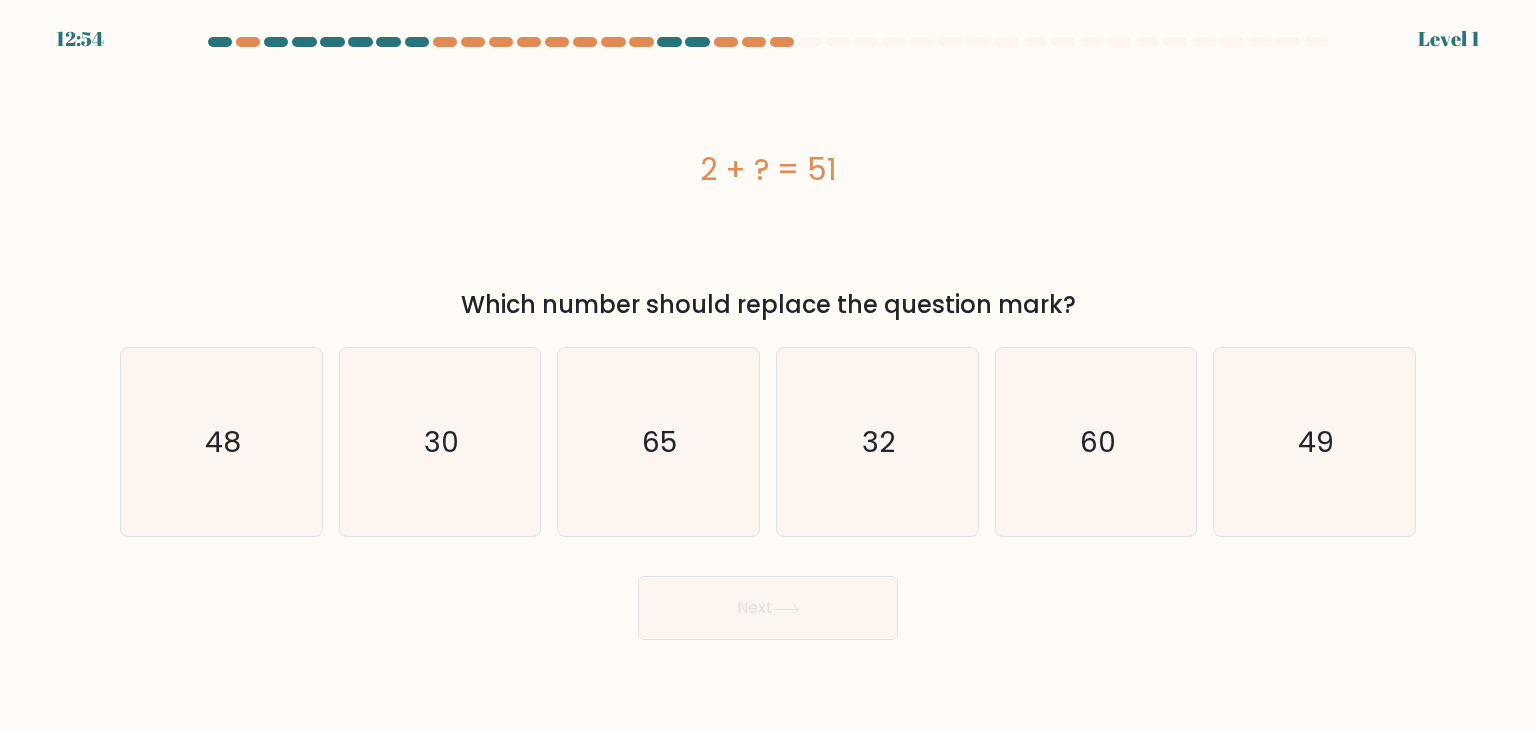 click on "Next" at bounding box center [768, 608] 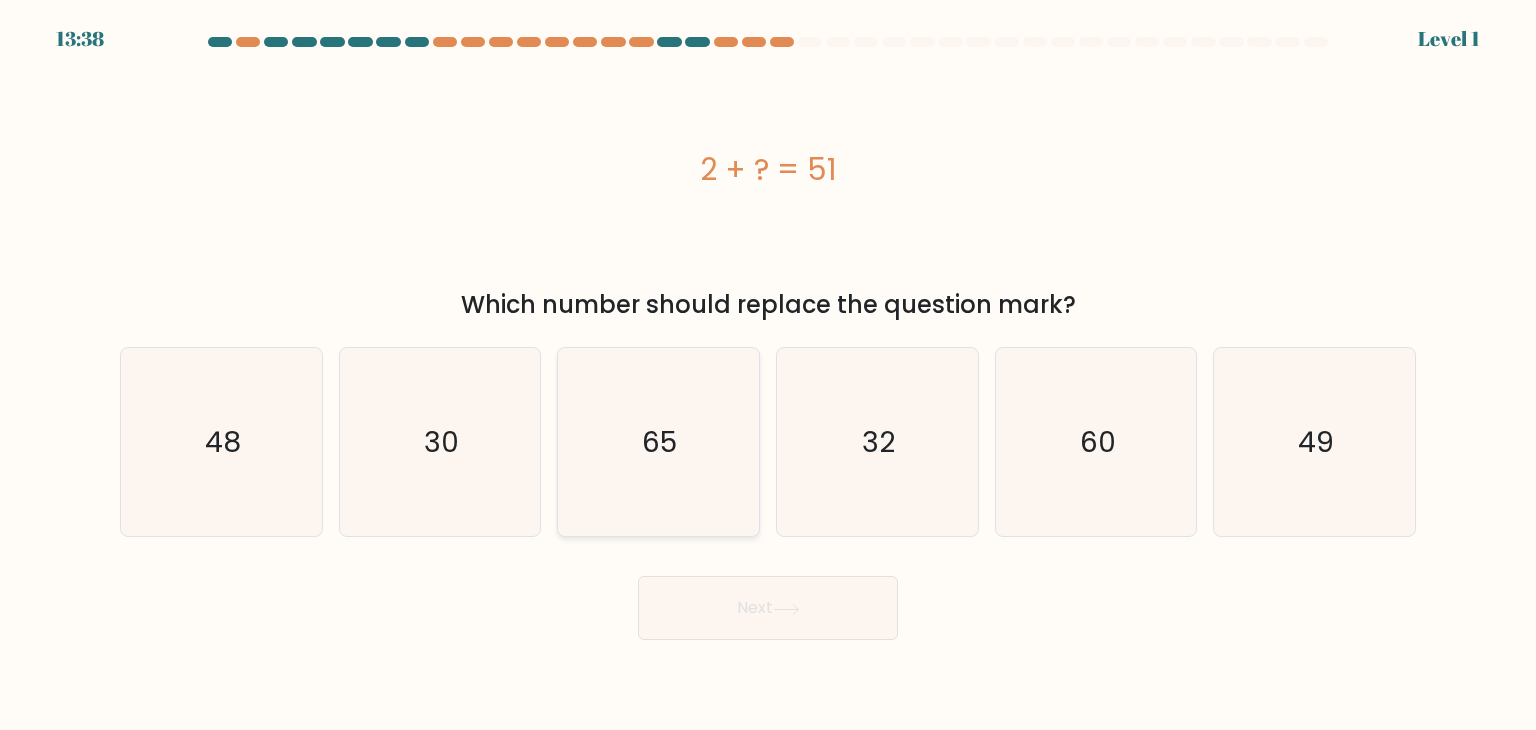 click on "65" 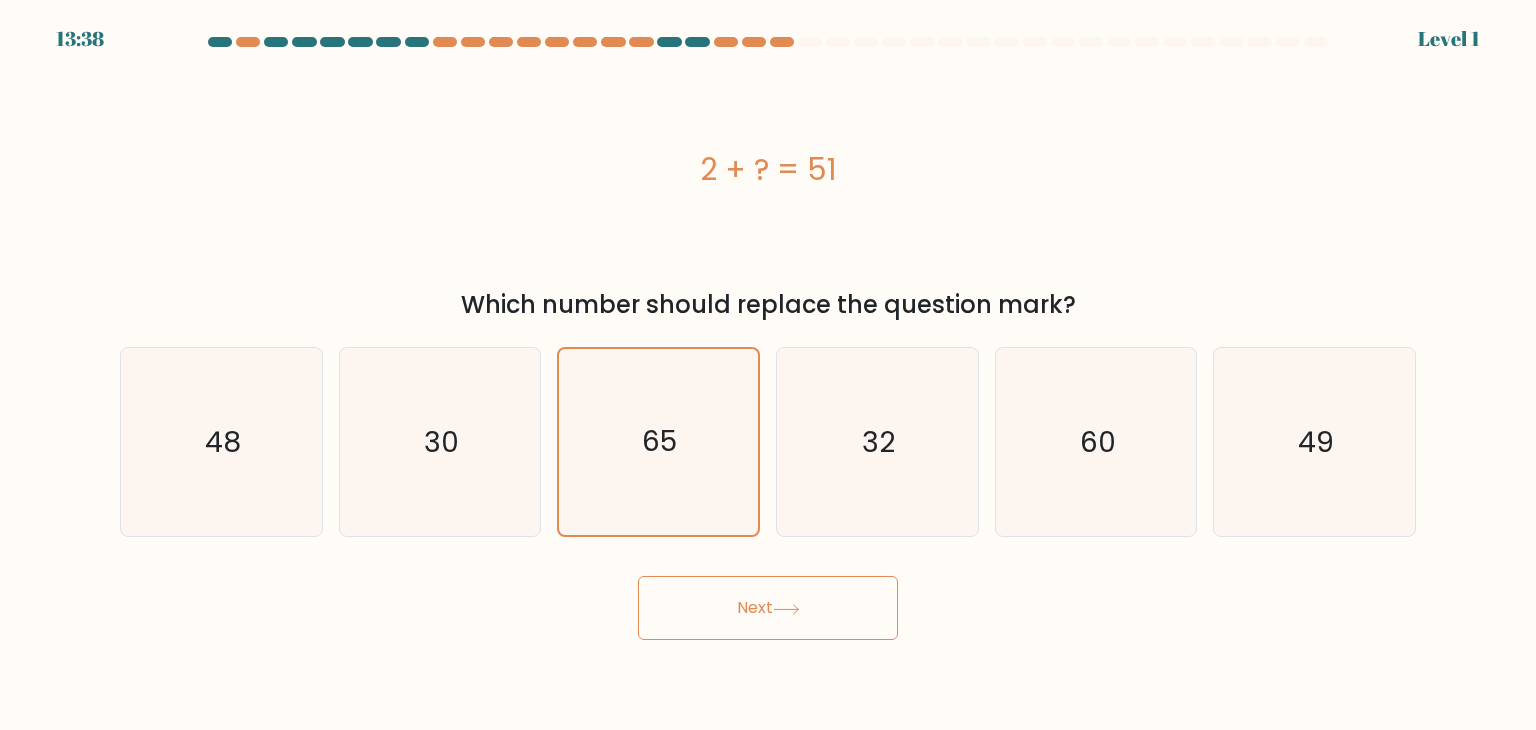 drag, startPoint x: 739, startPoint y: 572, endPoint x: 748, endPoint y: 585, distance: 15.811388 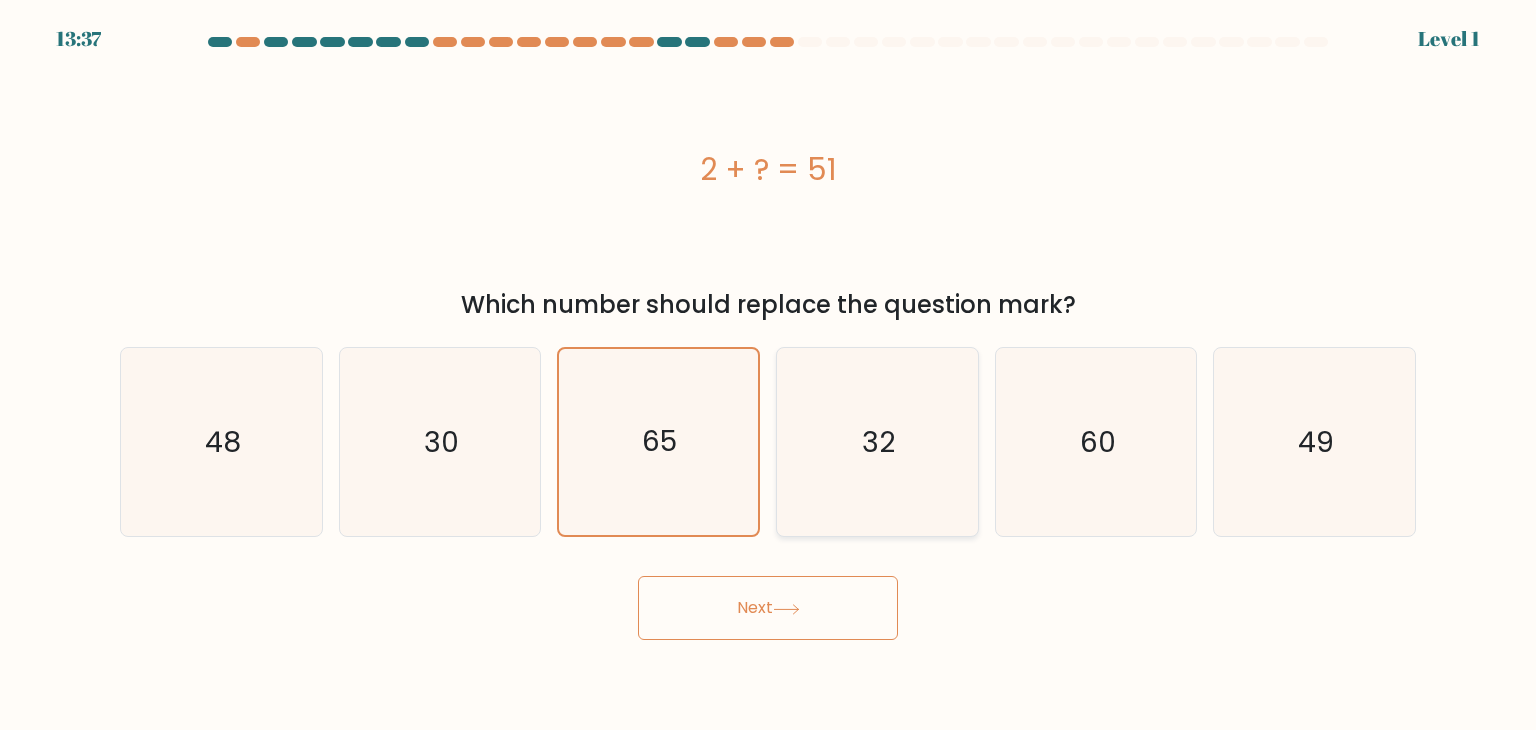 click on "32" 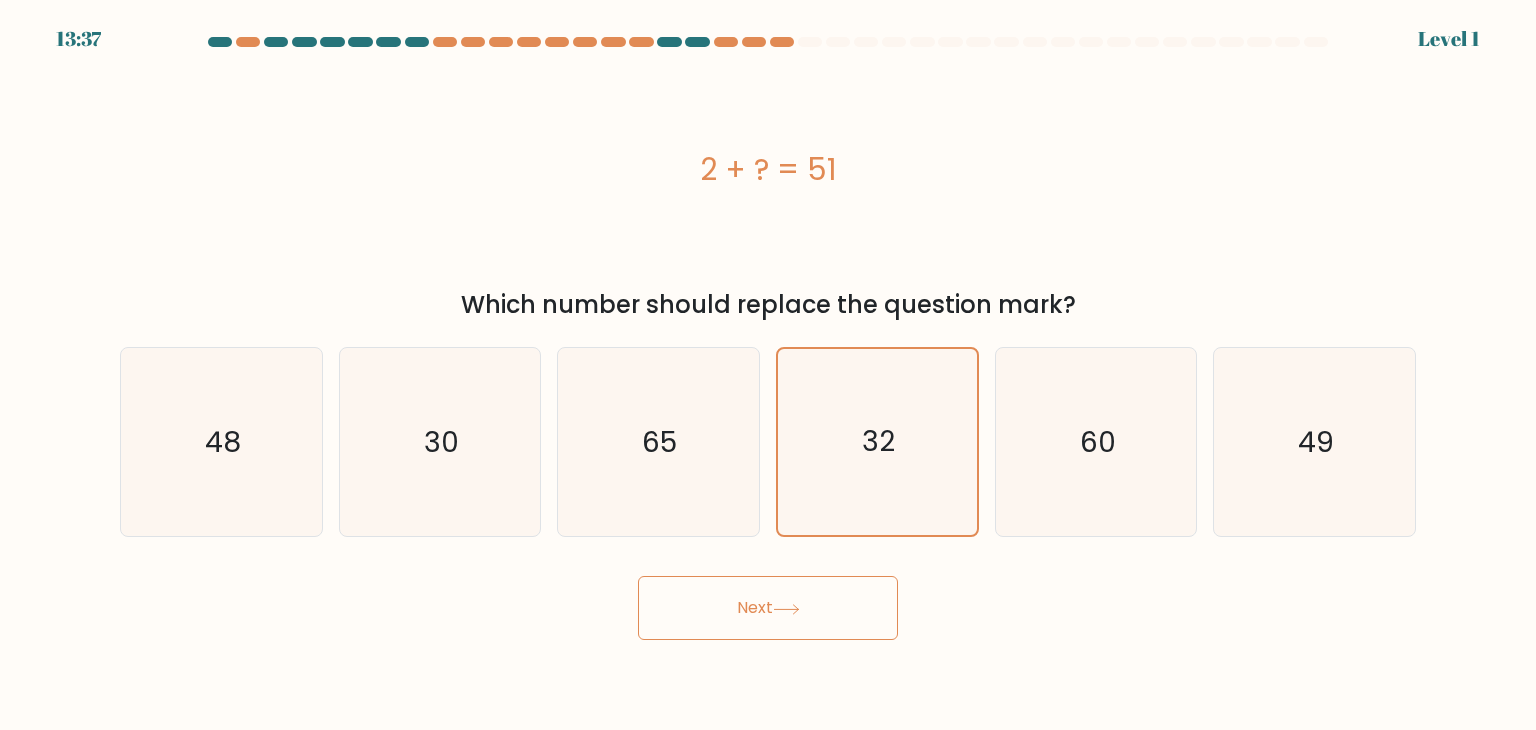 click 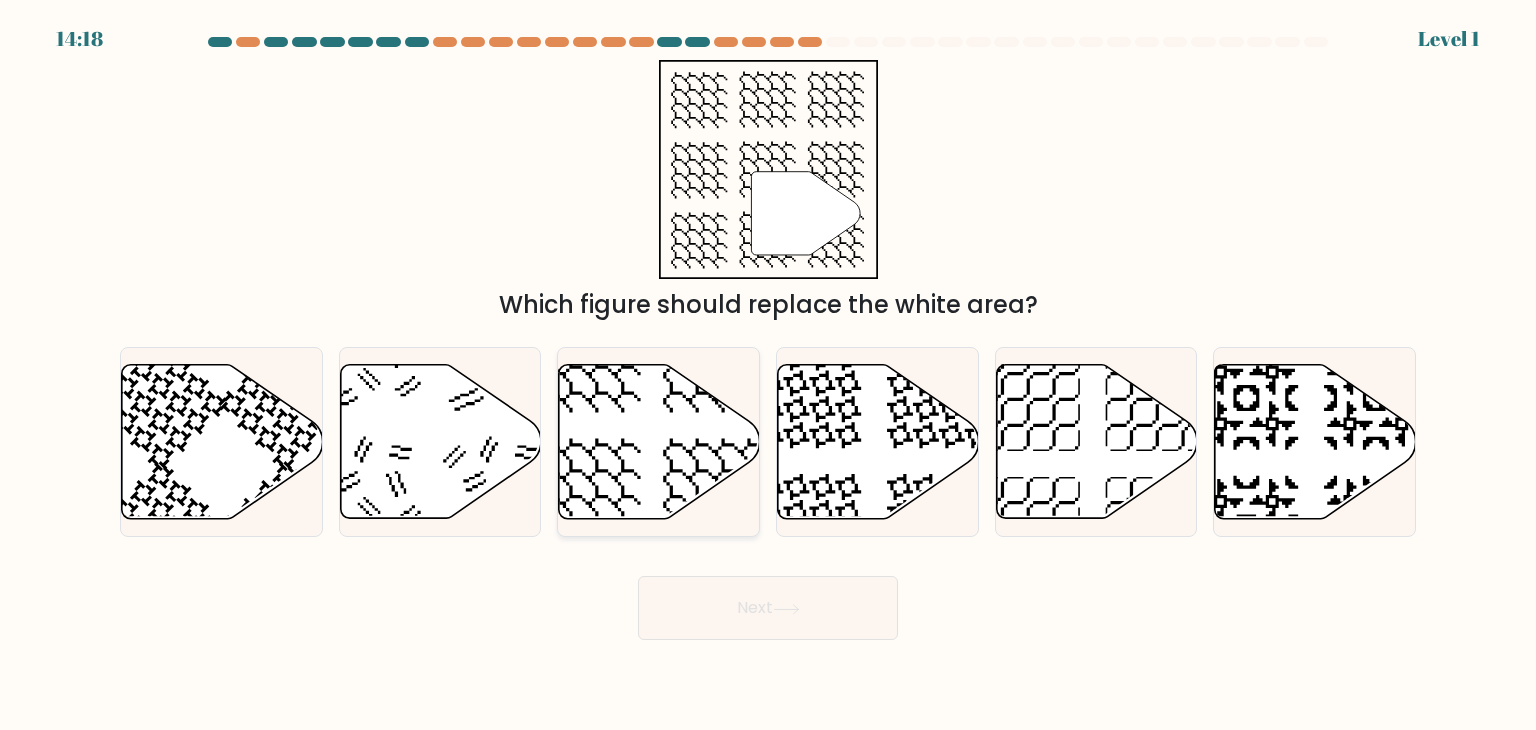 click 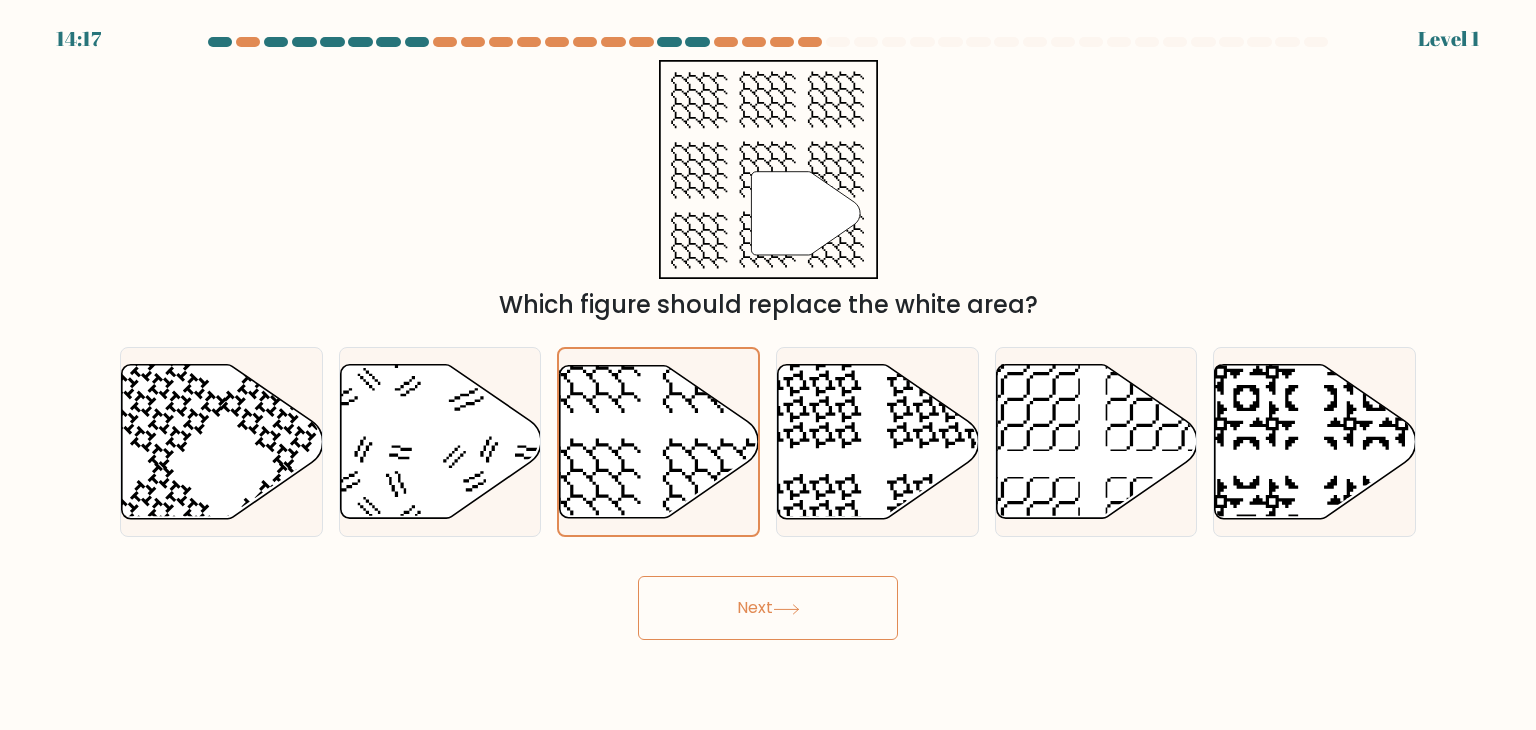 click on "Next" at bounding box center (768, 608) 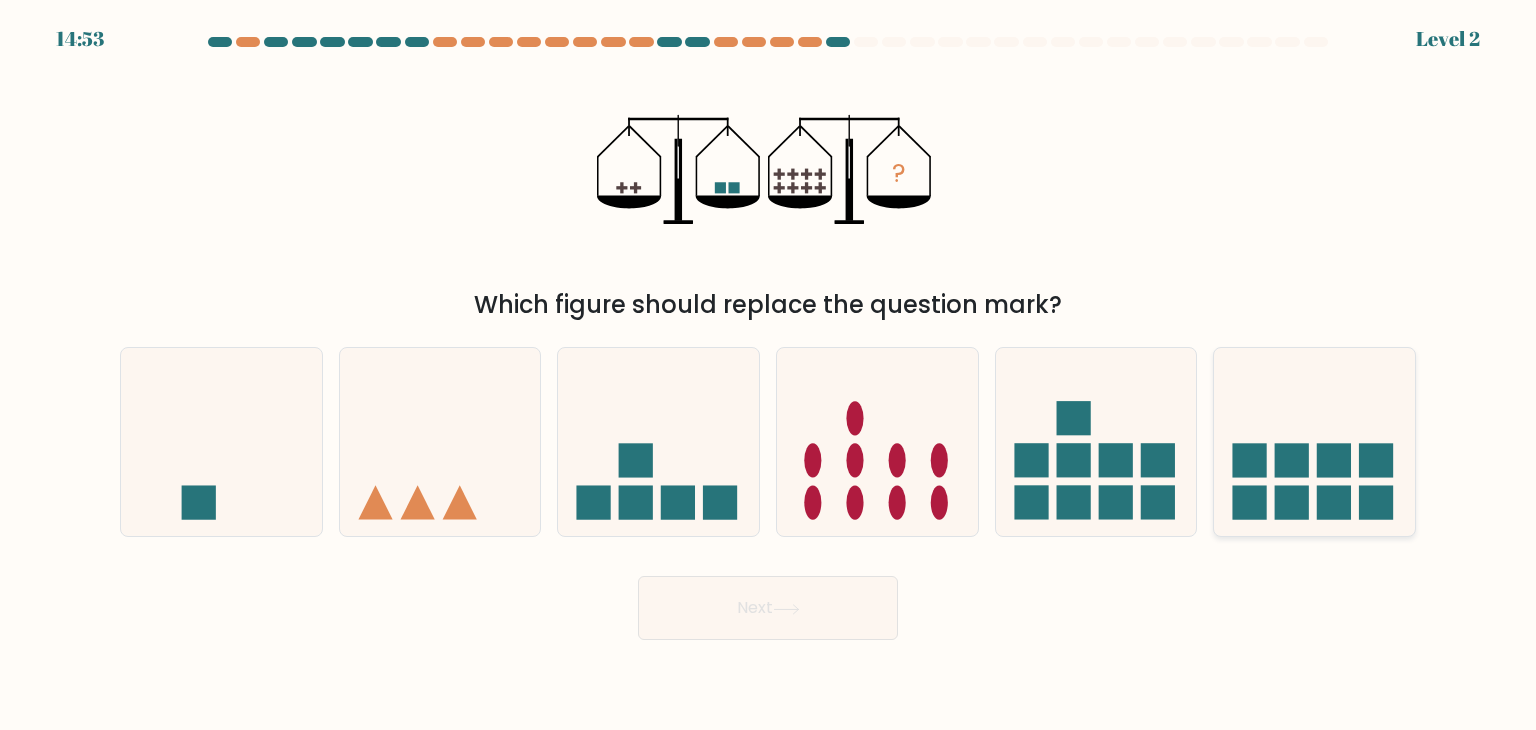 click 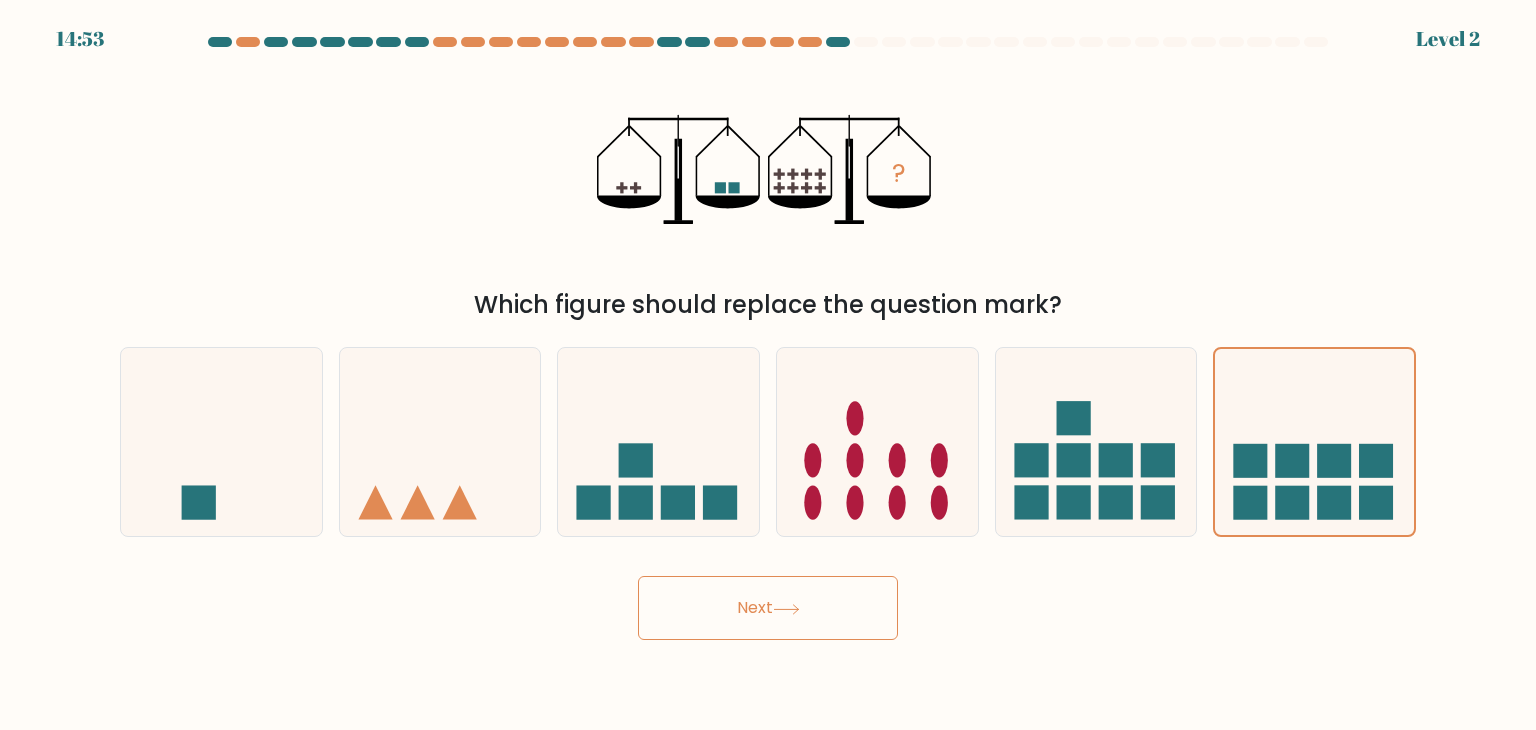 click on "Next" at bounding box center [768, 608] 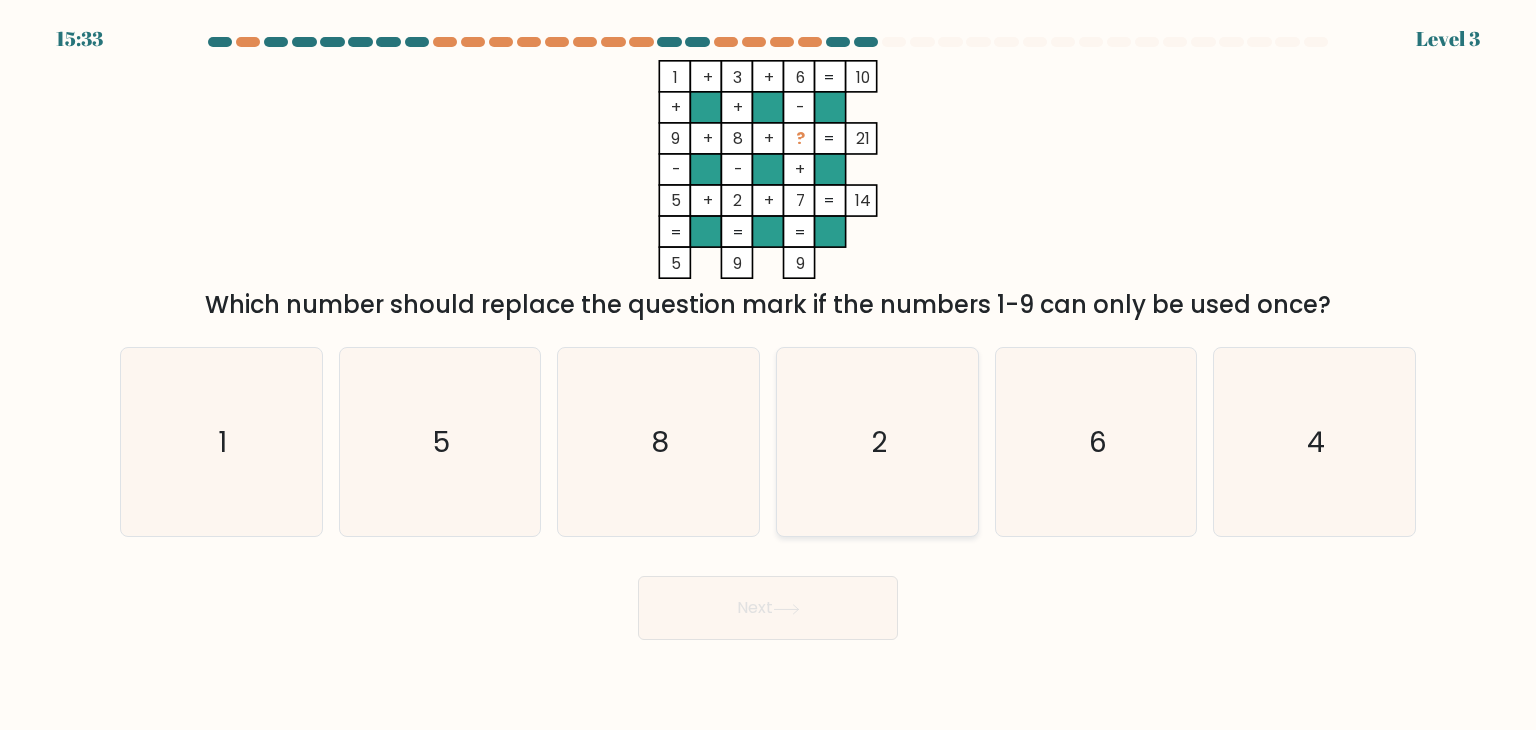 click on "2" 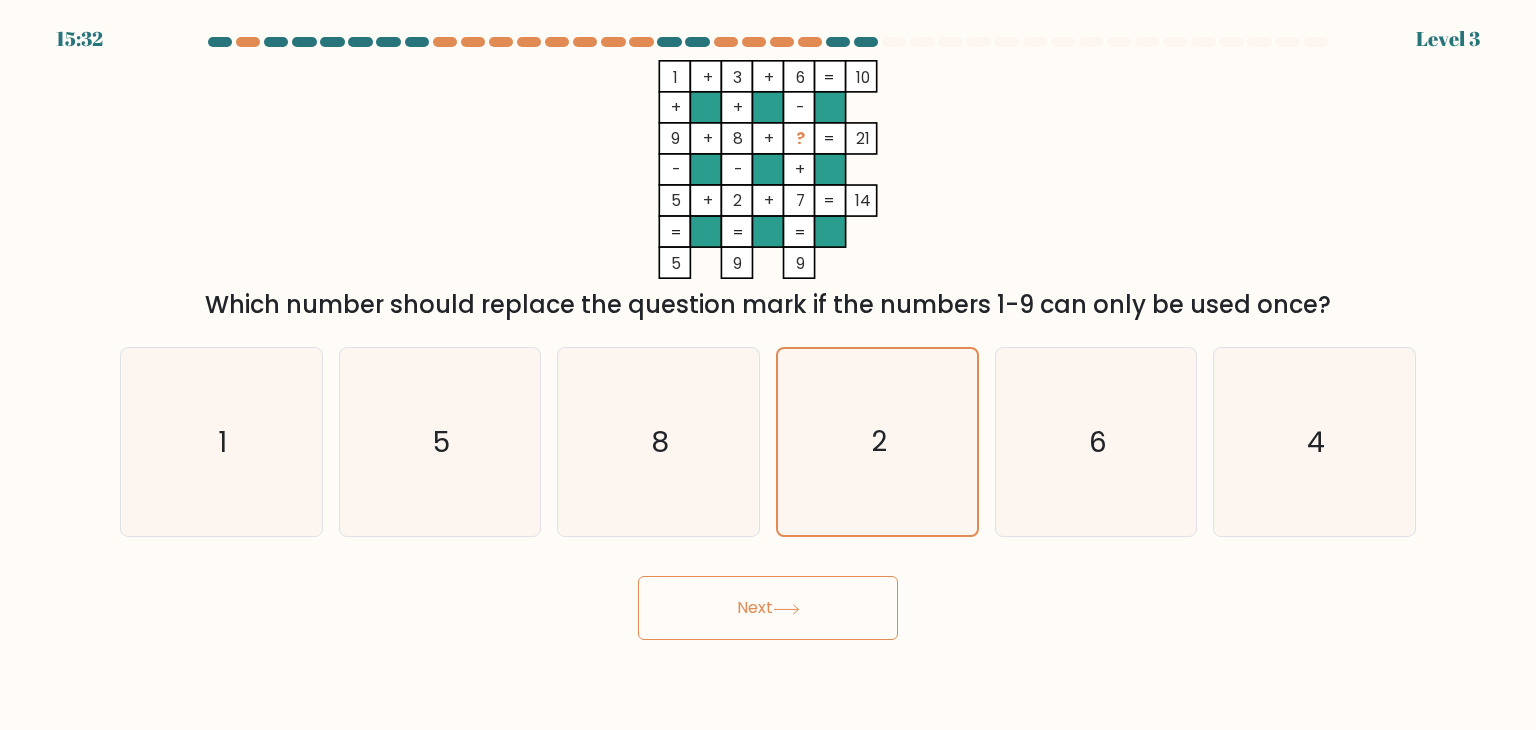 click on "Next" at bounding box center [768, 608] 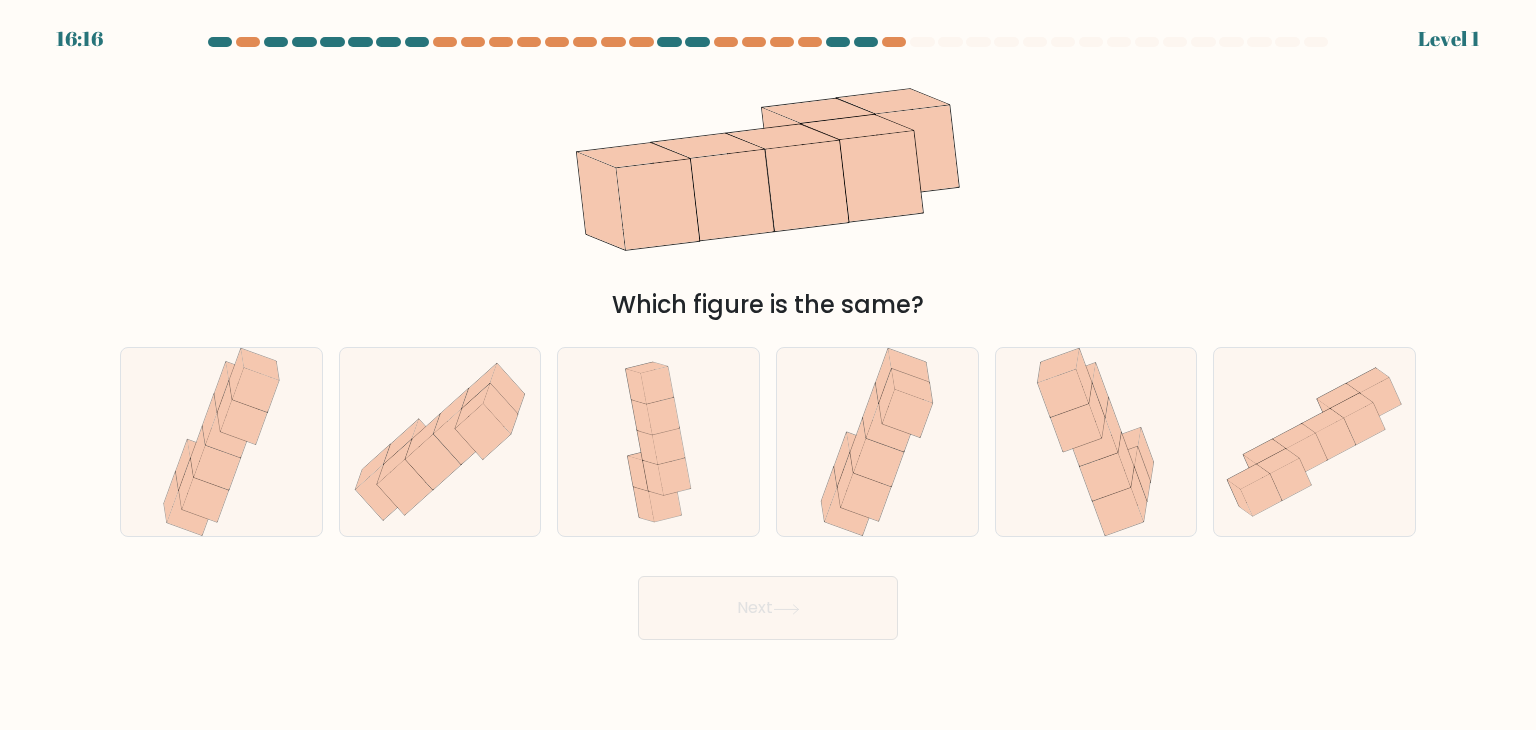 click on "Next" at bounding box center (768, 608) 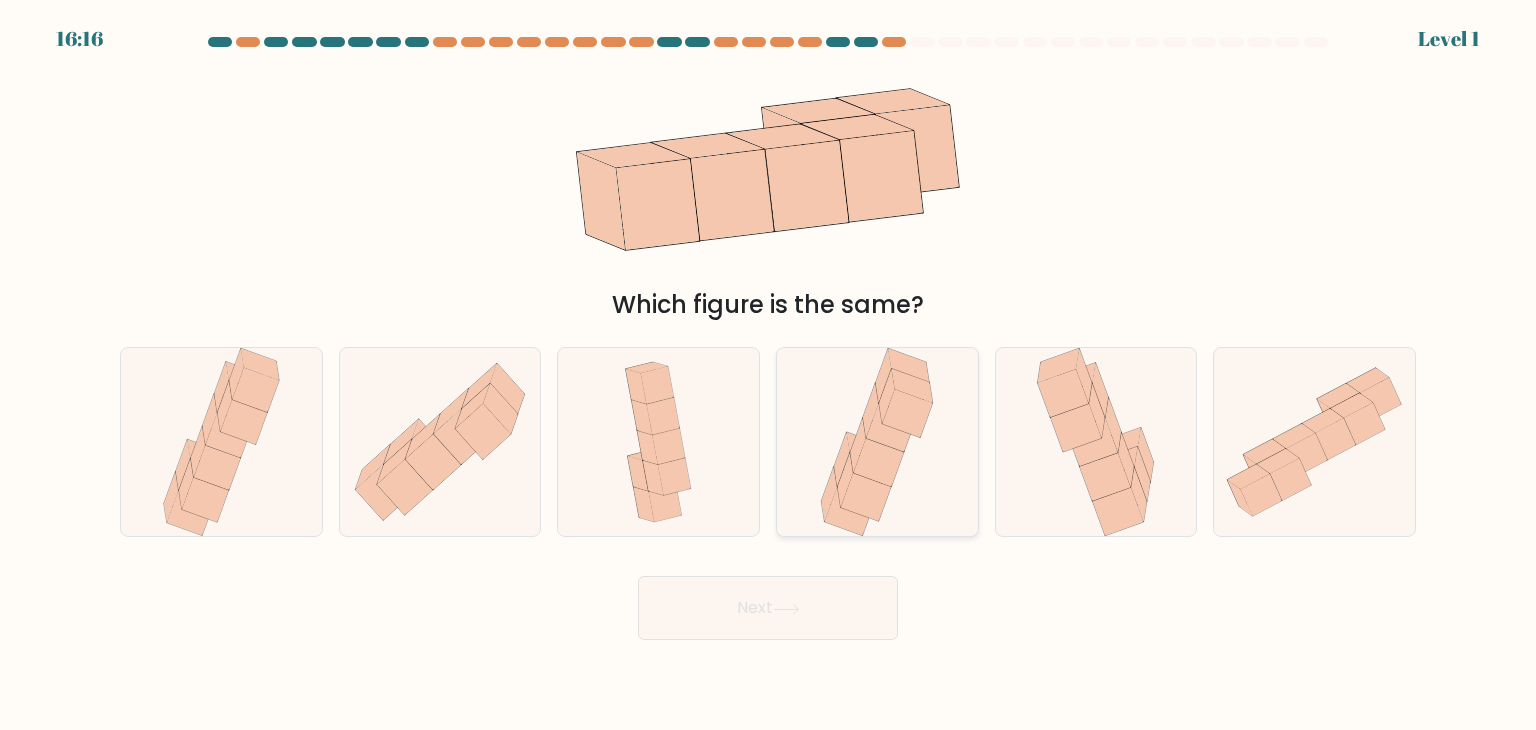 click 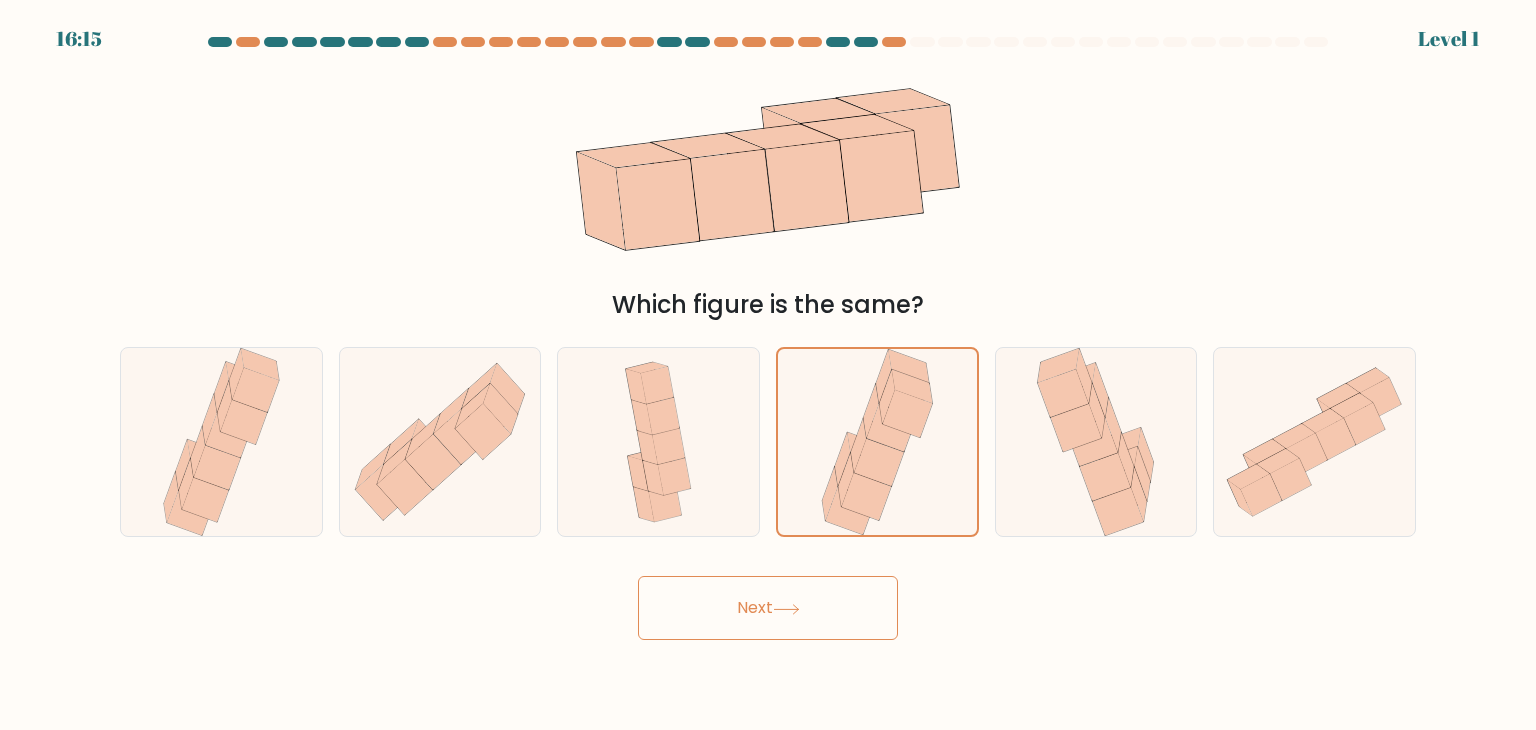 drag, startPoint x: 864, startPoint y: 566, endPoint x: 848, endPoint y: 574, distance: 17.888544 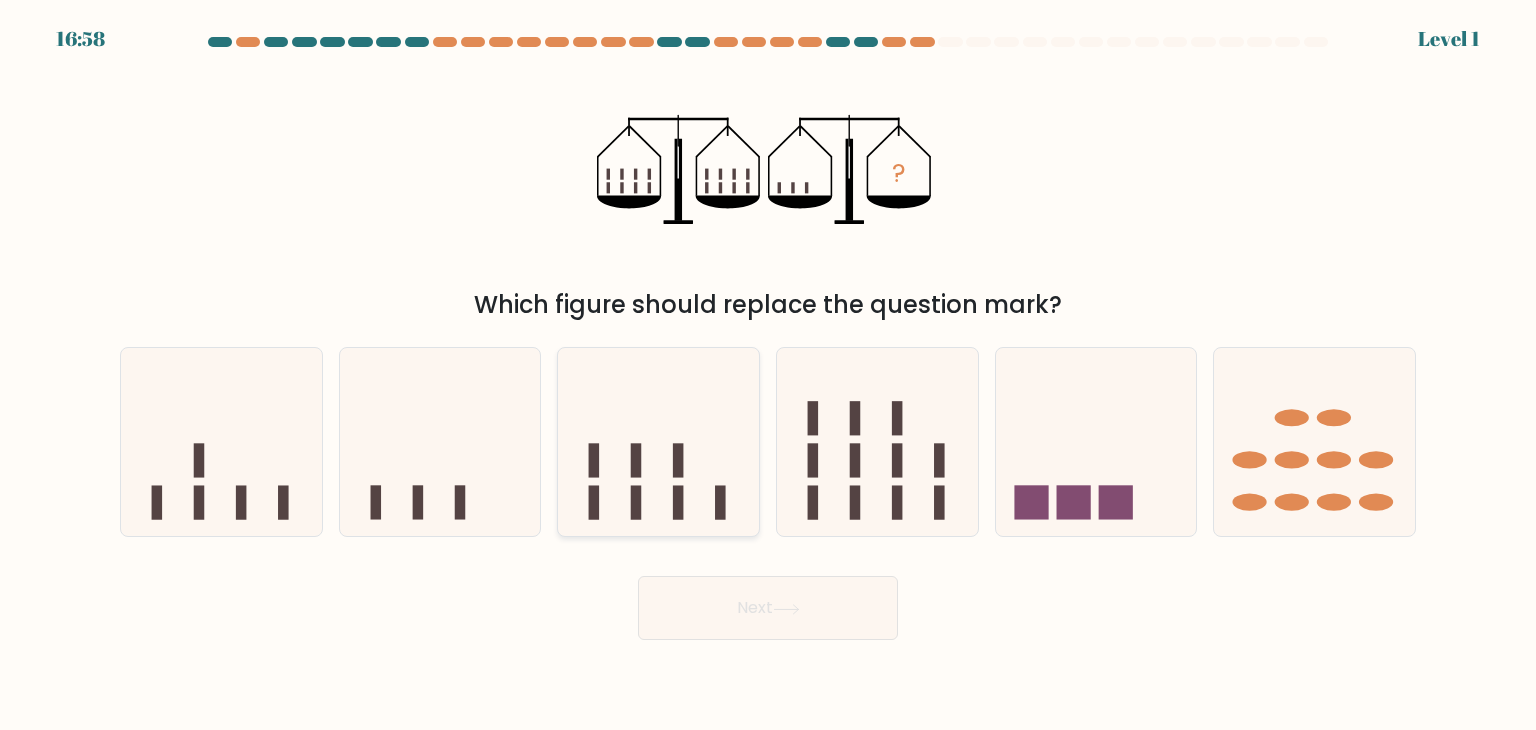 click 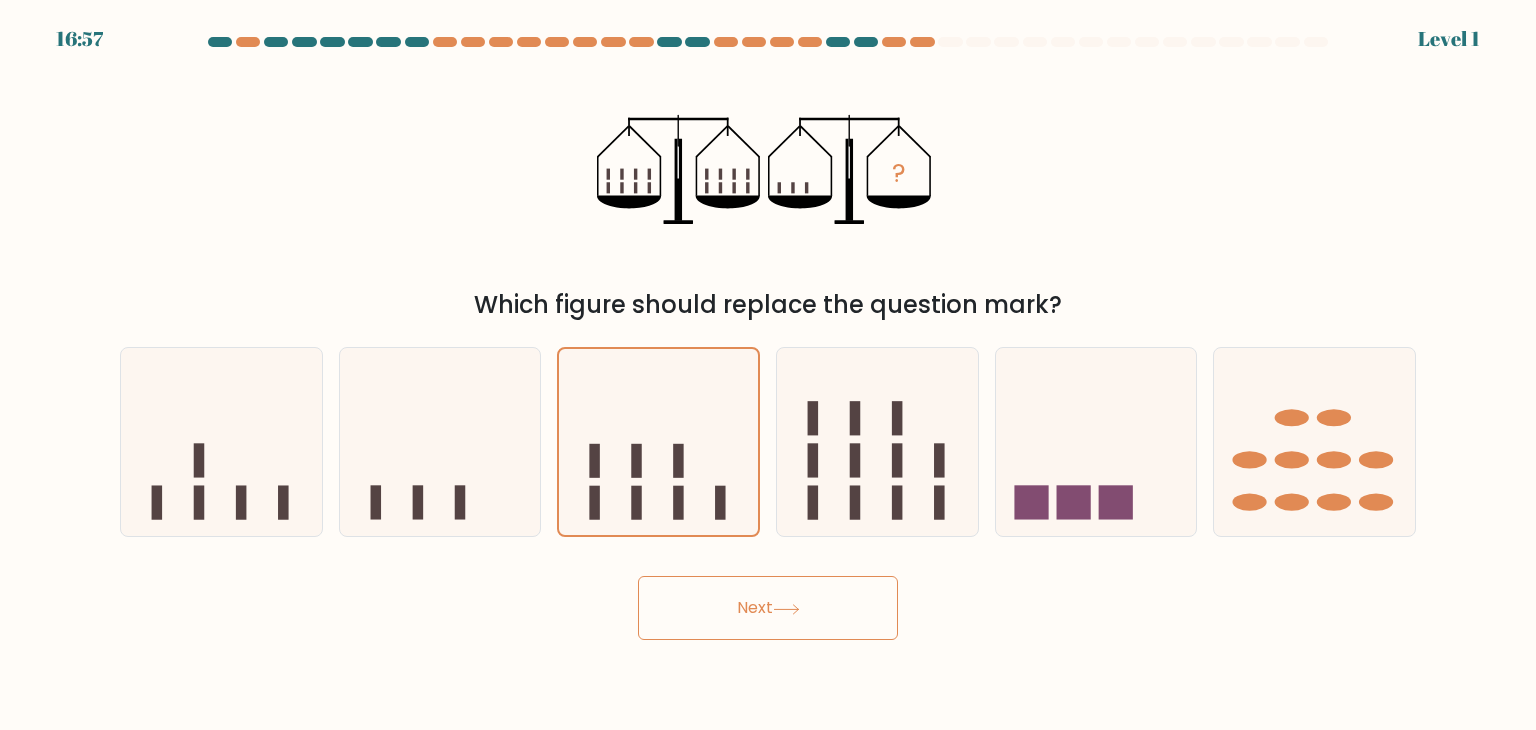 click on "Next" at bounding box center (768, 608) 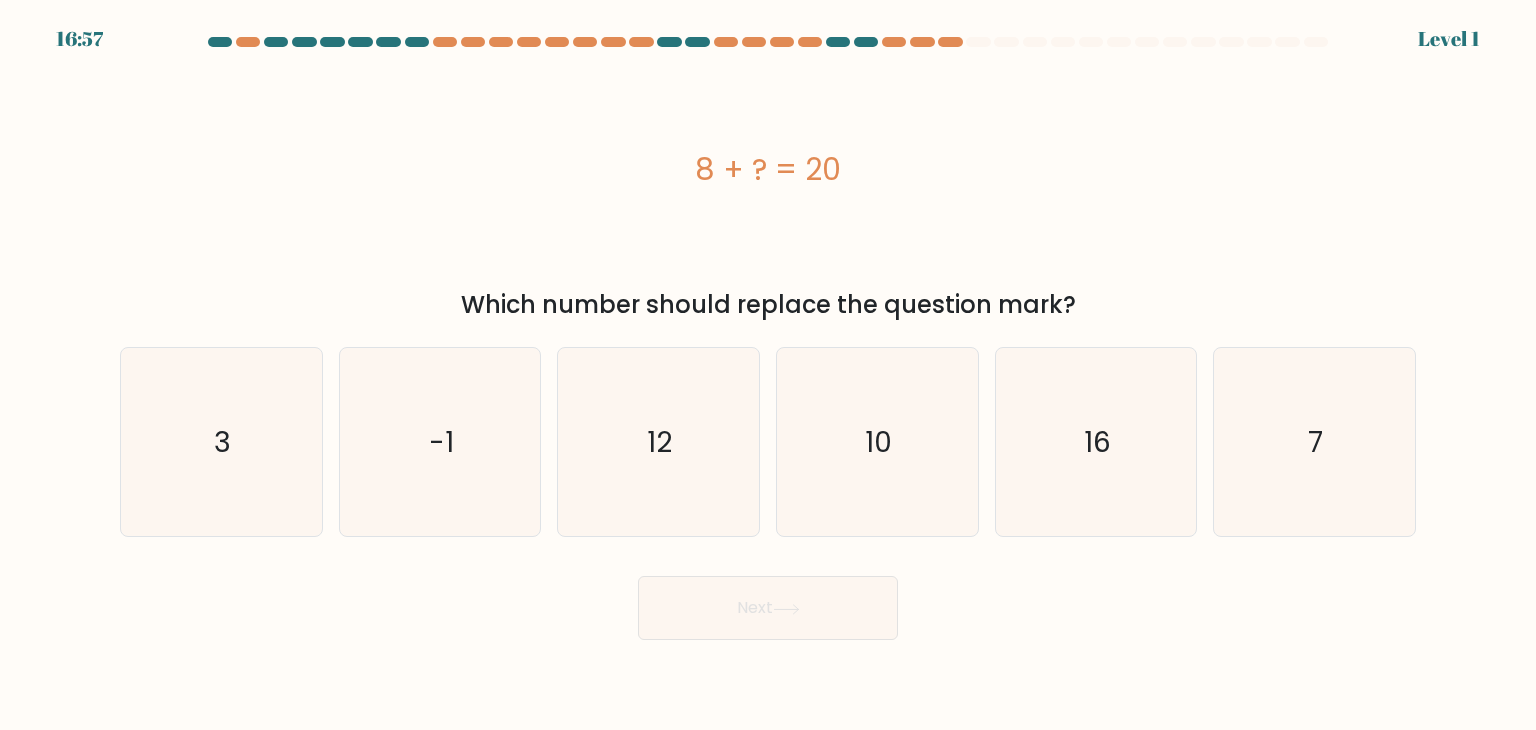 drag, startPoint x: 711, startPoint y: 643, endPoint x: 739, endPoint y: 643, distance: 28 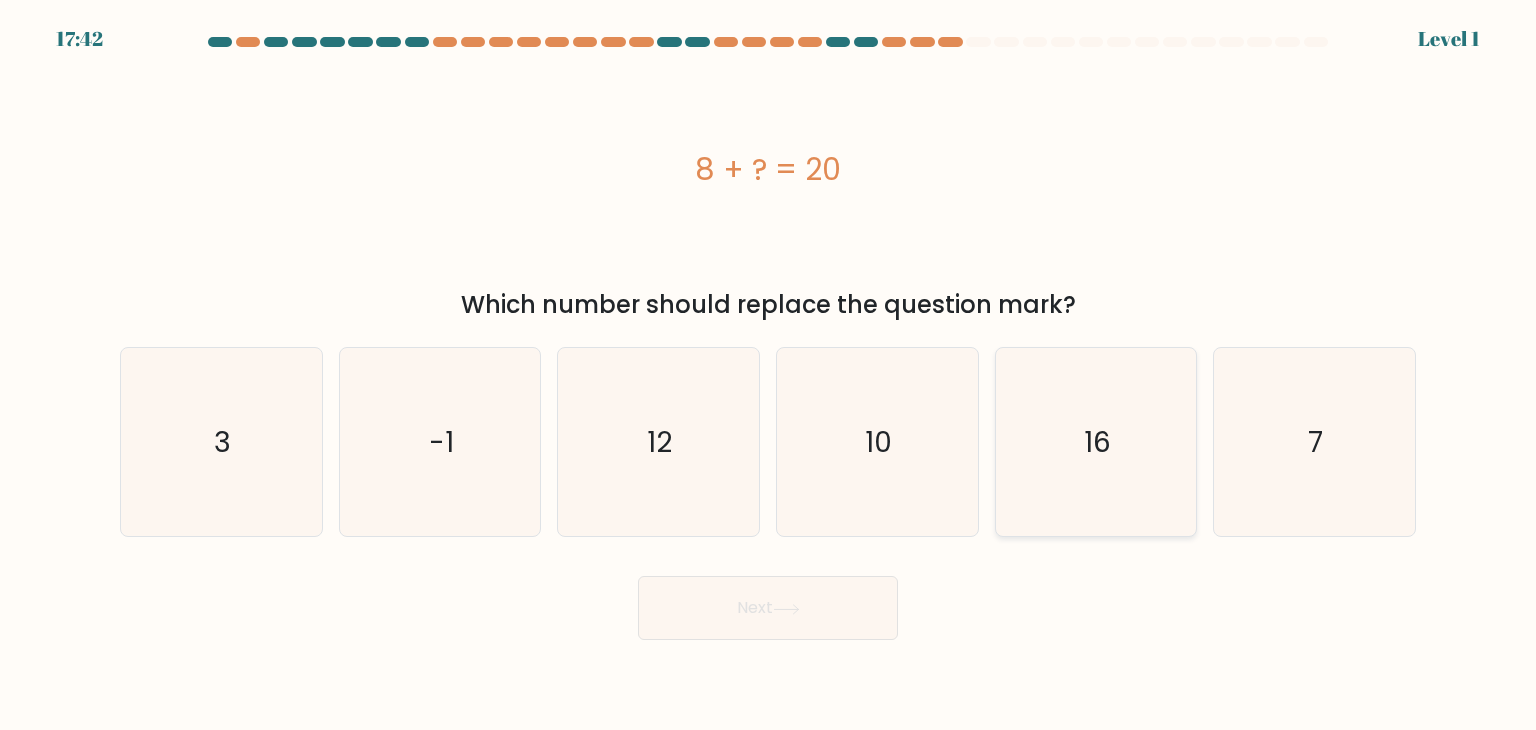 click on "16" 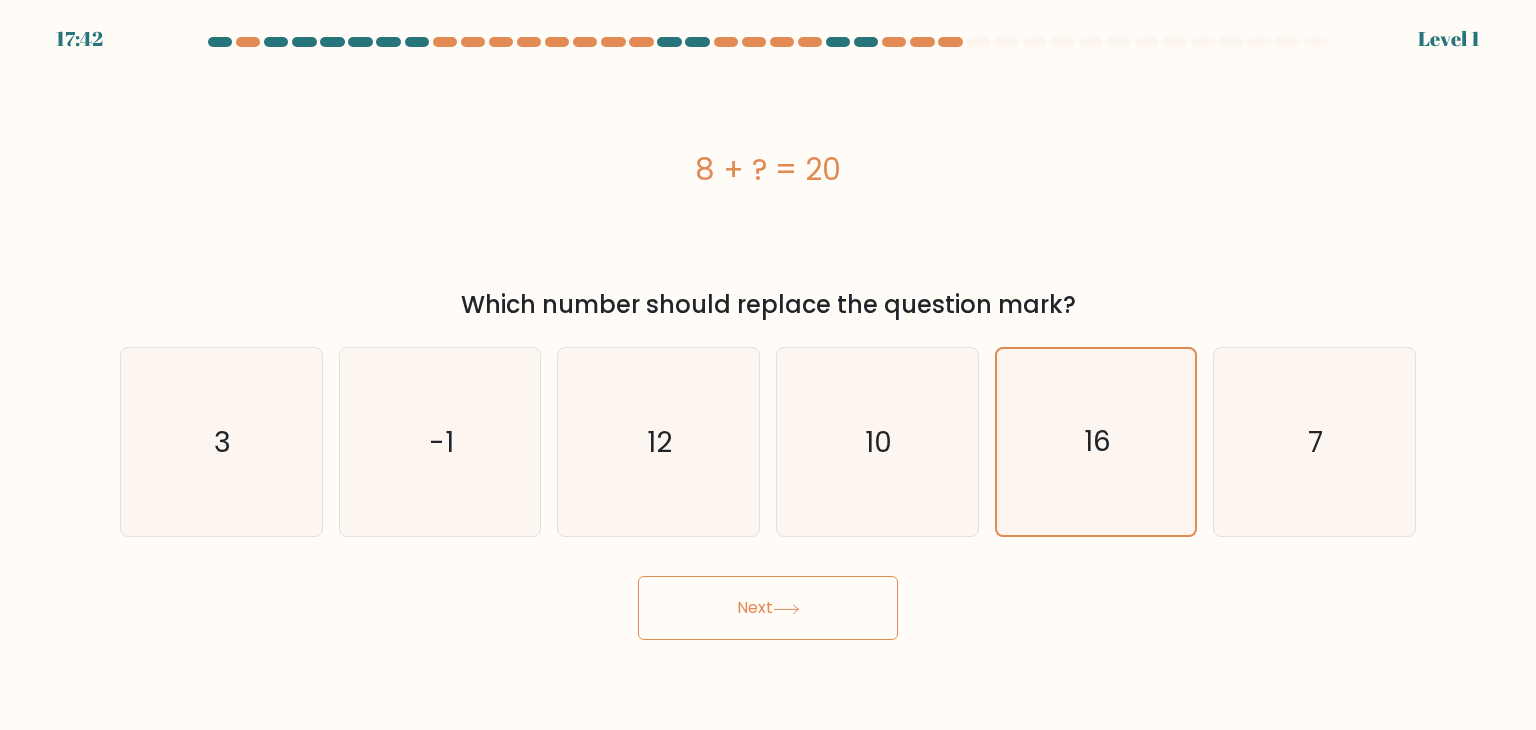click on "Next" at bounding box center [768, 608] 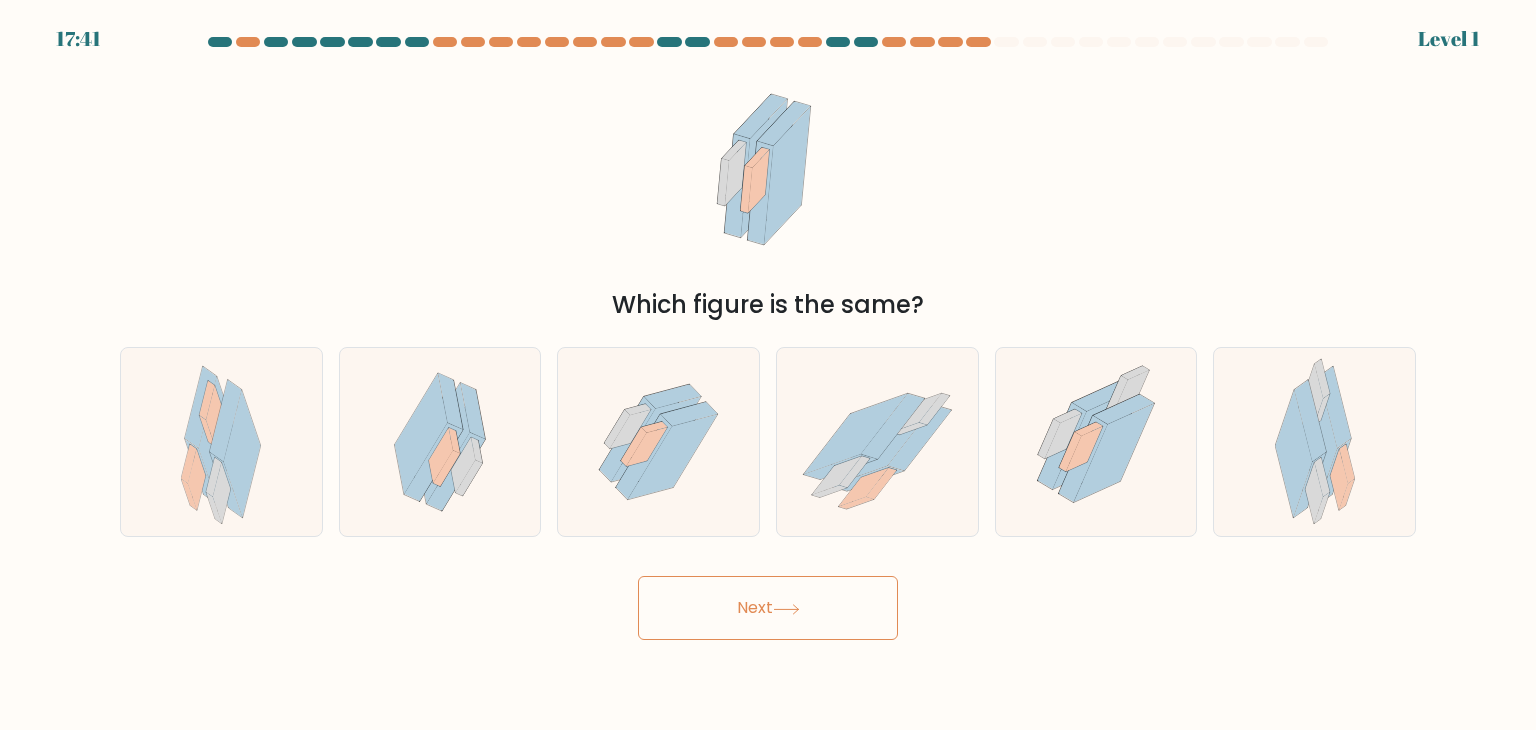 click on "Next" at bounding box center (768, 608) 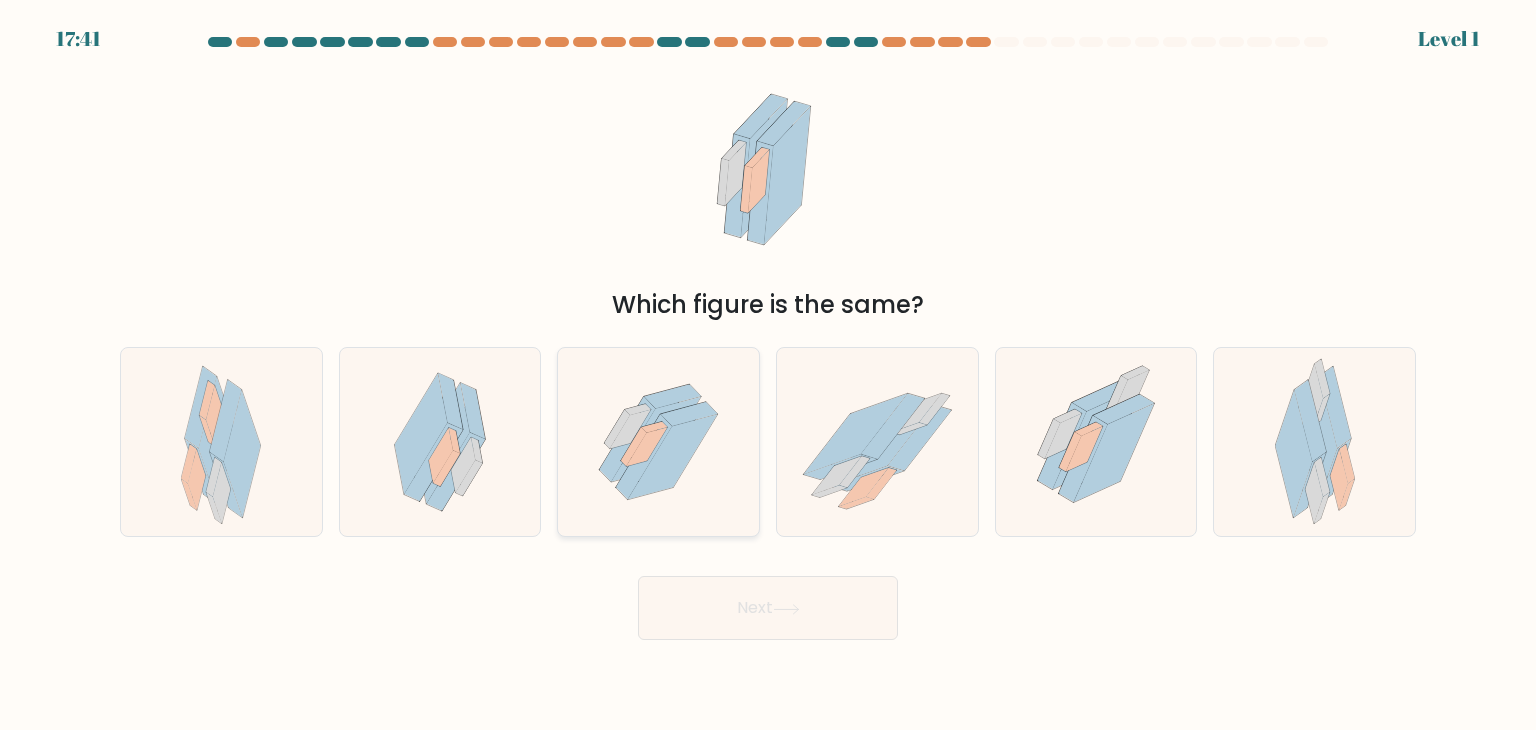 click at bounding box center [658, 442] 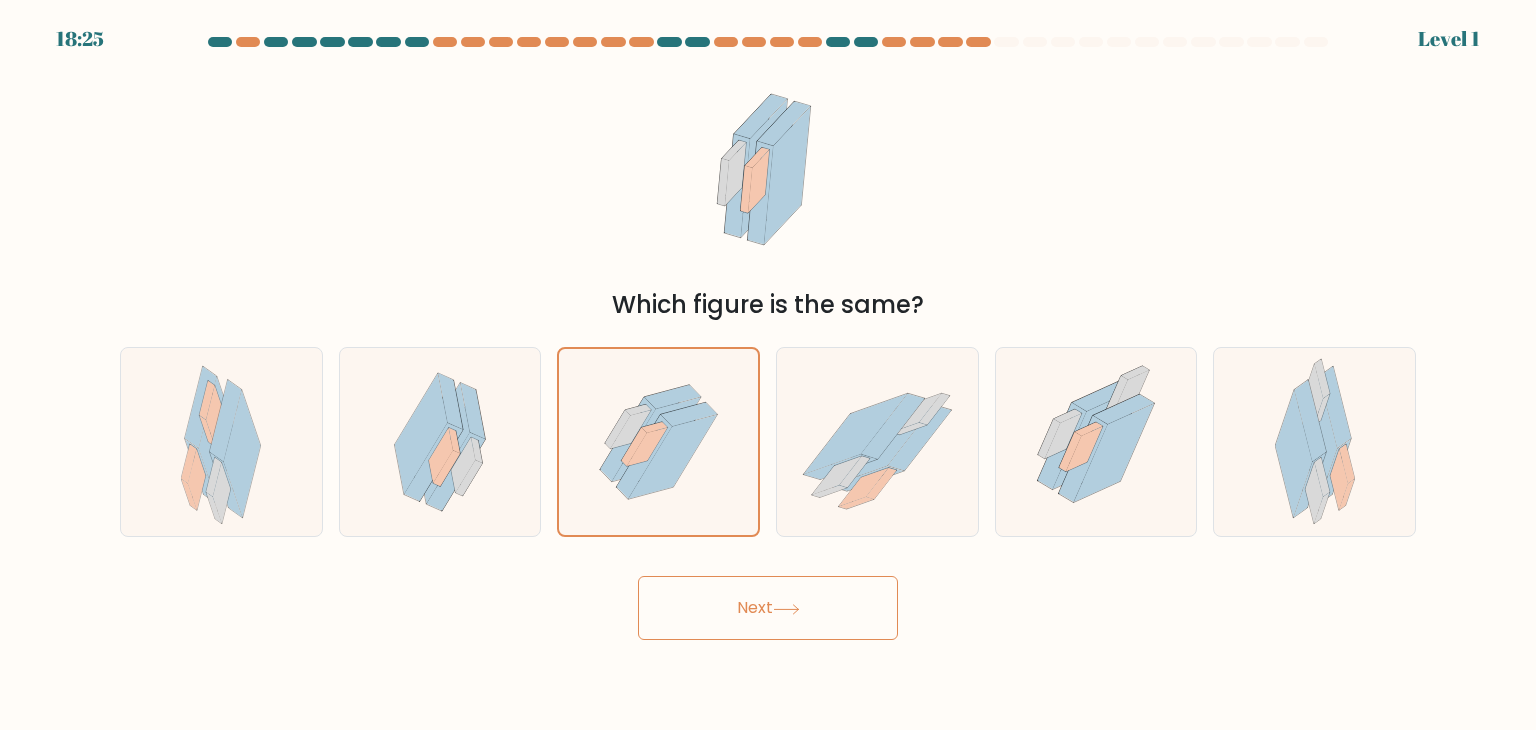 click at bounding box center [768, 338] 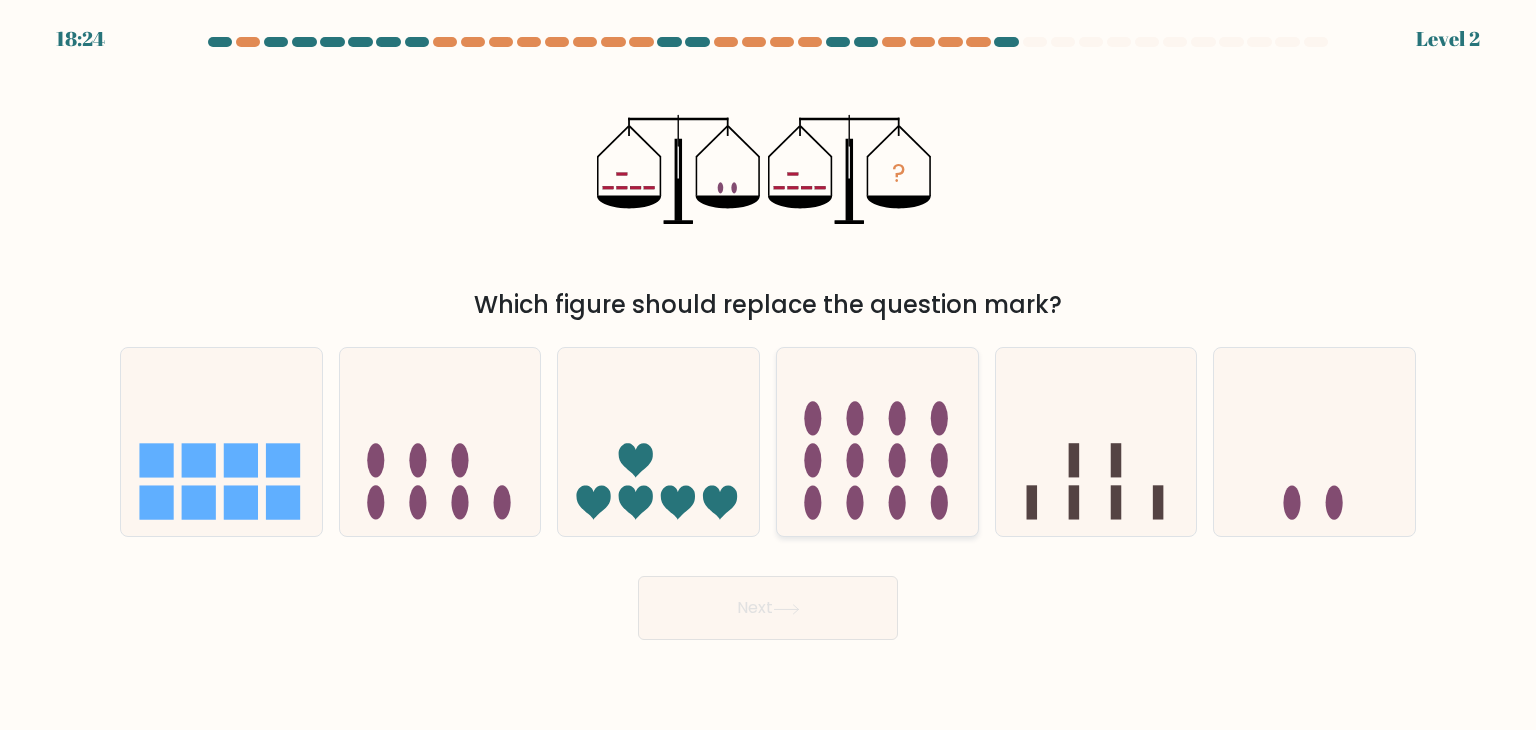 click 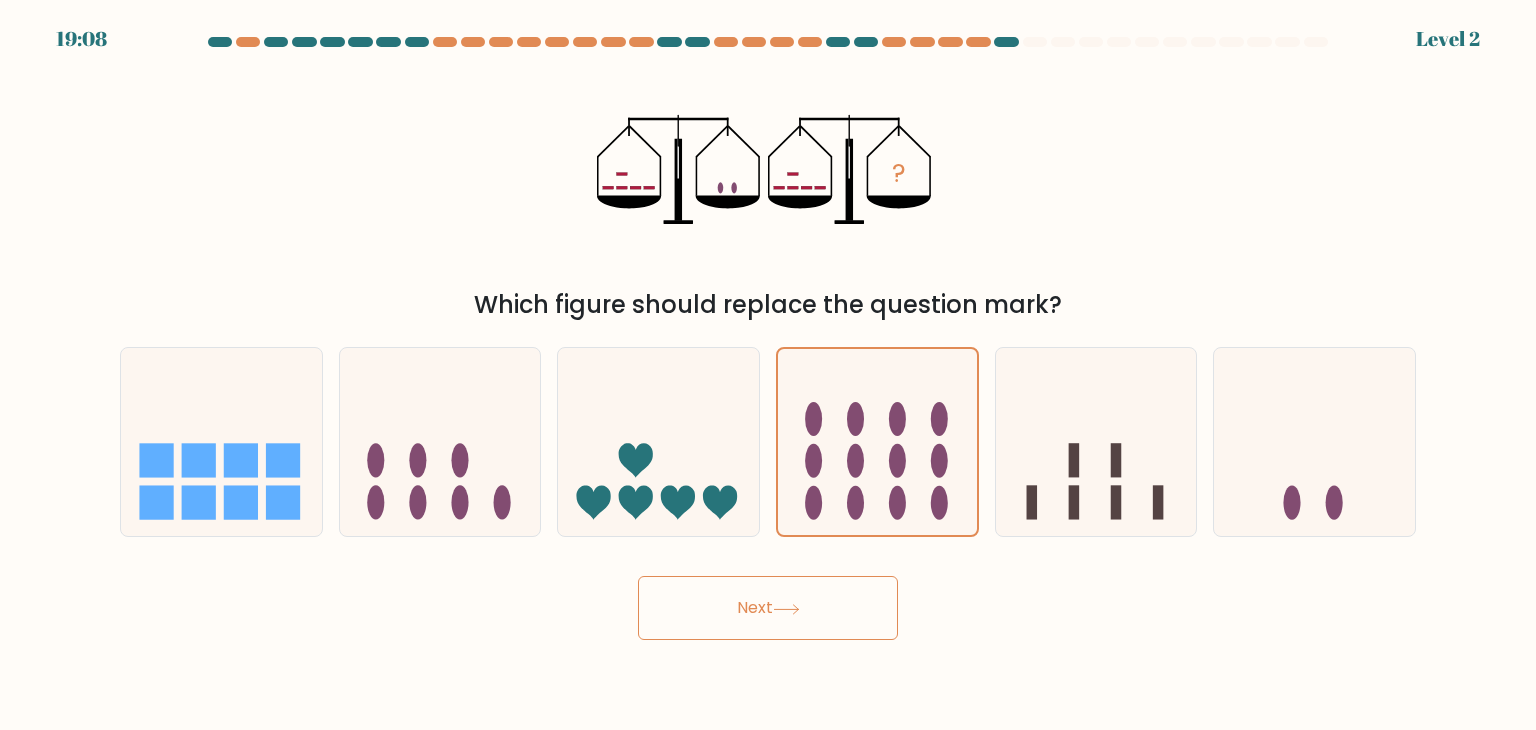 click on "Next" at bounding box center (768, 608) 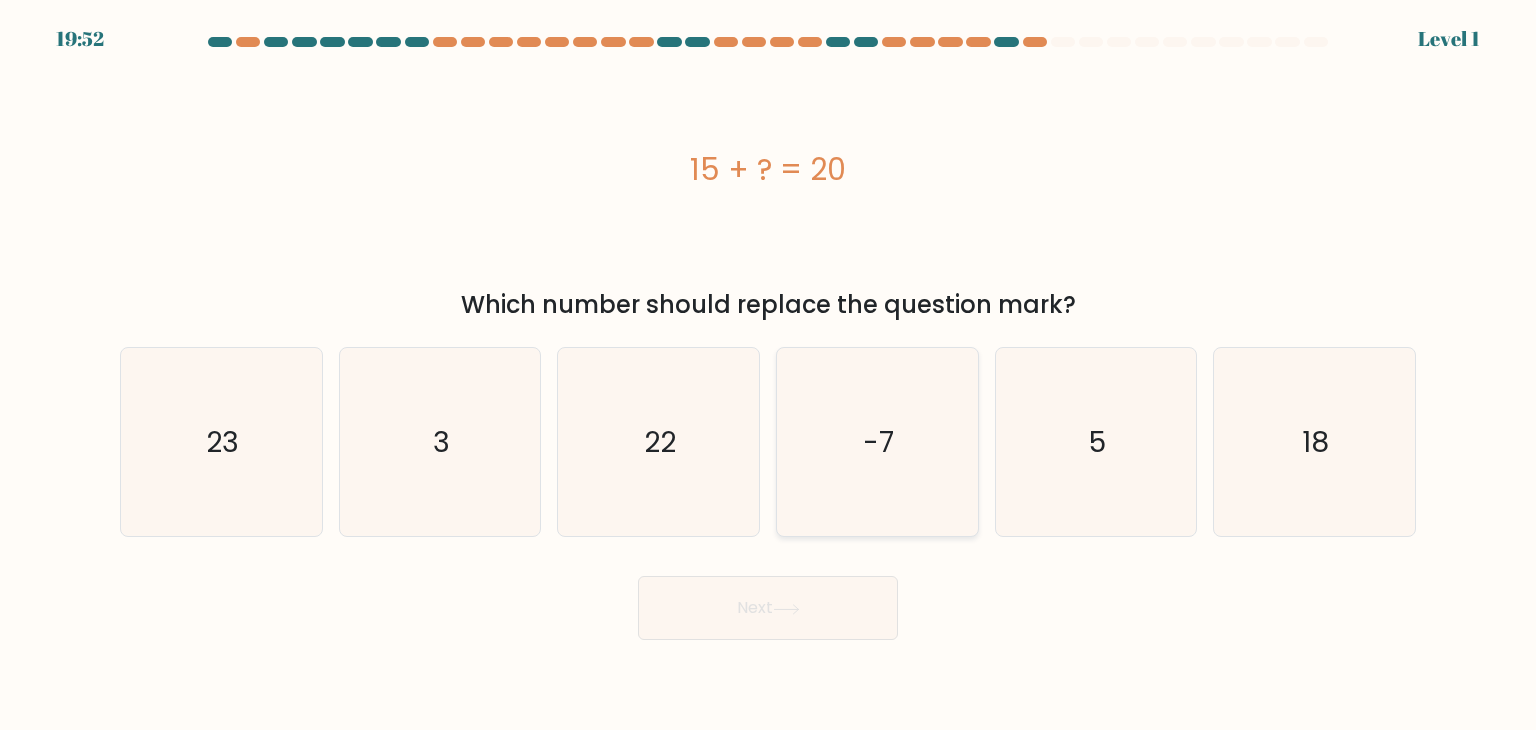 click on "-7" 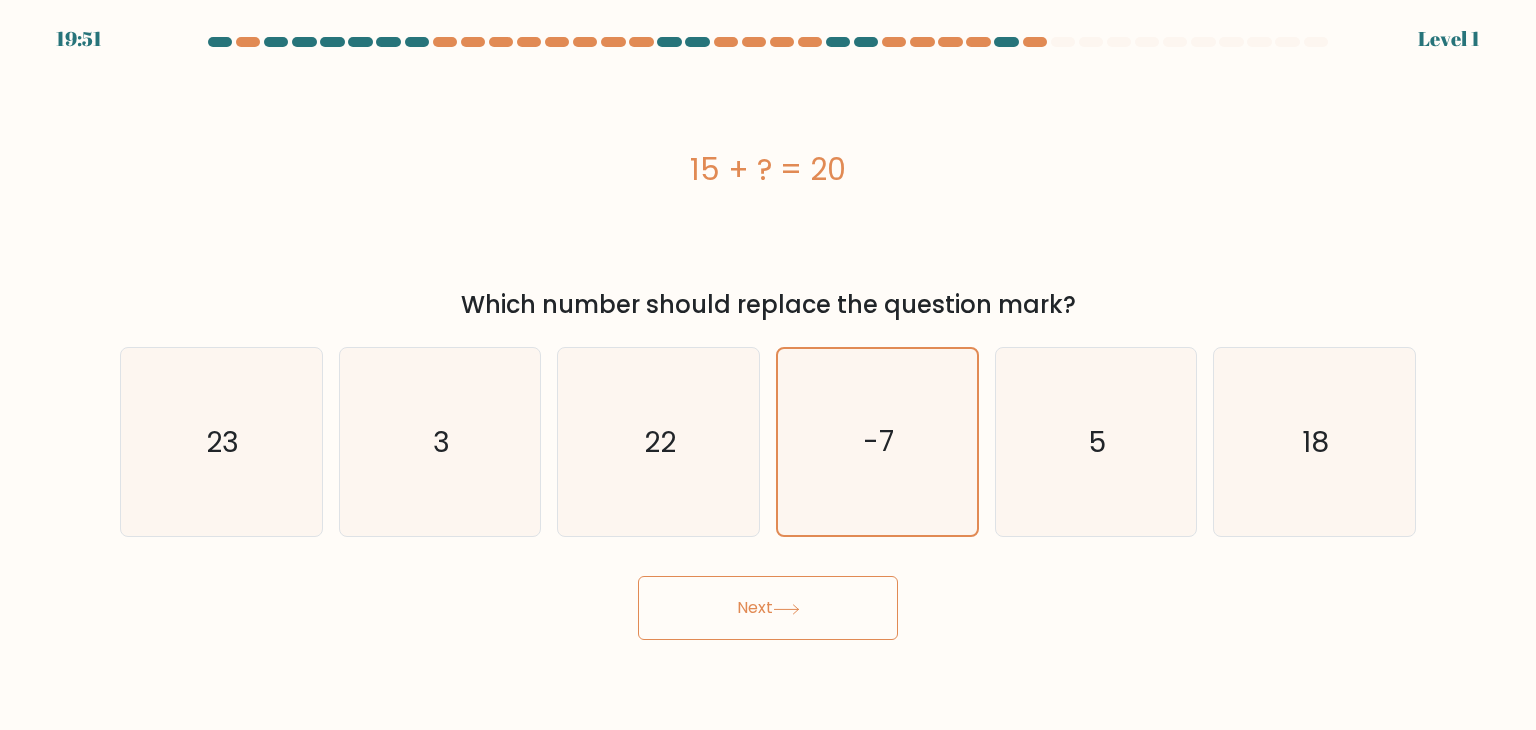 click on "Next" at bounding box center (768, 608) 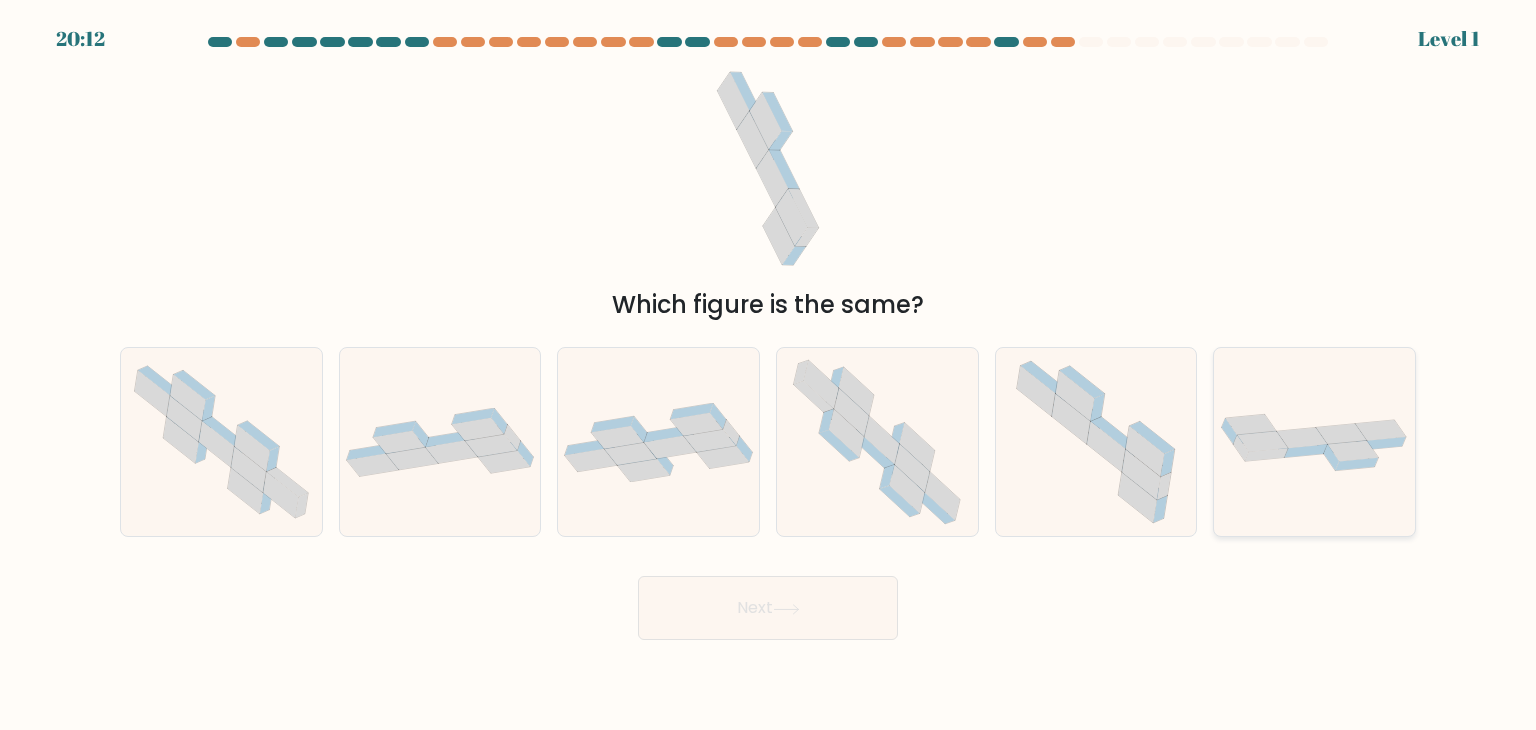 click at bounding box center [1314, 442] 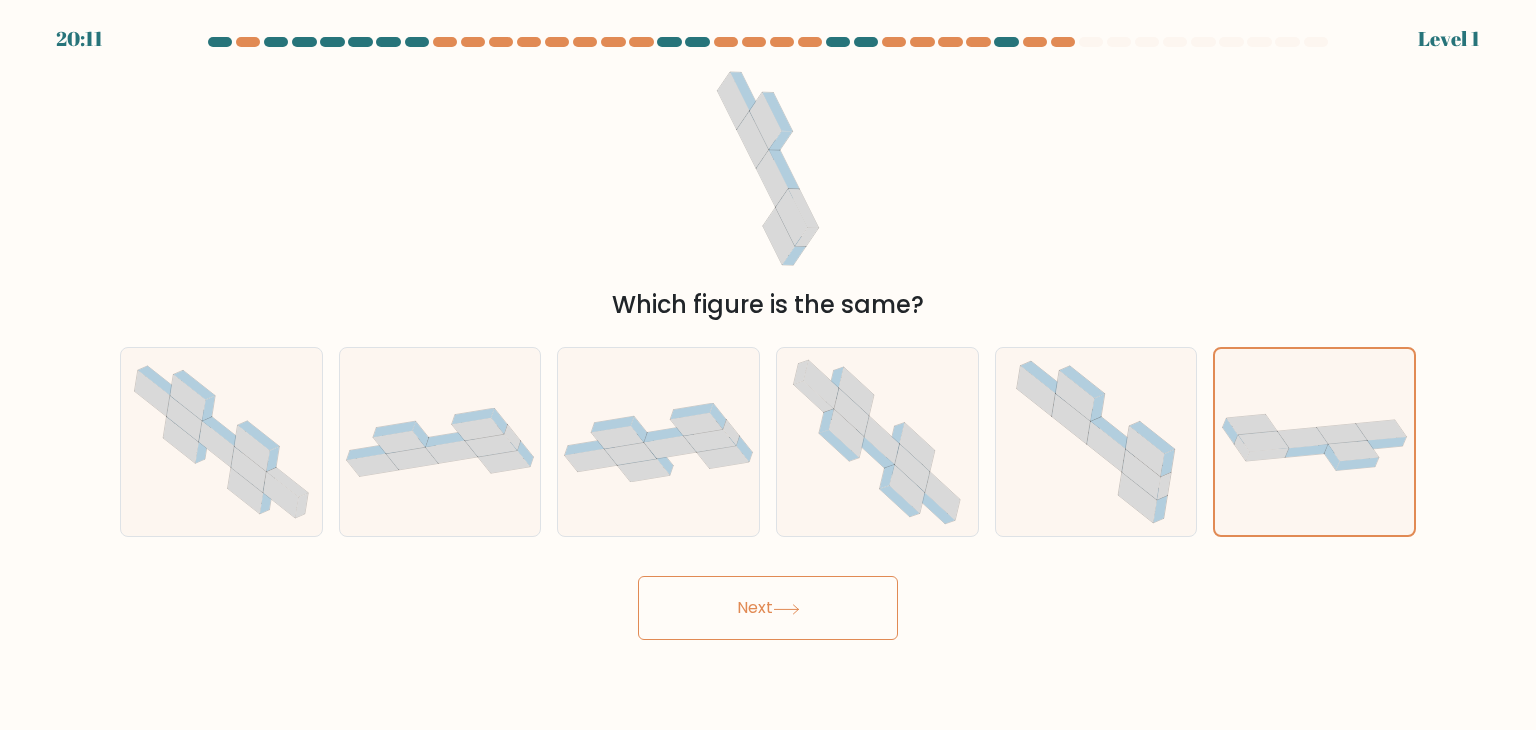 click on "Next" at bounding box center [768, 608] 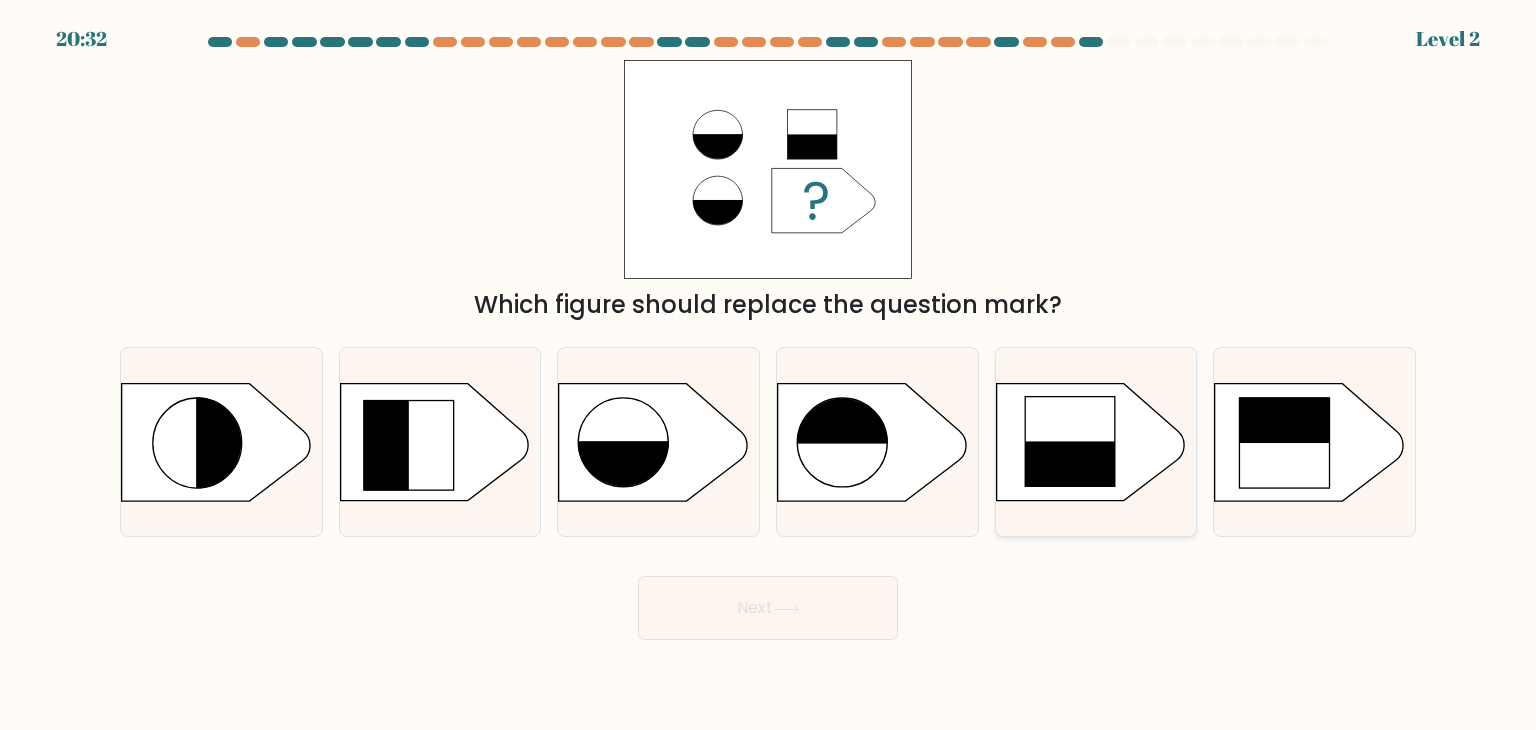 click at bounding box center [1096, 442] 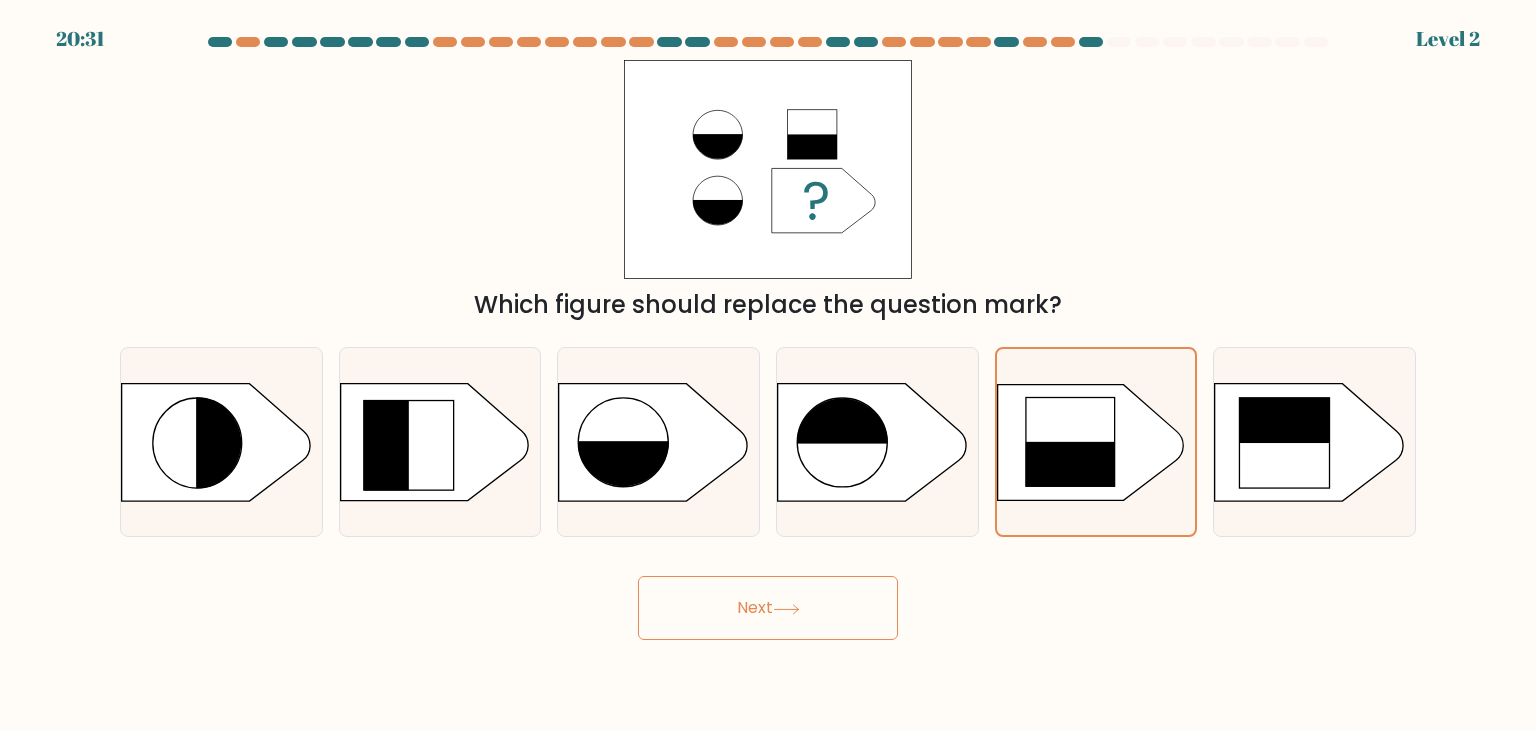 click on "Next" at bounding box center [768, 608] 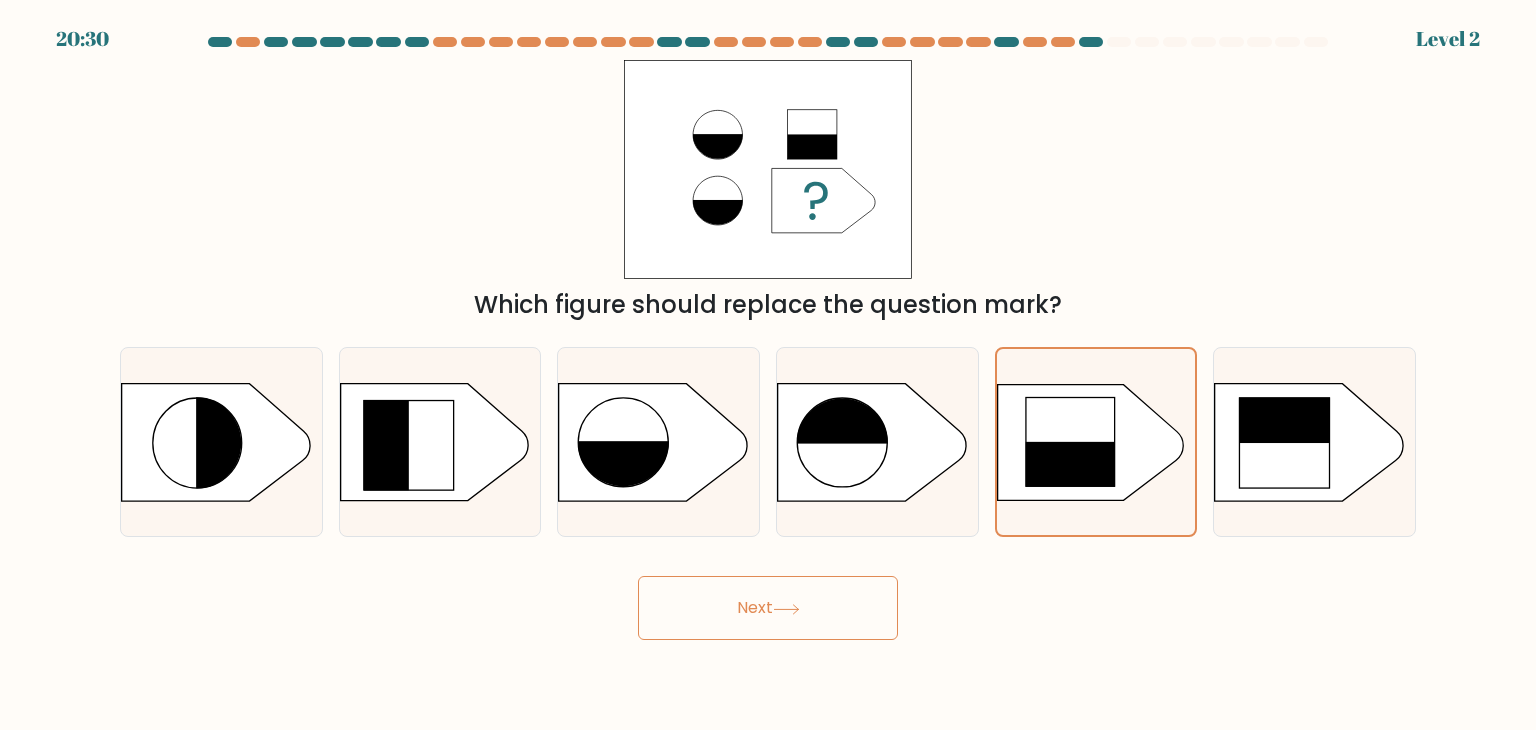 click on "Next" at bounding box center [768, 608] 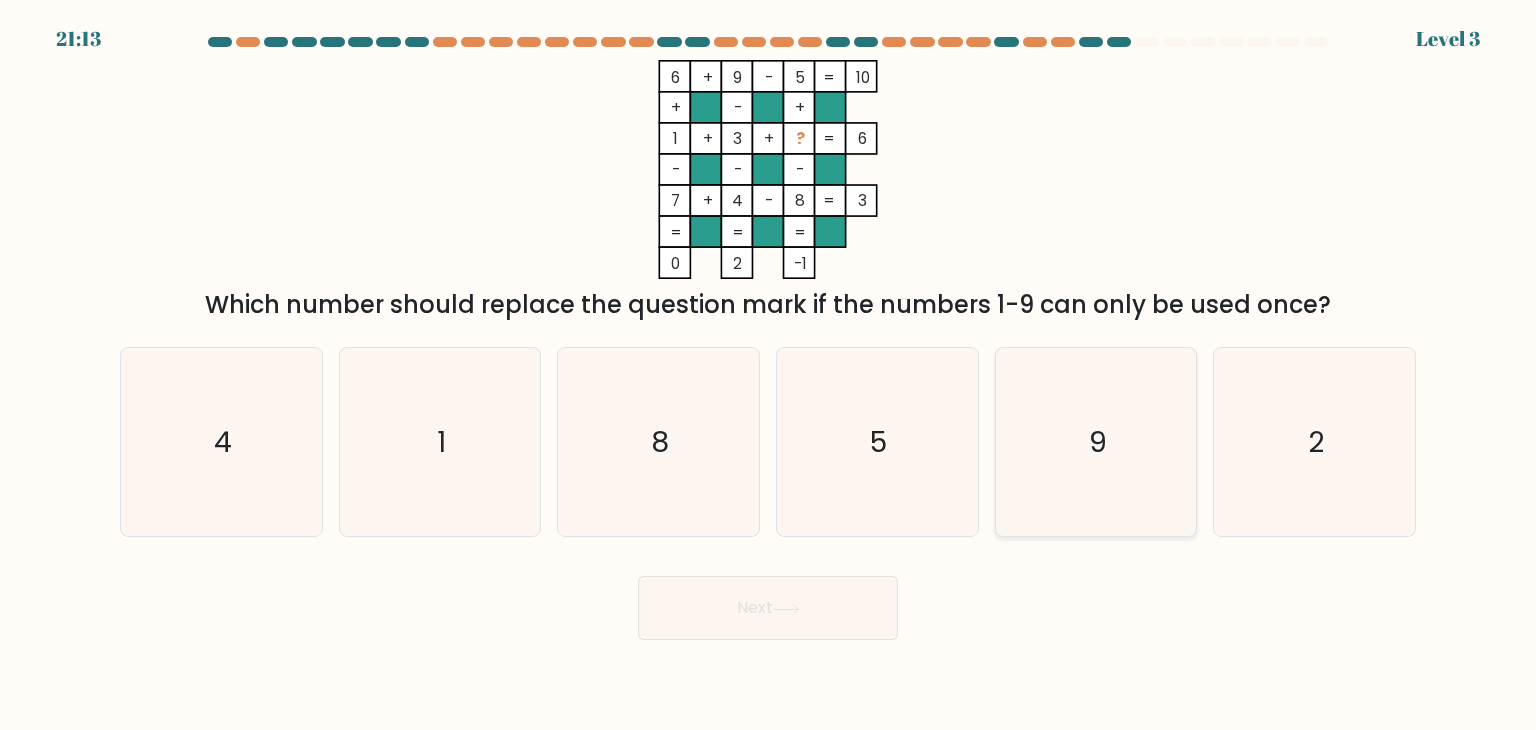click on "9" 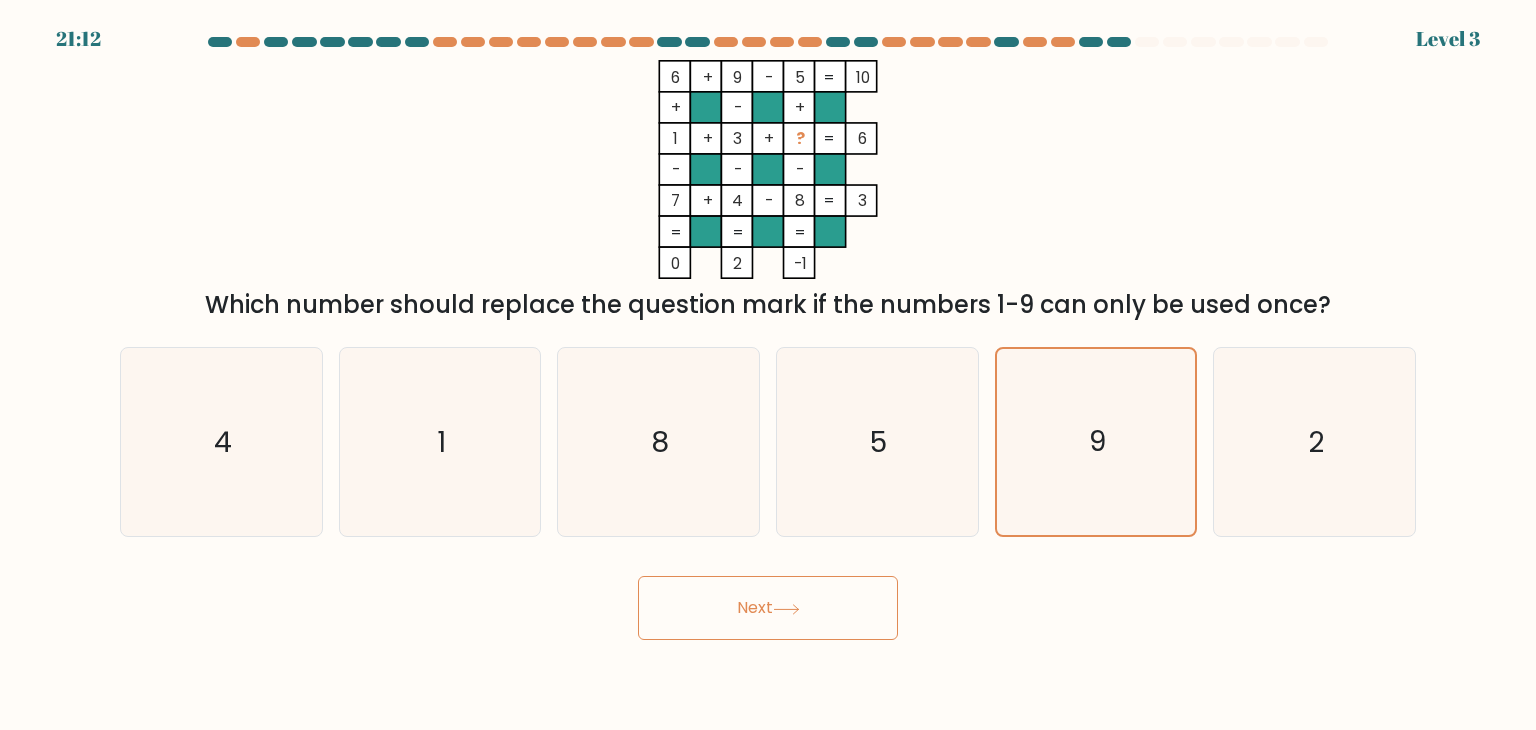 click on "Next" at bounding box center [768, 608] 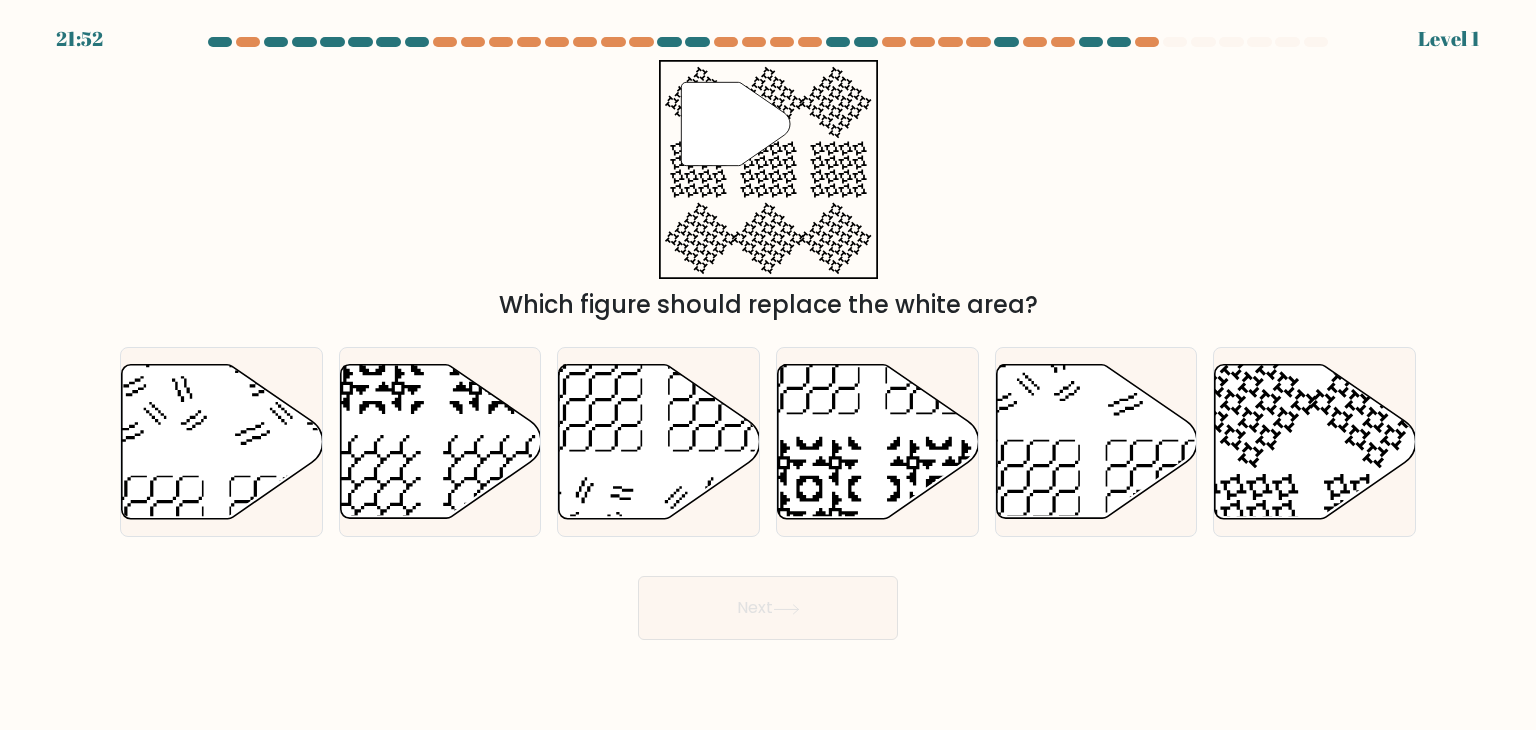 click on "a.
b.
c.
d." at bounding box center (768, 434) 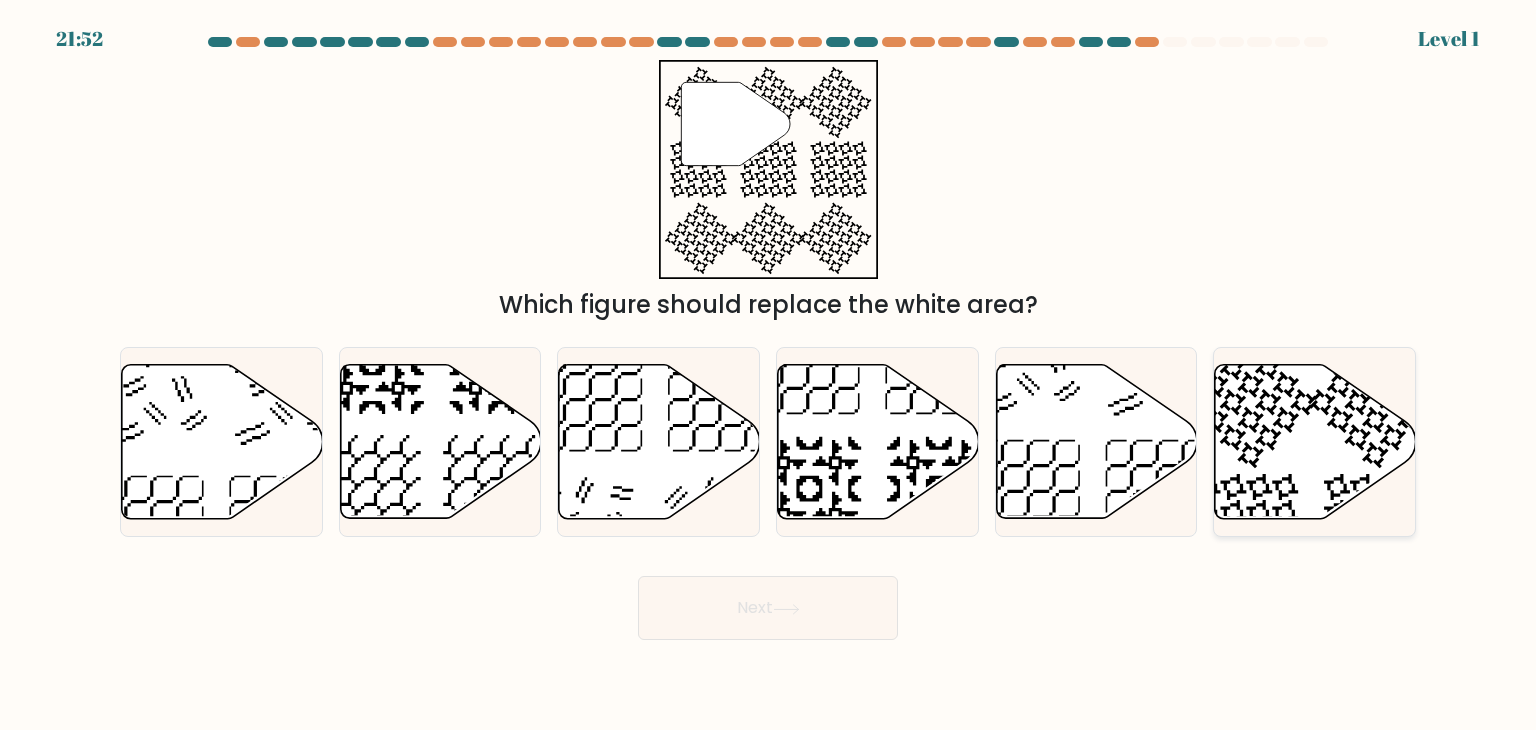 click 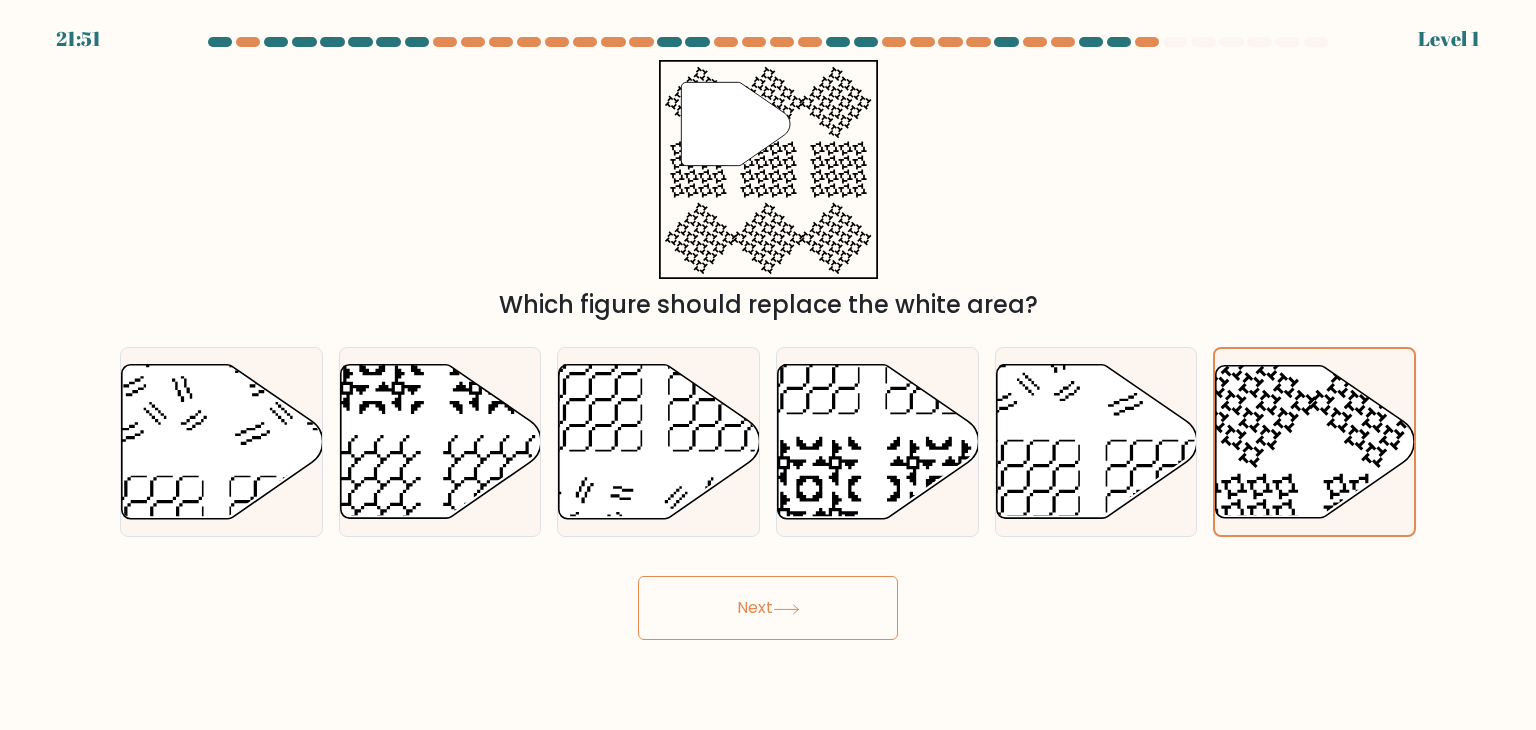 click on "Next" at bounding box center [768, 600] 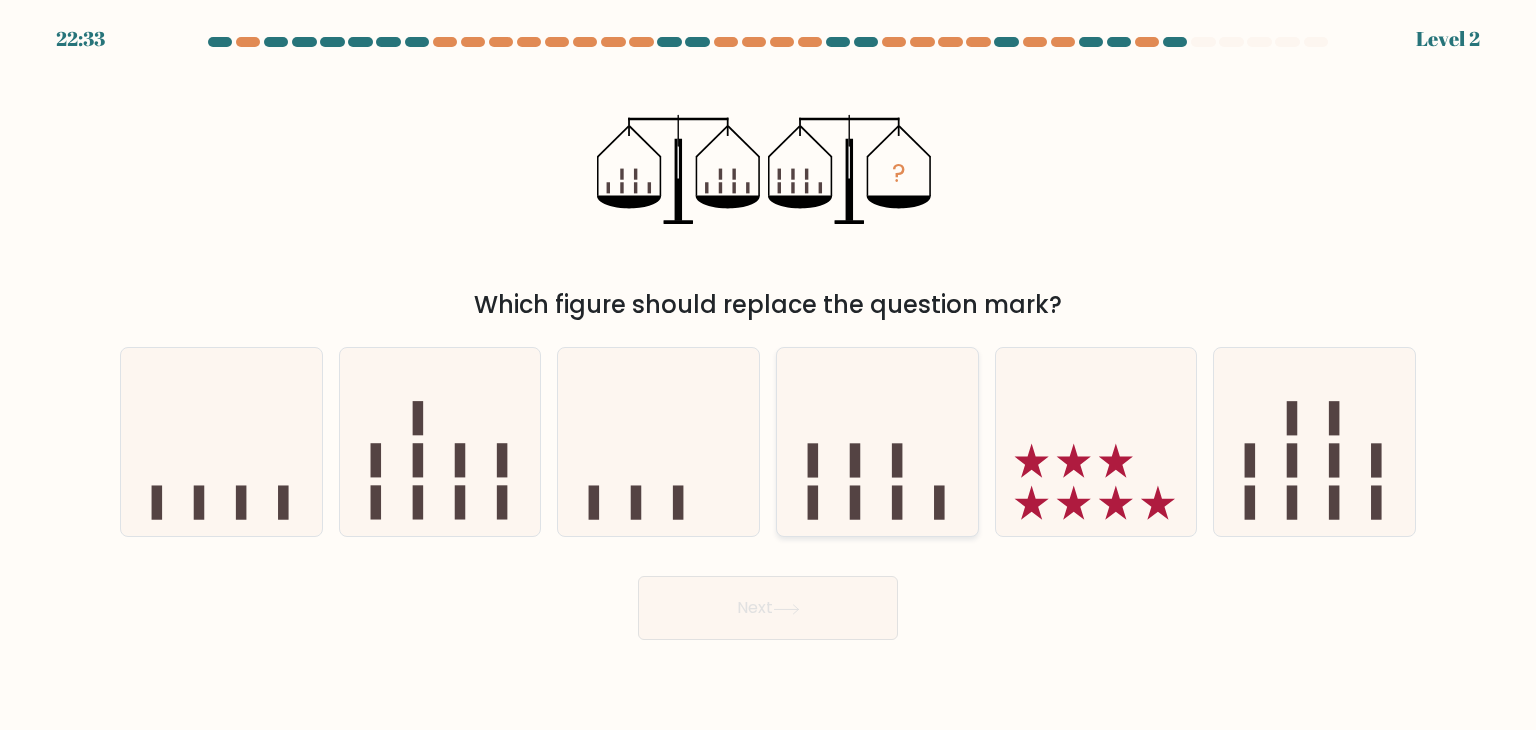 click 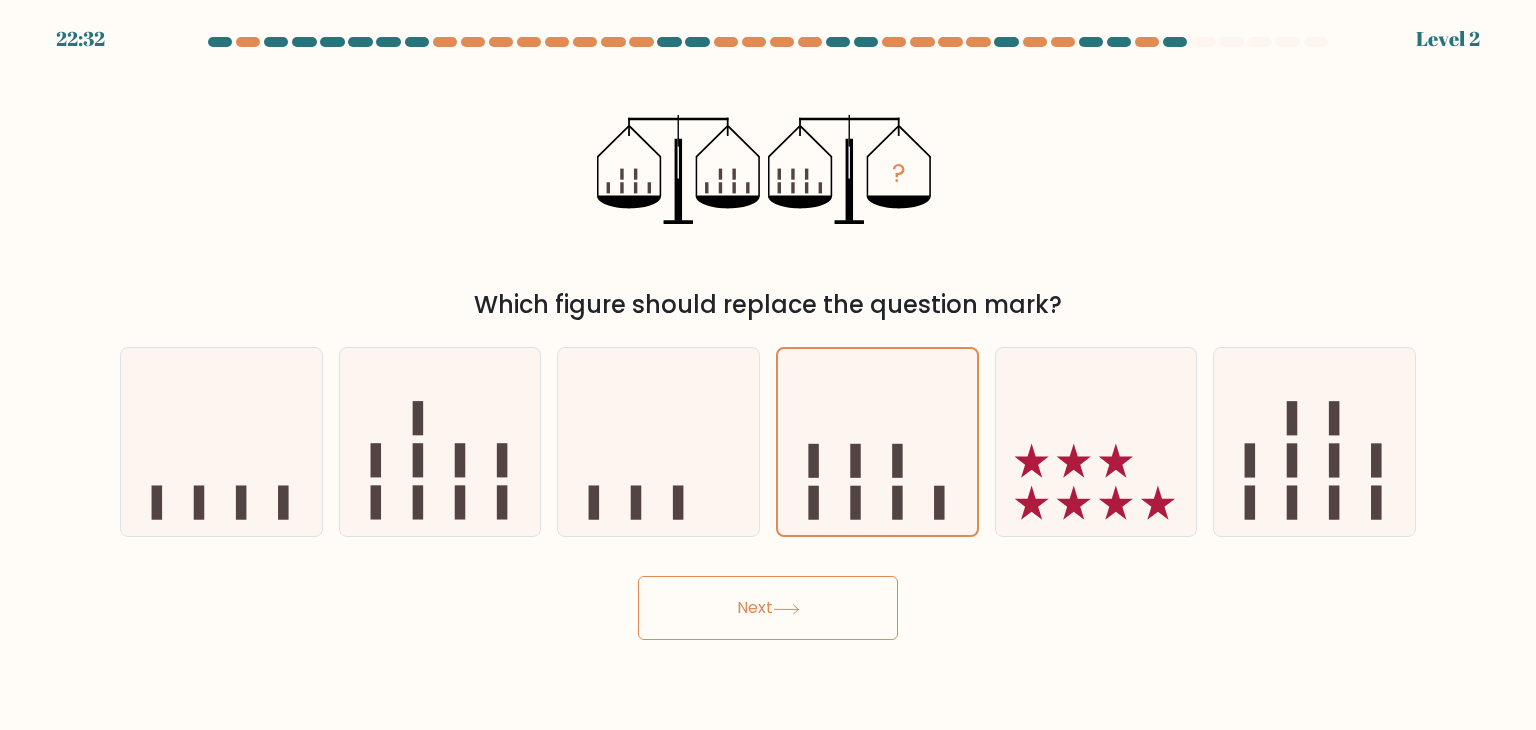 click on "Next" at bounding box center (768, 608) 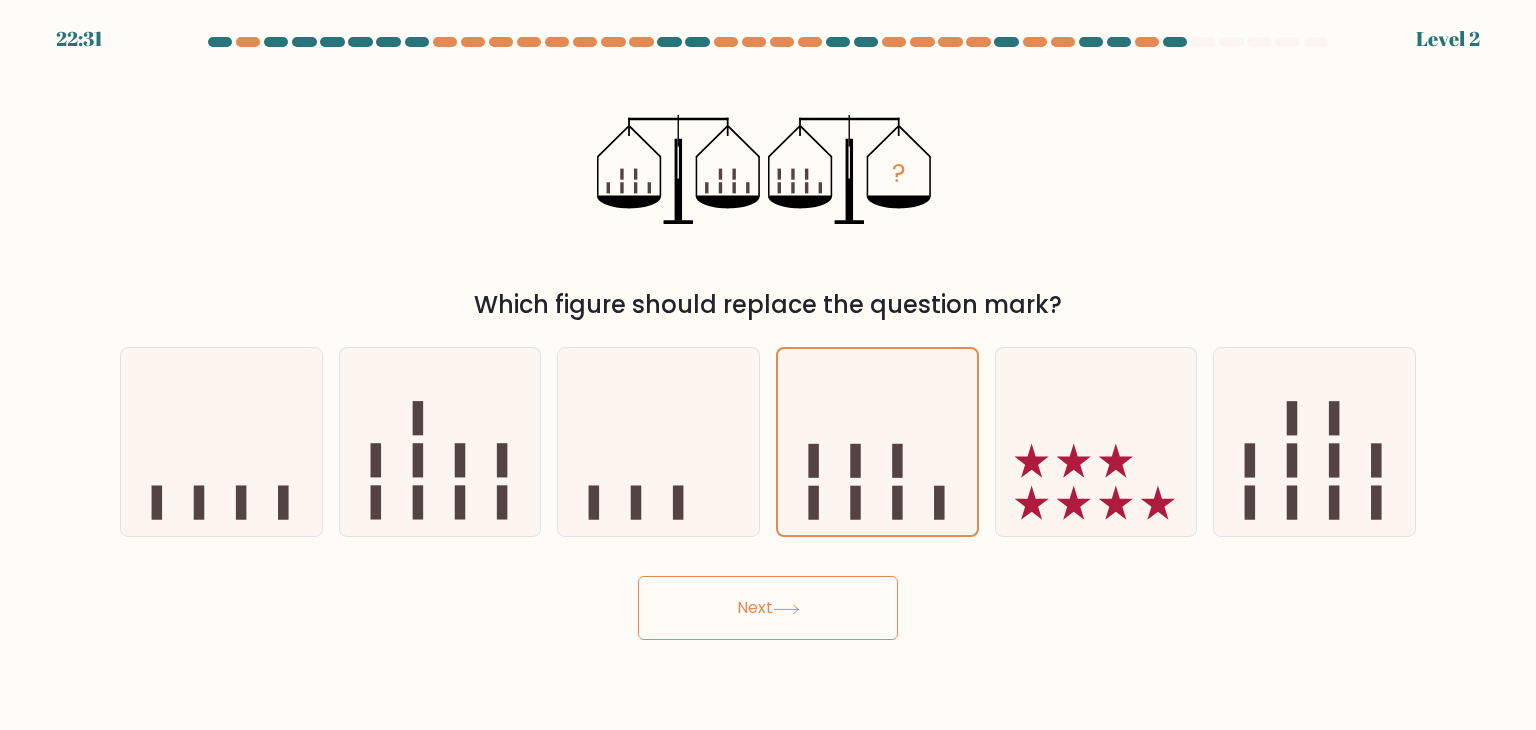 click on "Next" at bounding box center [768, 608] 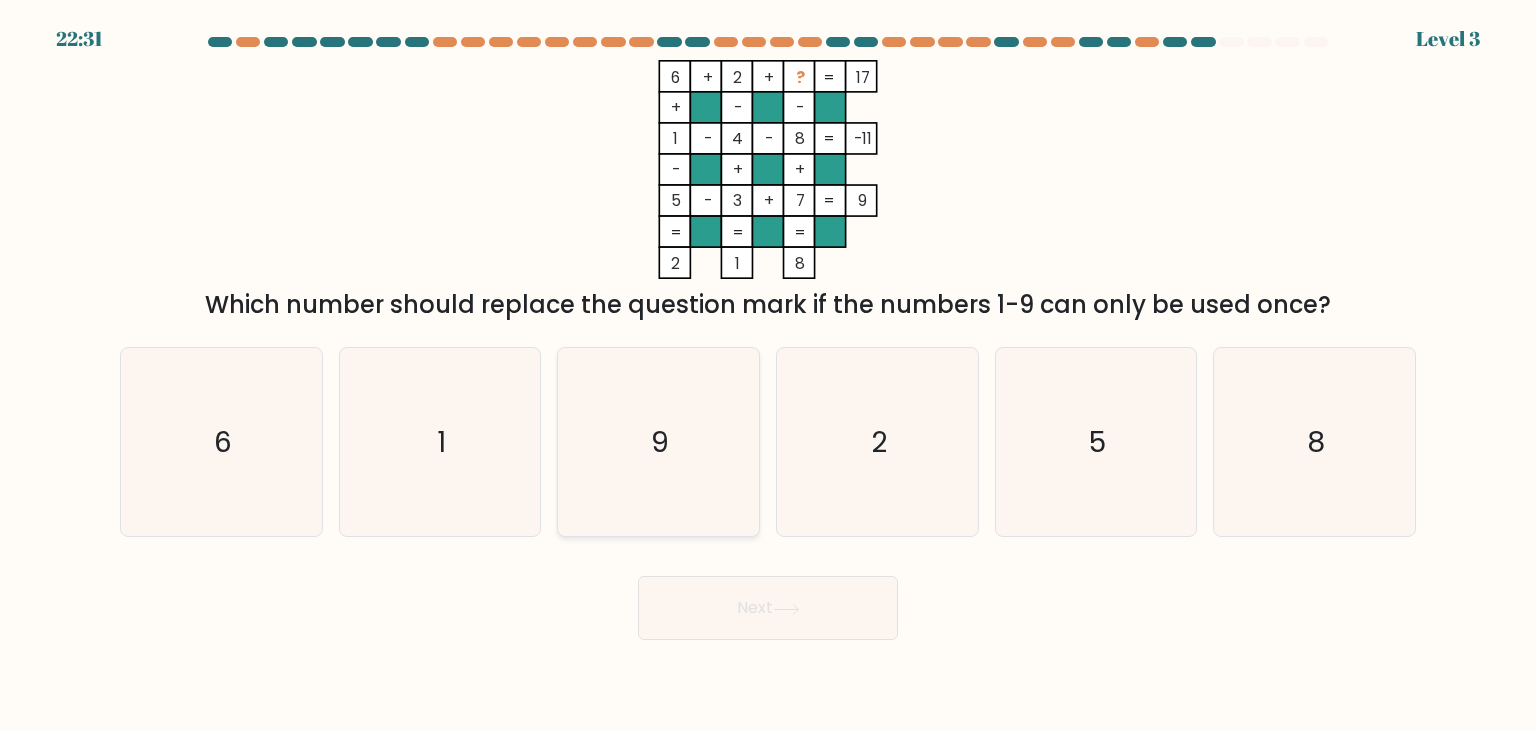 click on "9" 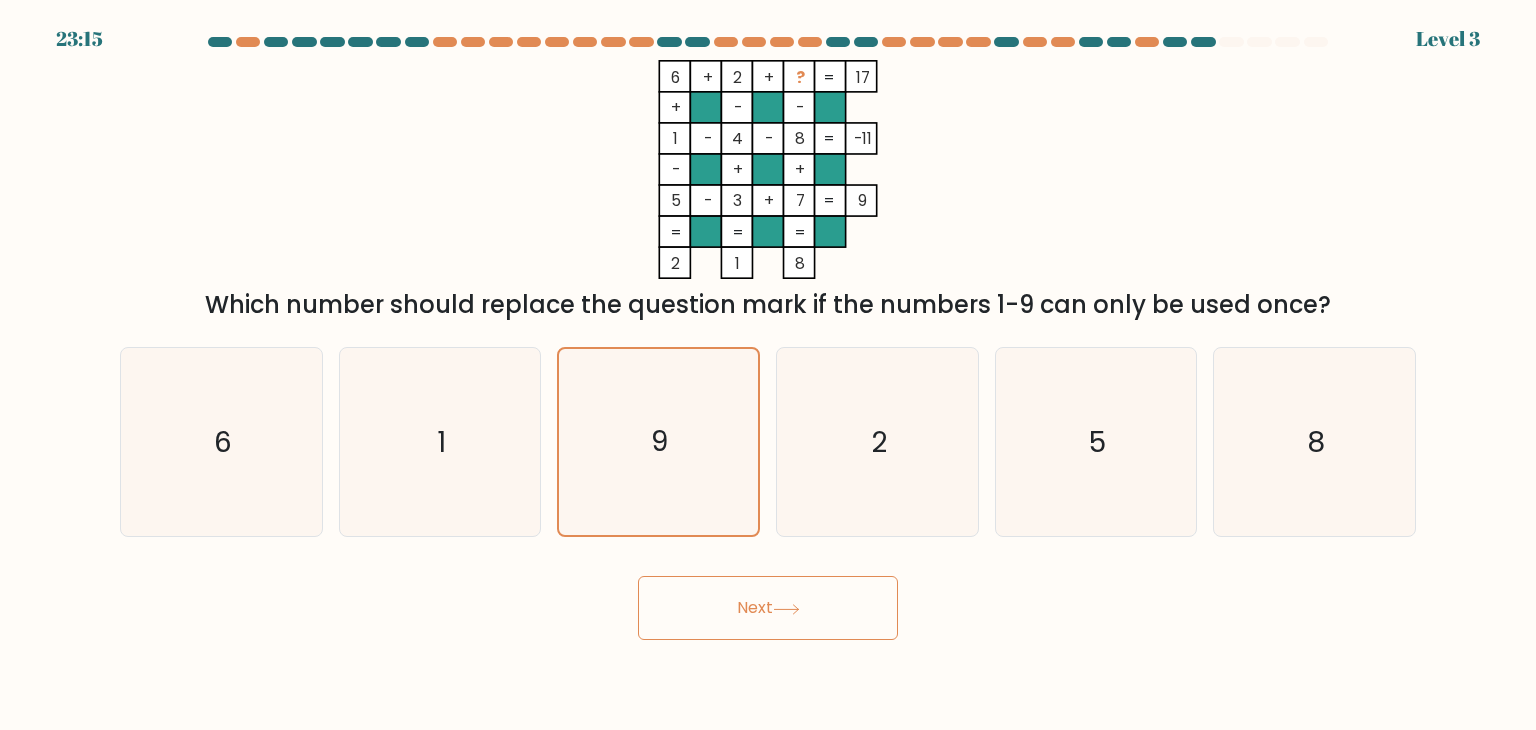 click on "Next" at bounding box center (768, 600) 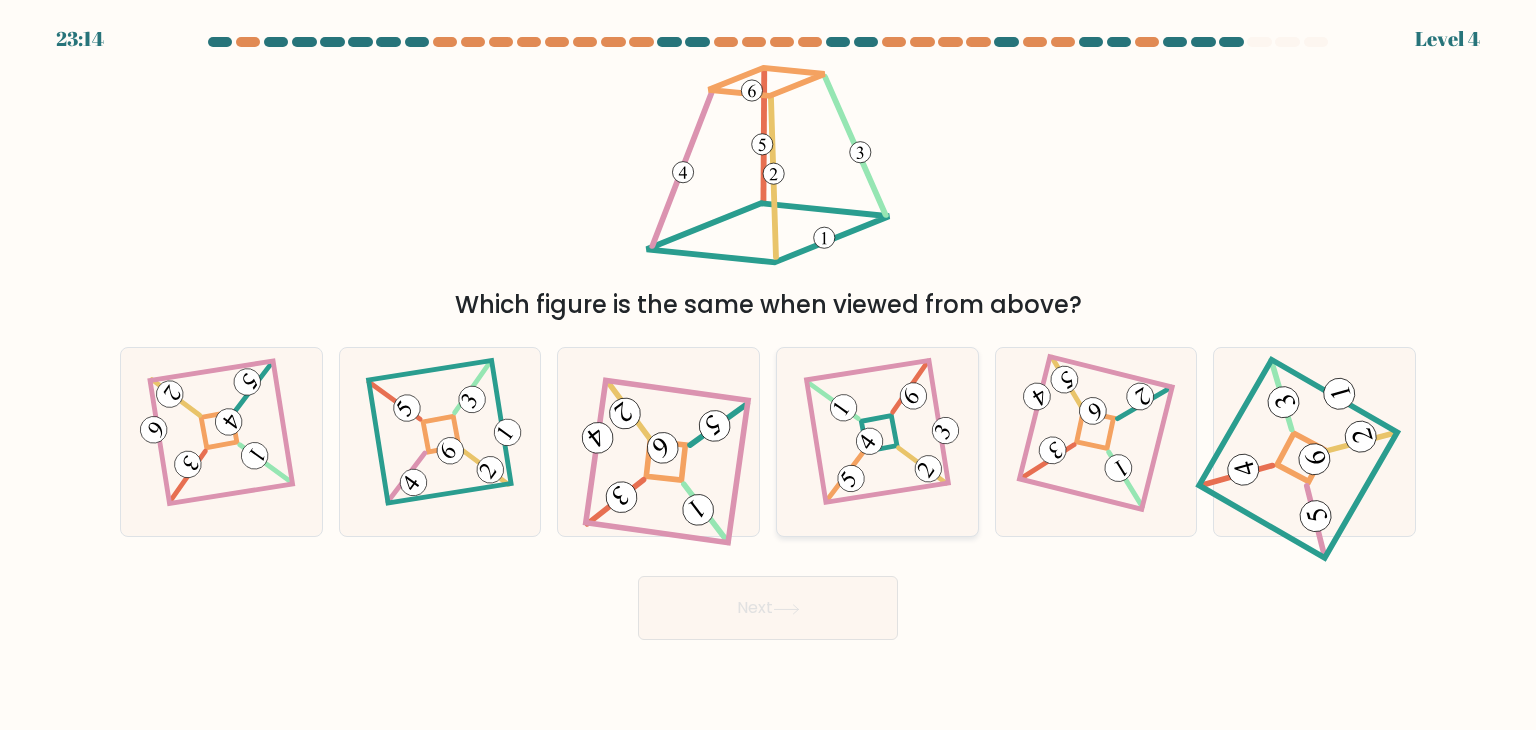 click 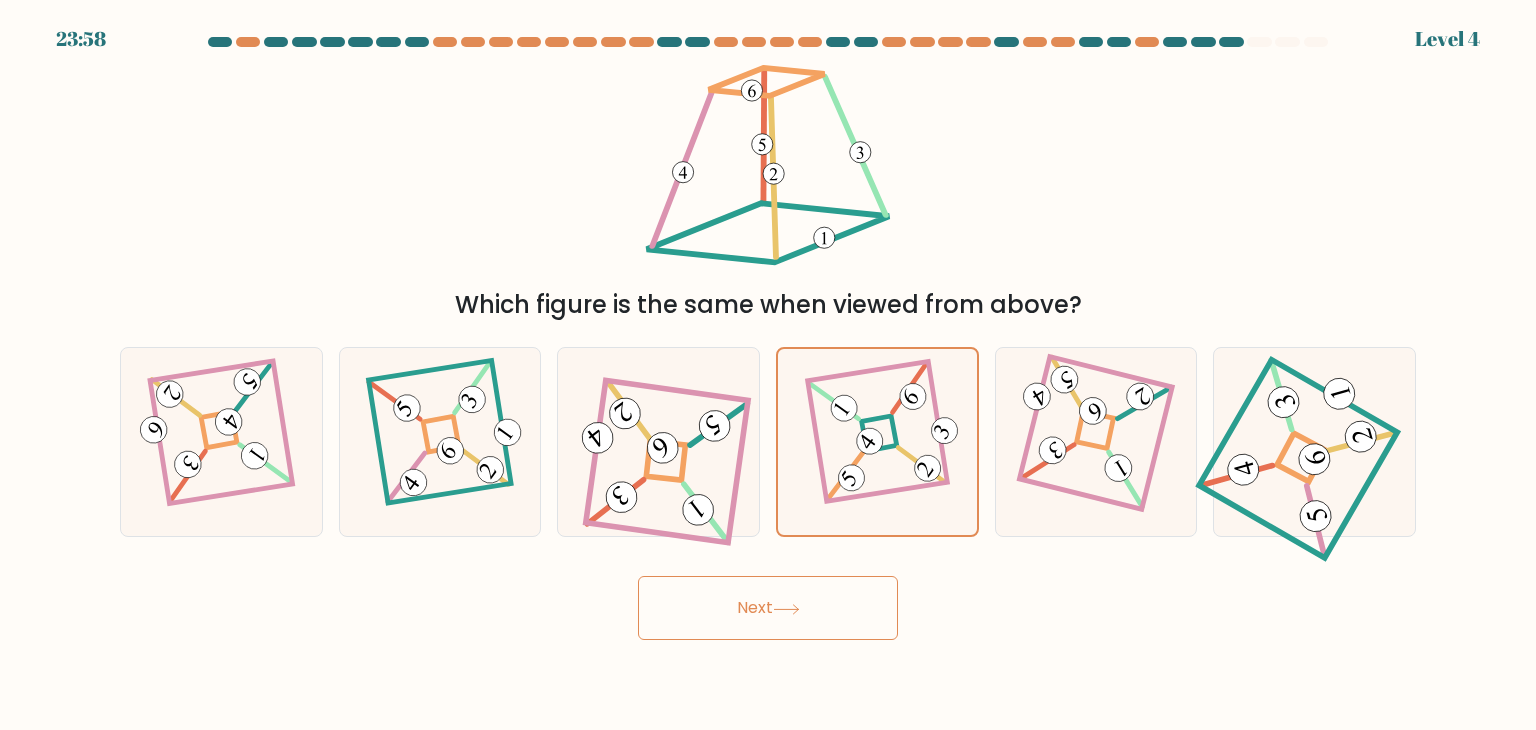 click on "Next" at bounding box center (768, 608) 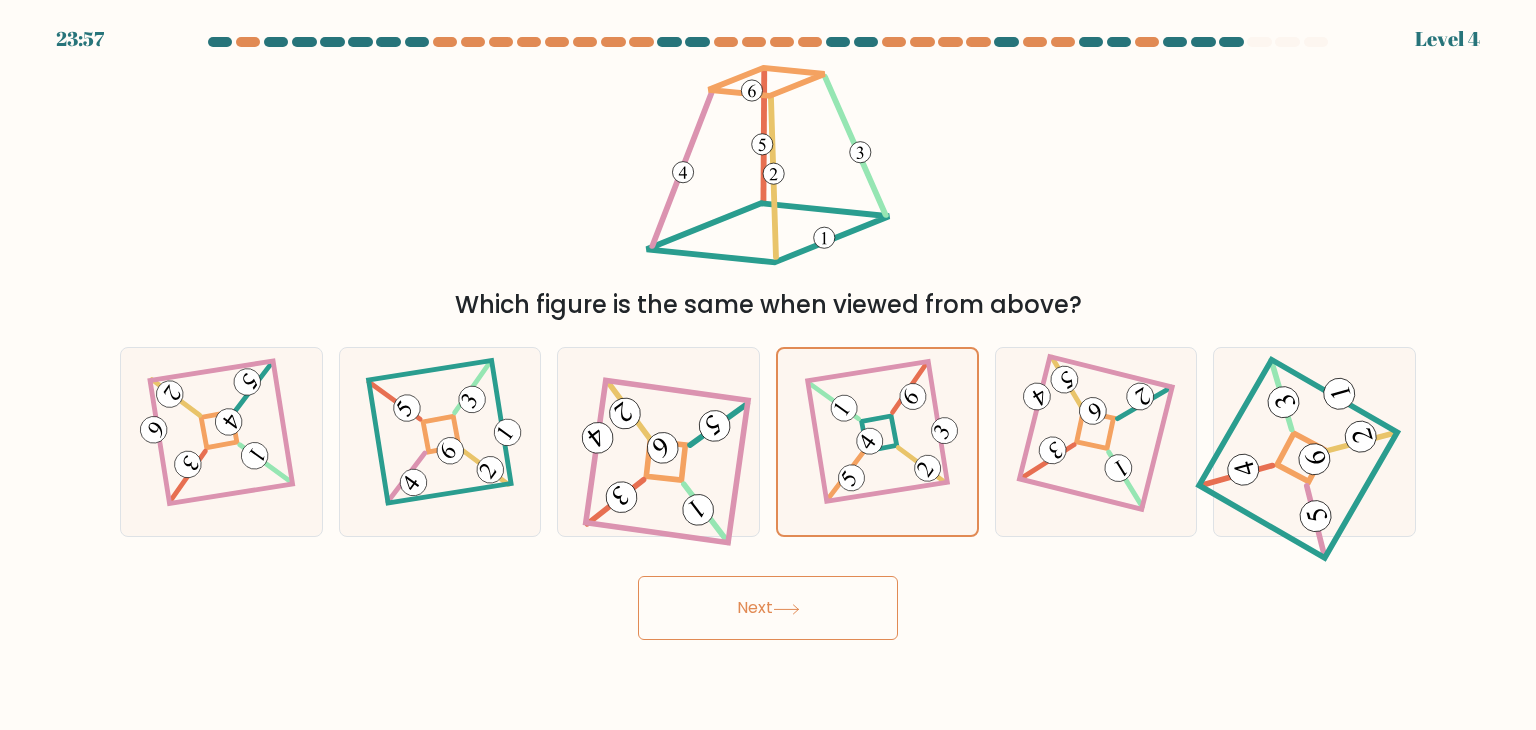 click on "Next" at bounding box center [768, 608] 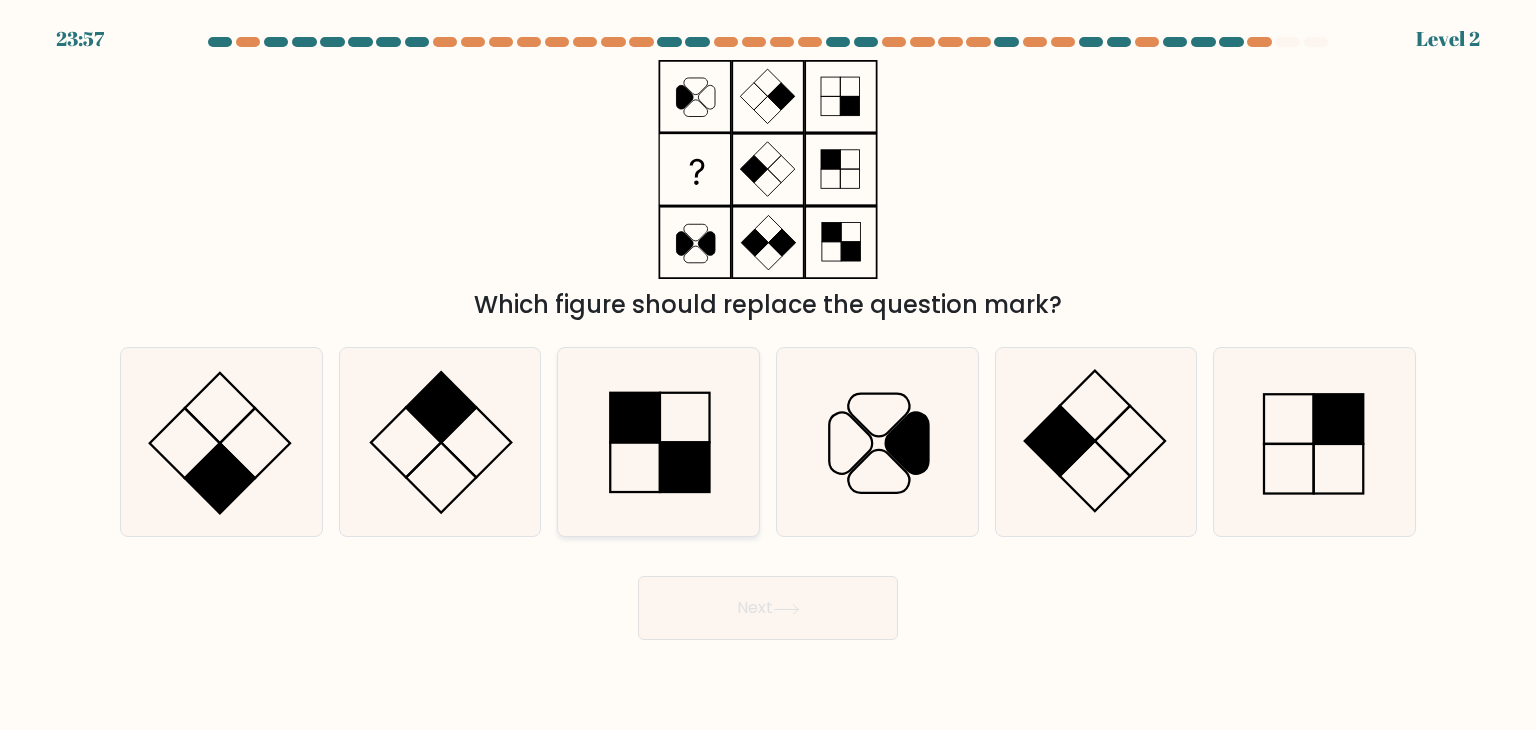 click 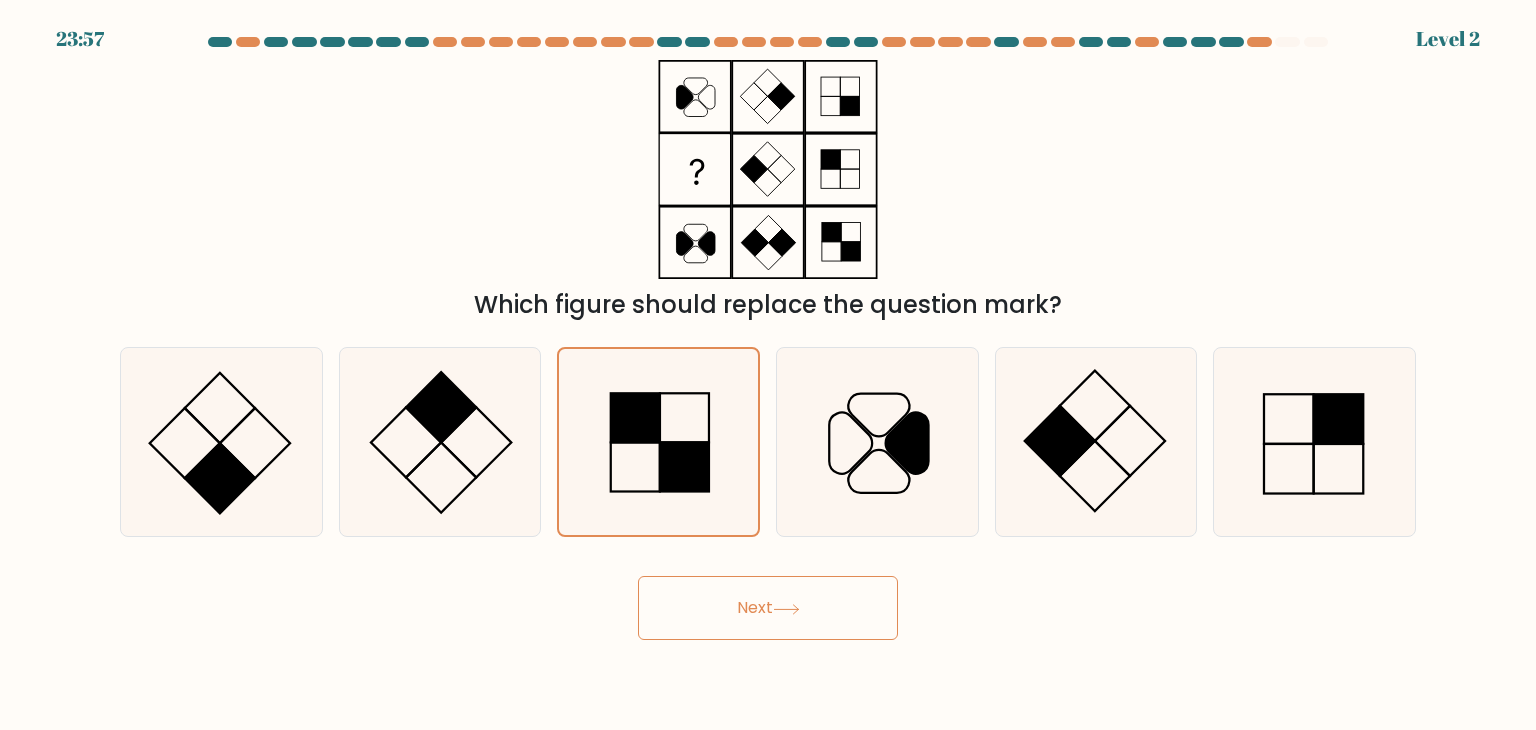 click on "Next" at bounding box center [768, 608] 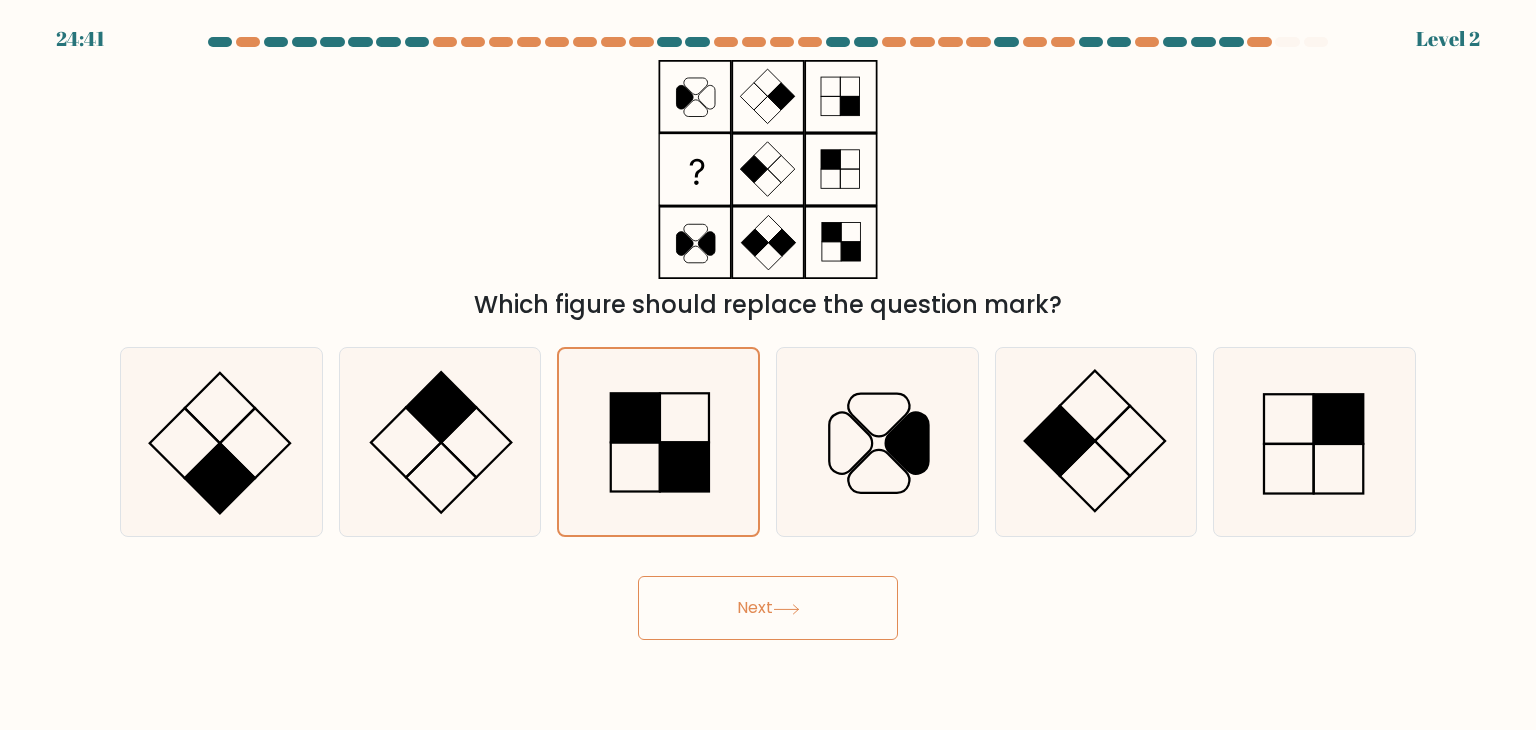 click on "24:41
Level 2" at bounding box center [768, 365] 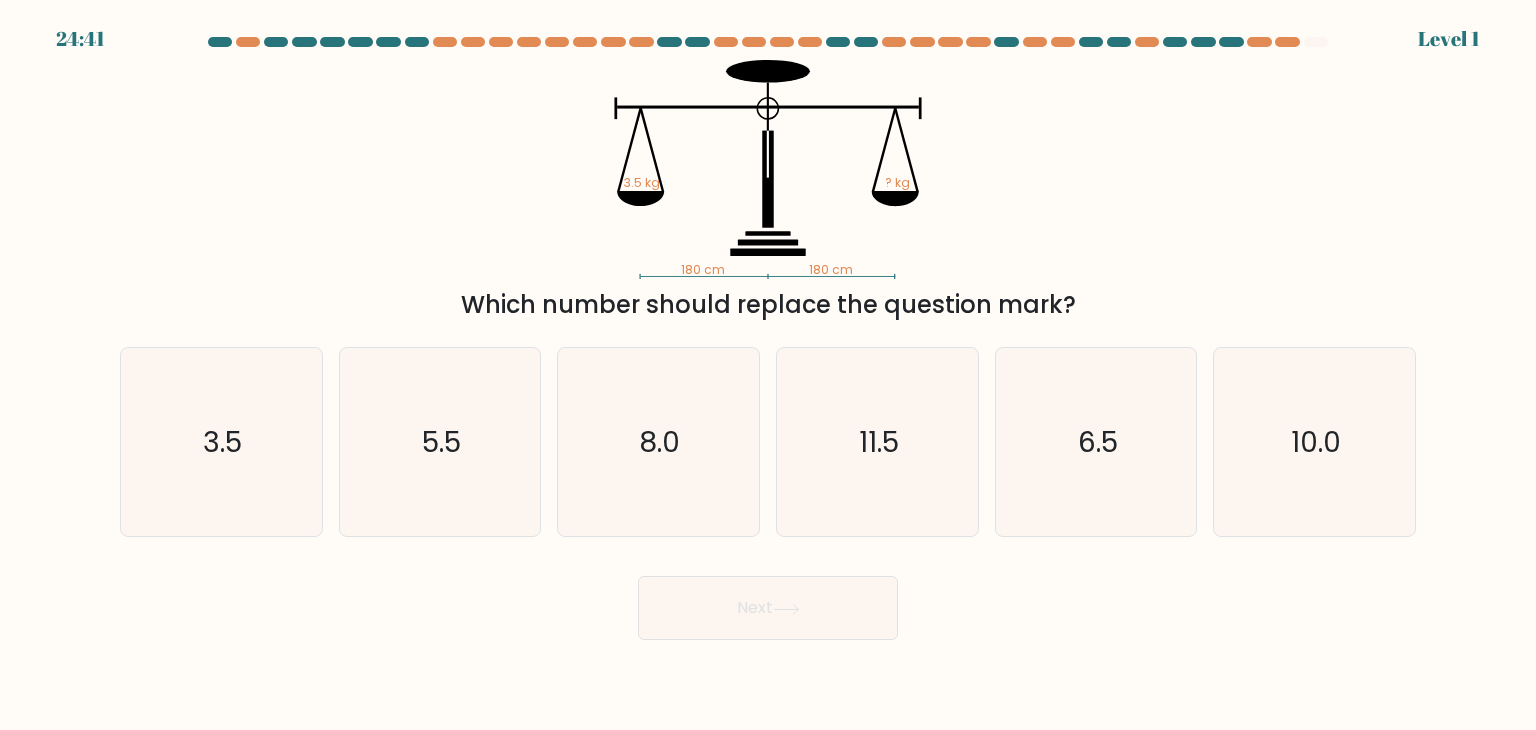click at bounding box center [768, 338] 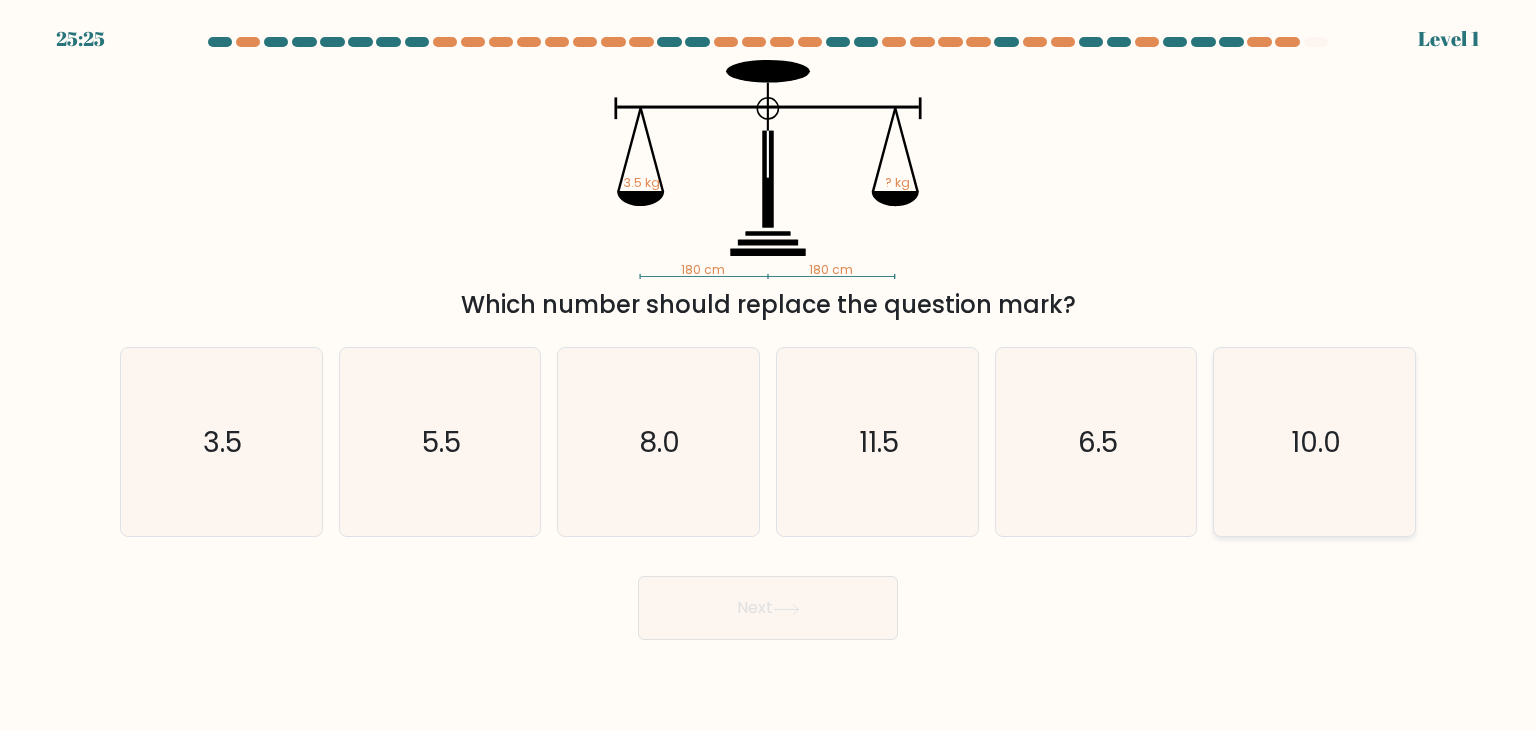 click on "10.0" 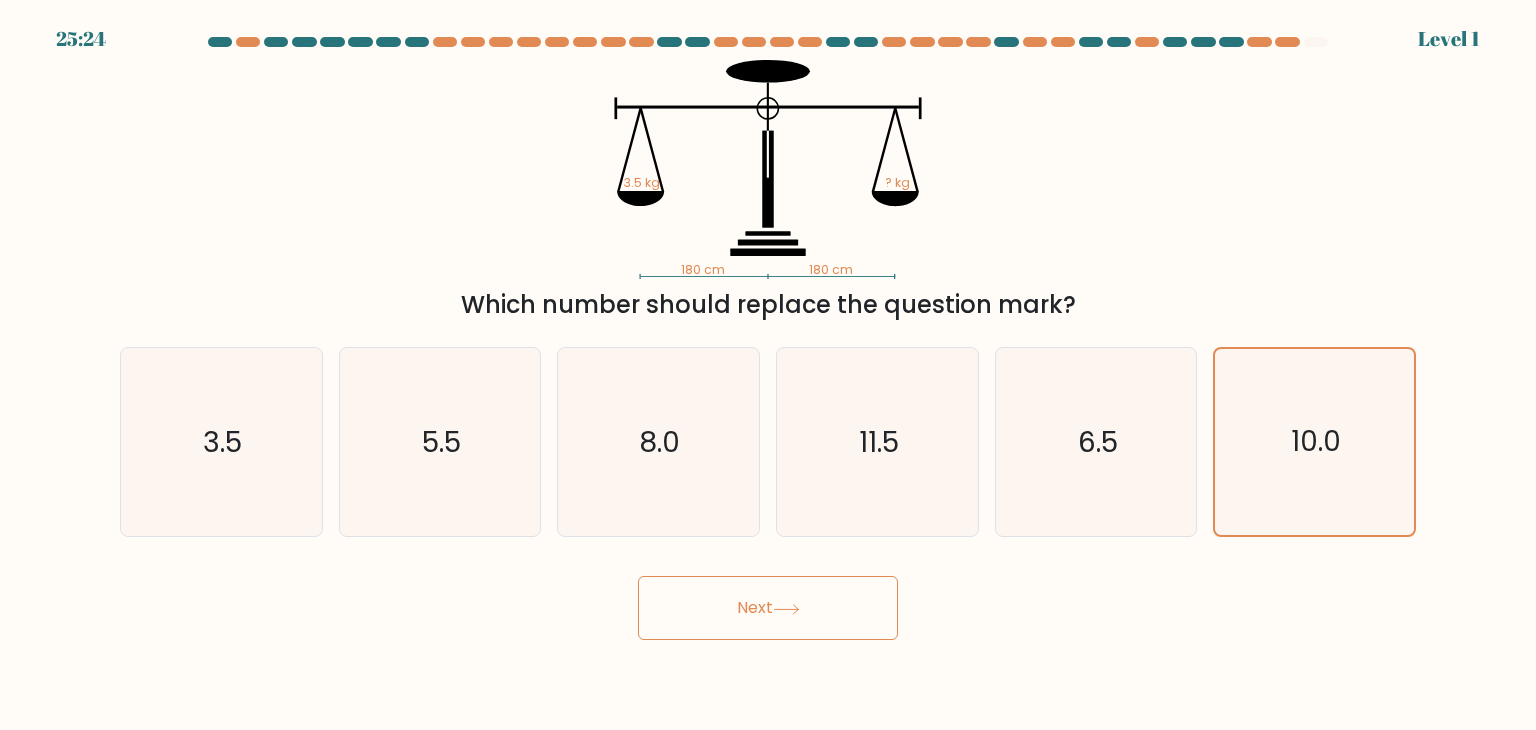 click on "Next" at bounding box center [768, 608] 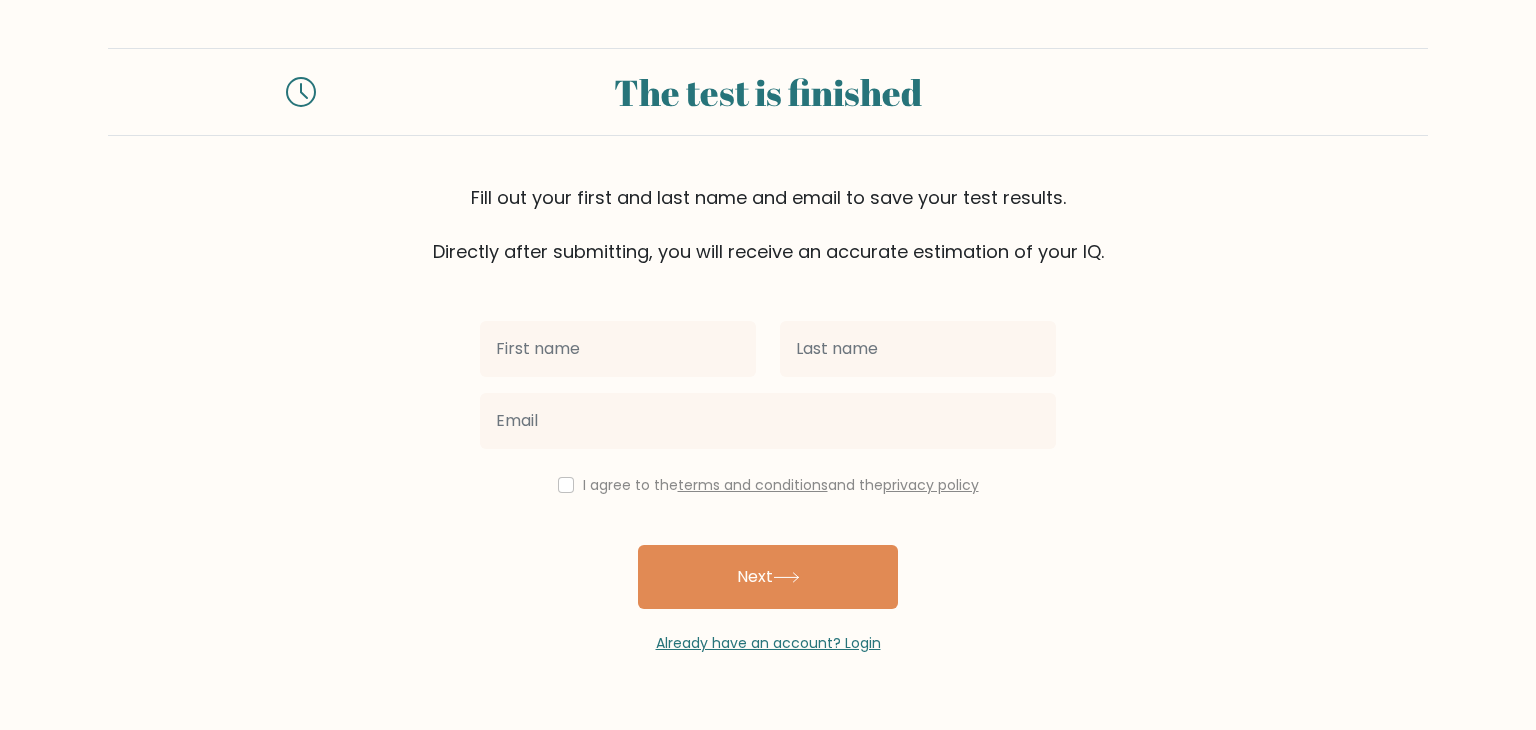 scroll, scrollTop: 0, scrollLeft: 0, axis: both 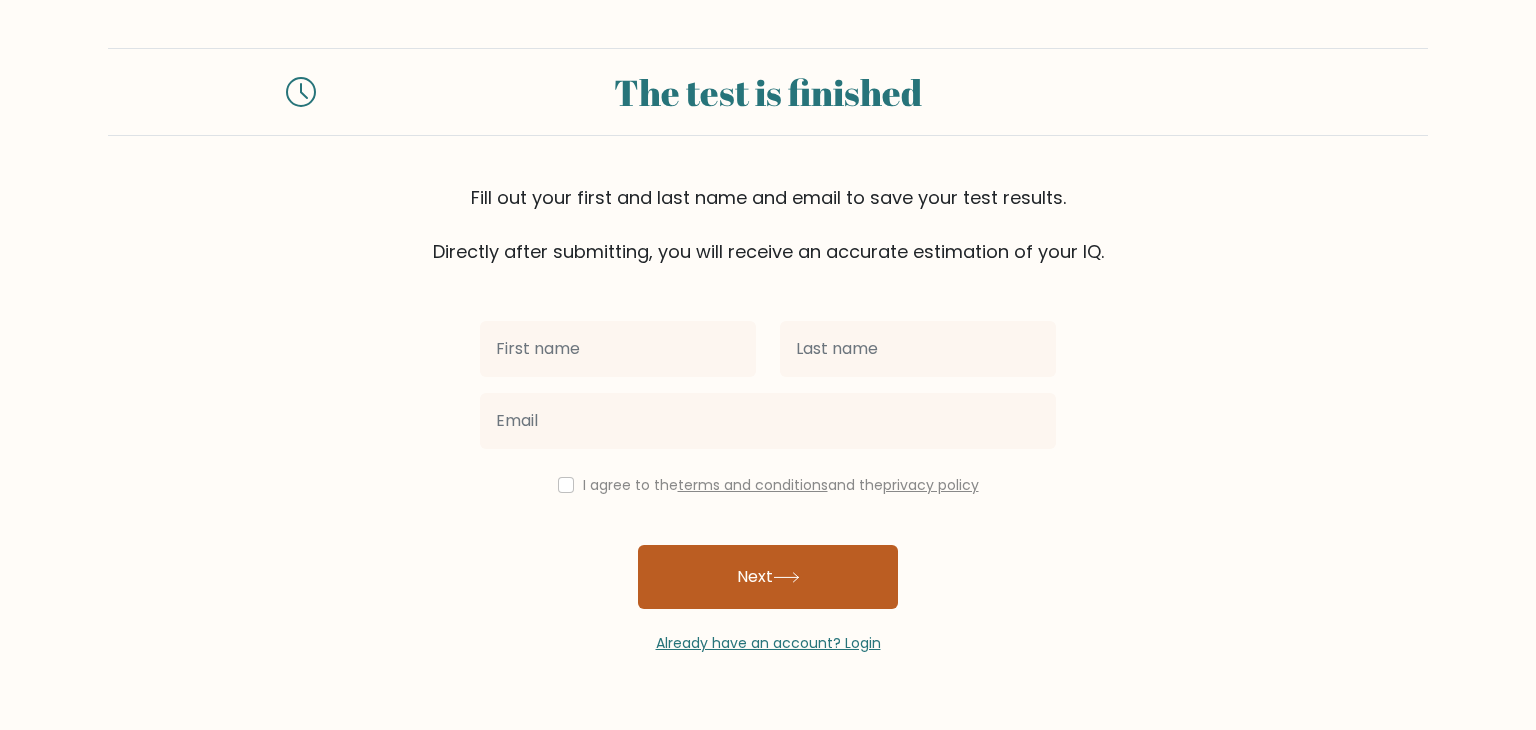 drag, startPoint x: 800, startPoint y: 597, endPoint x: 804, endPoint y: 581, distance: 16.492422 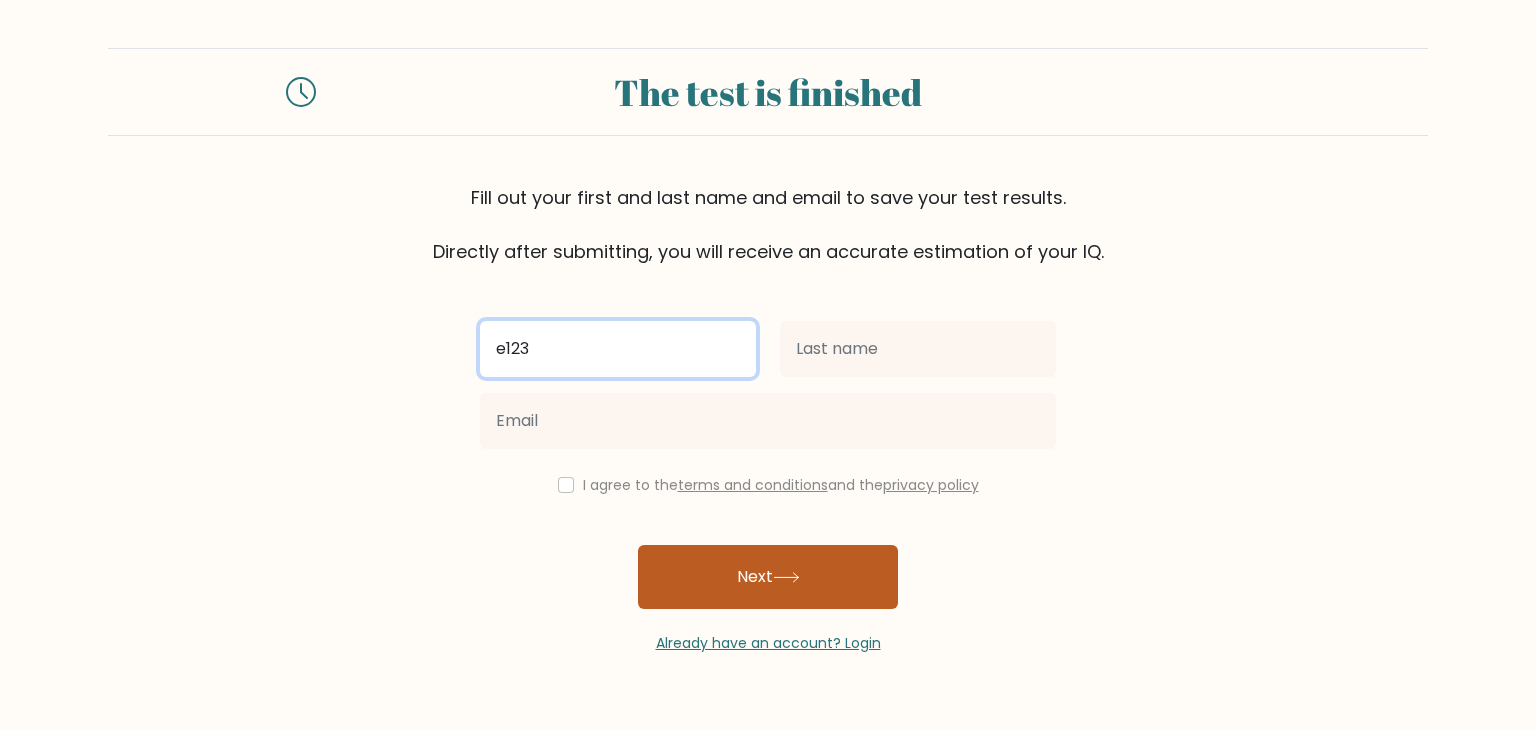 type on "e123" 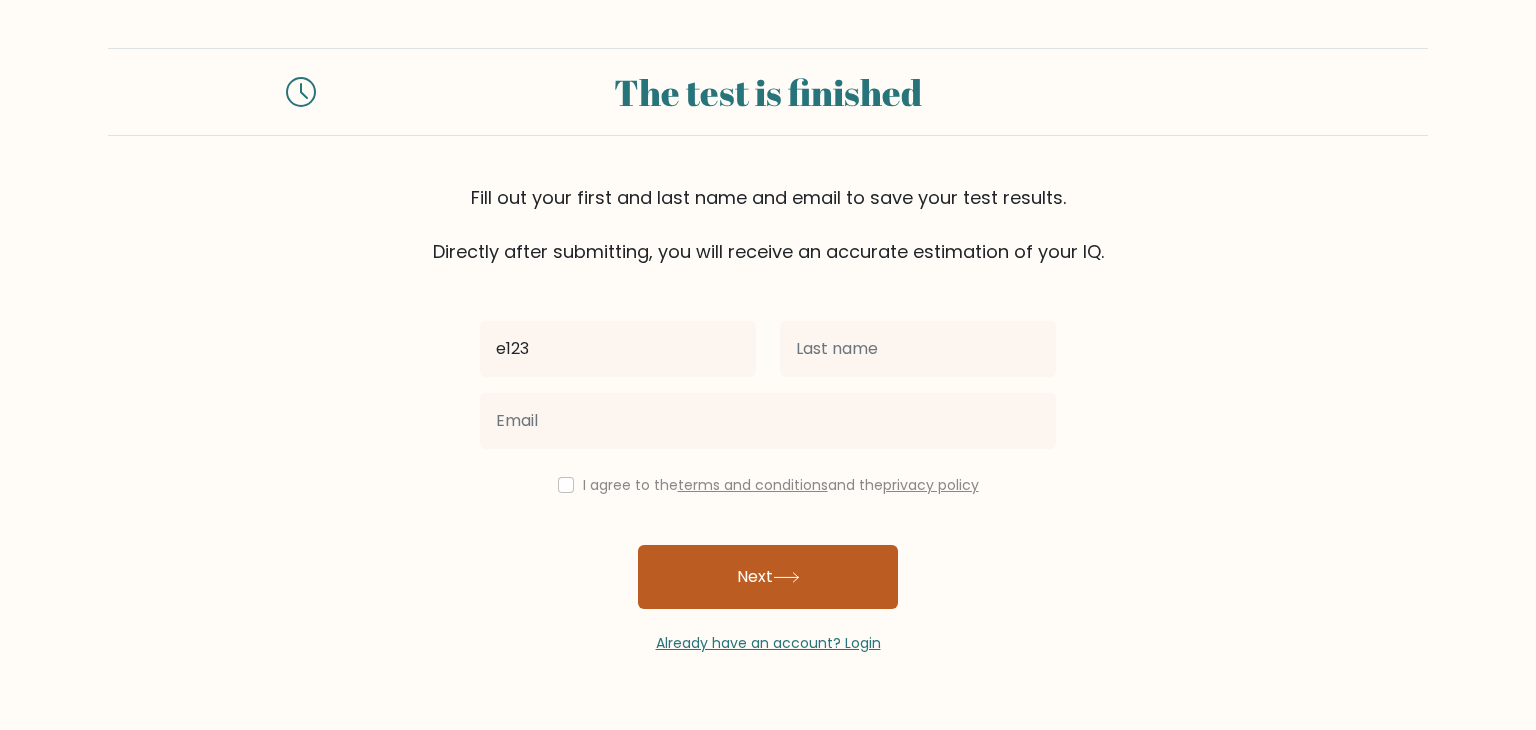 click on "Next" at bounding box center [768, 577] 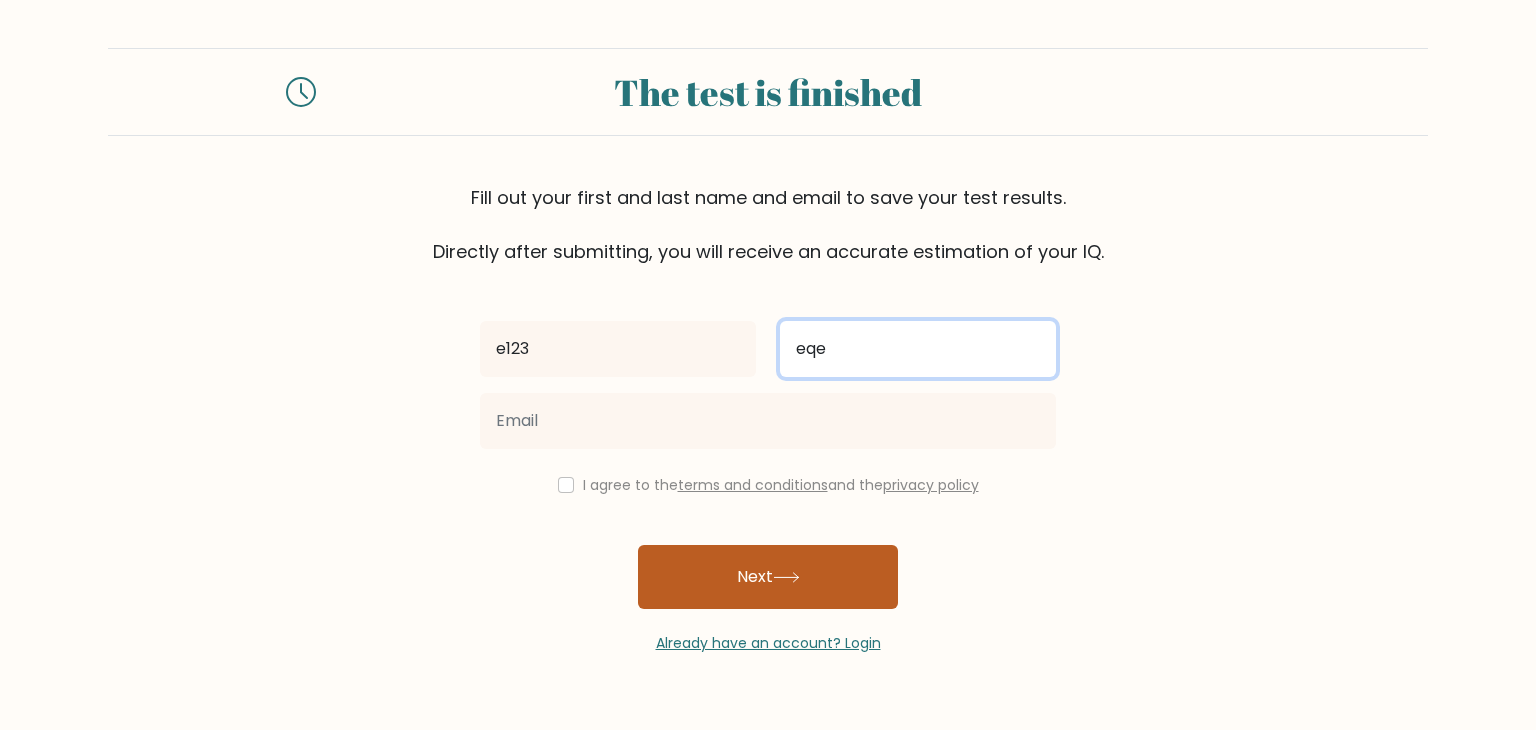 type on "eqe" 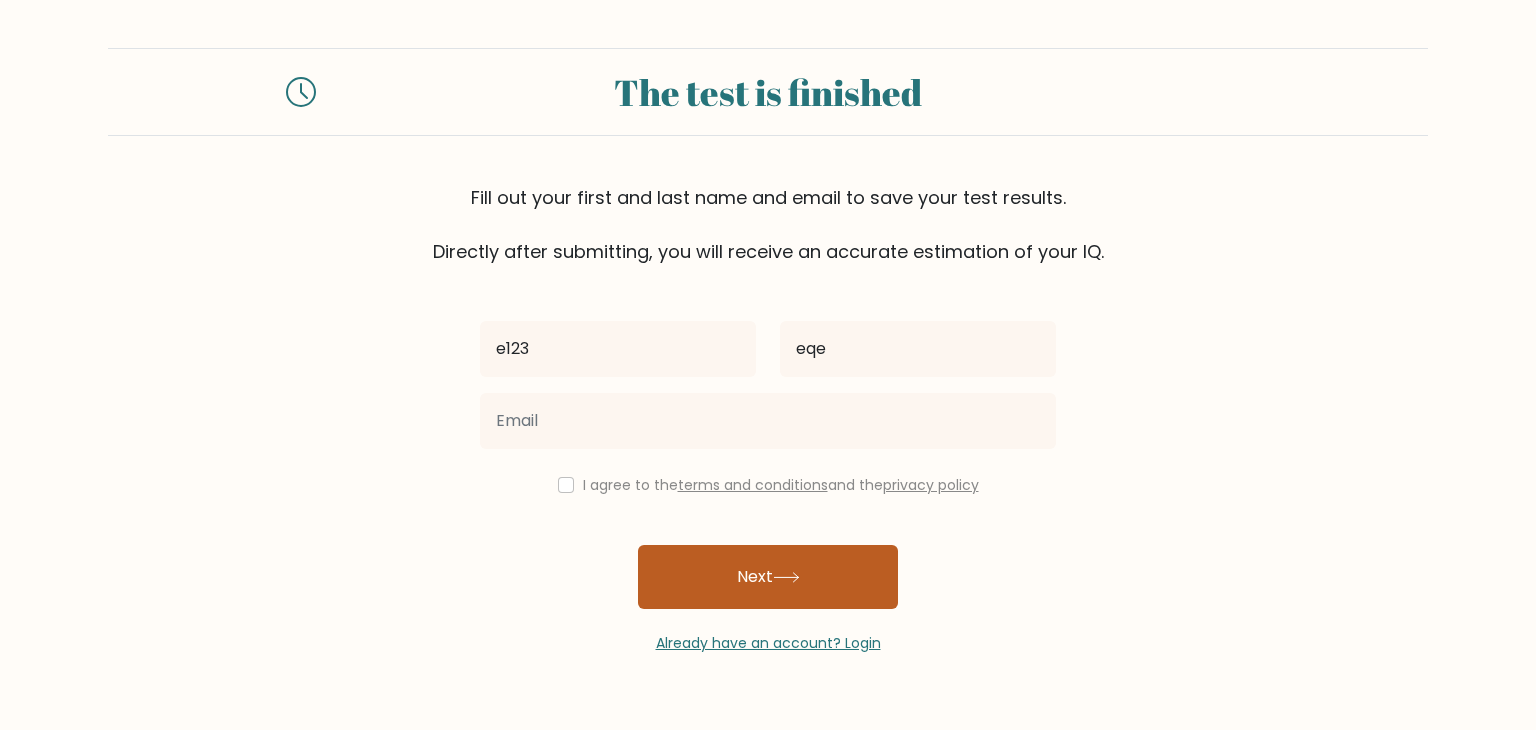 click on "Next" at bounding box center [768, 577] 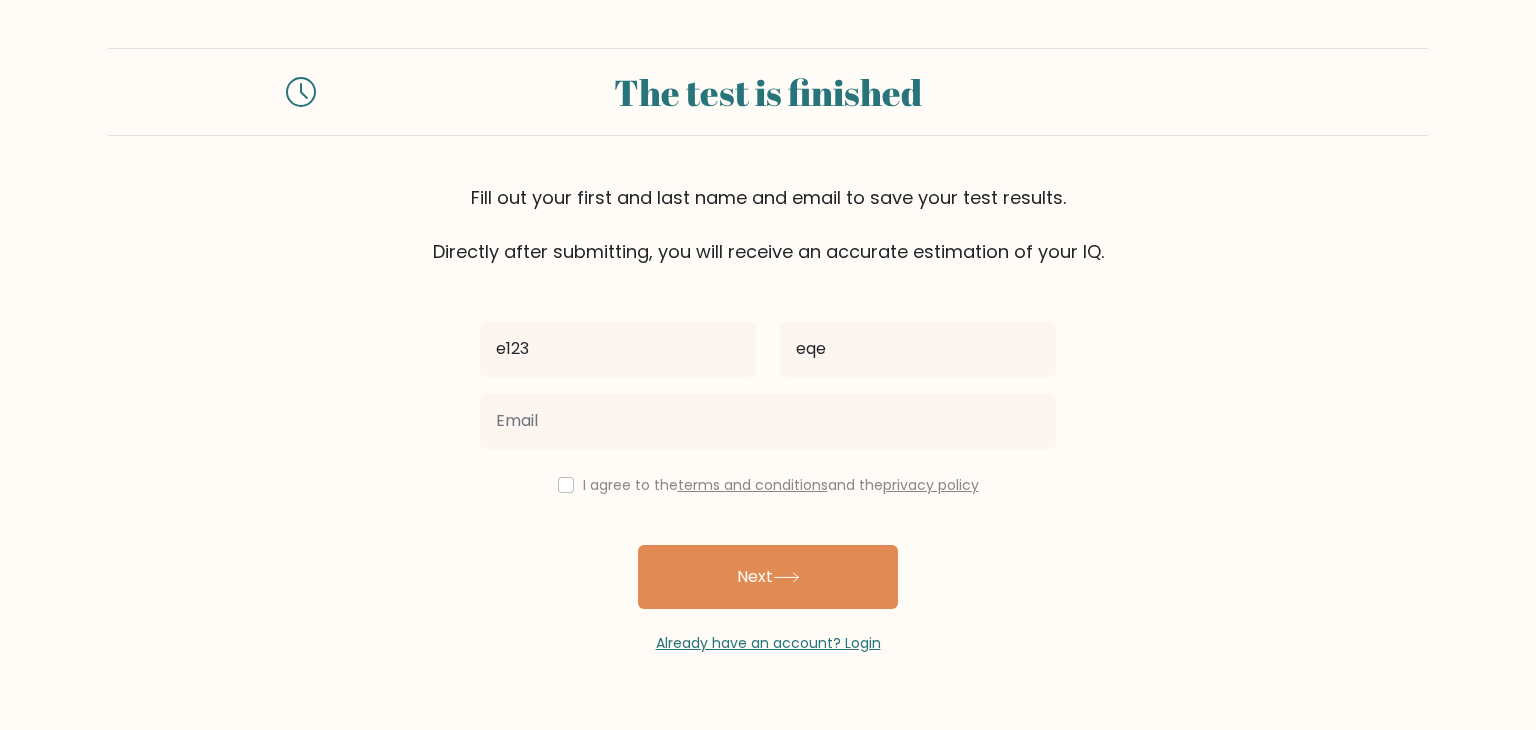 click on "The test is finished
Fill out your first and last name and email to save your test results.
Directly after submitting, you will receive an accurate estimation of your IQ.
e123 eqe" at bounding box center (768, 351) 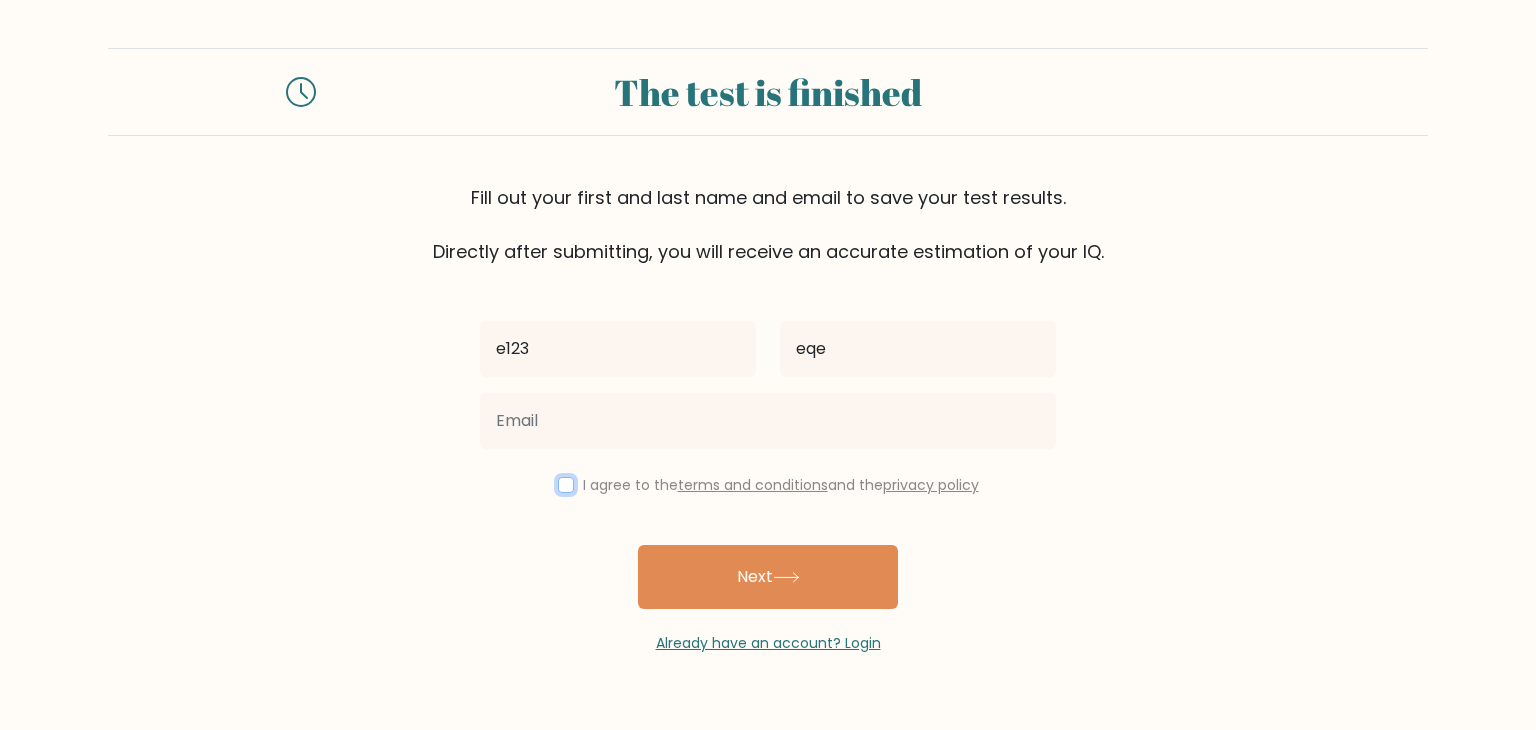 click at bounding box center (566, 485) 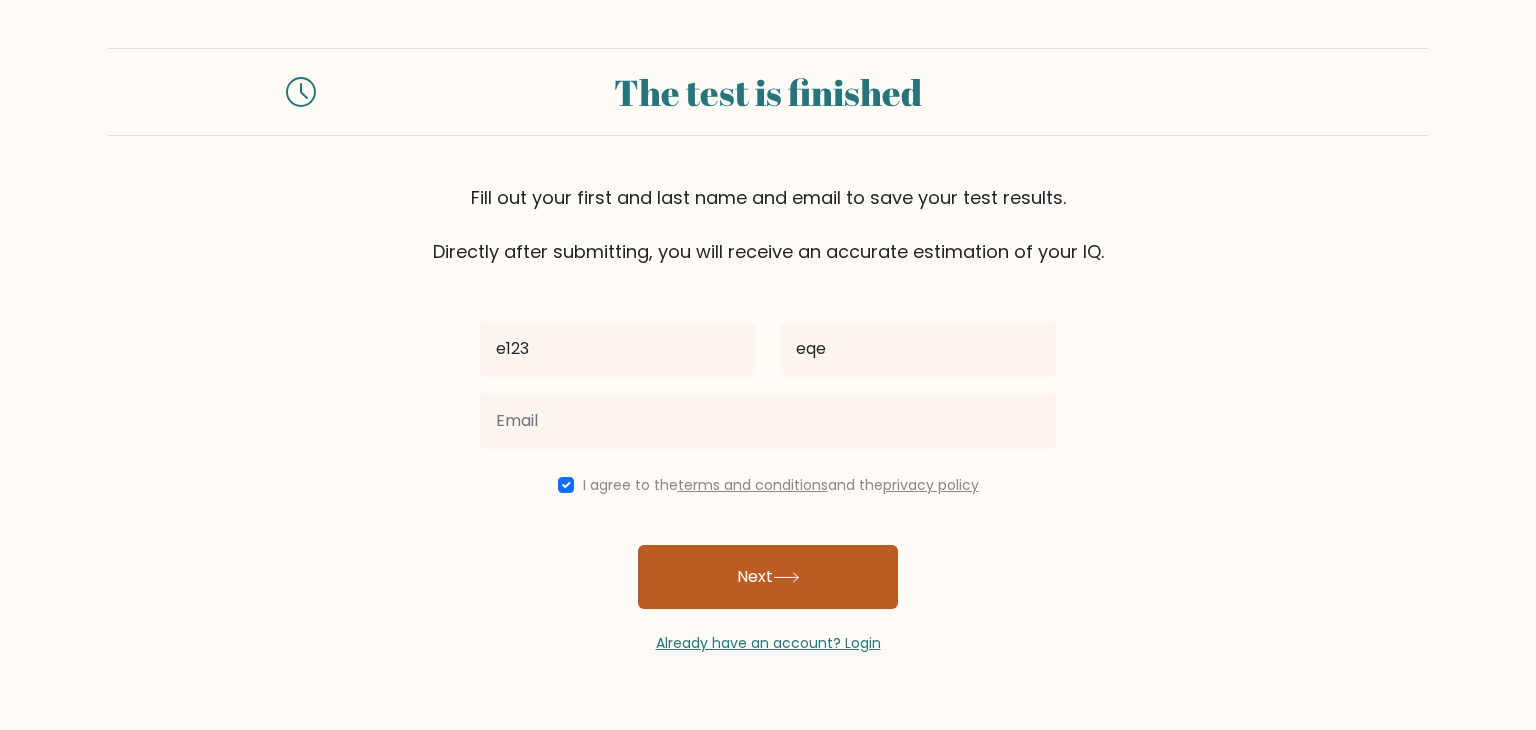 click on "Next" at bounding box center [768, 577] 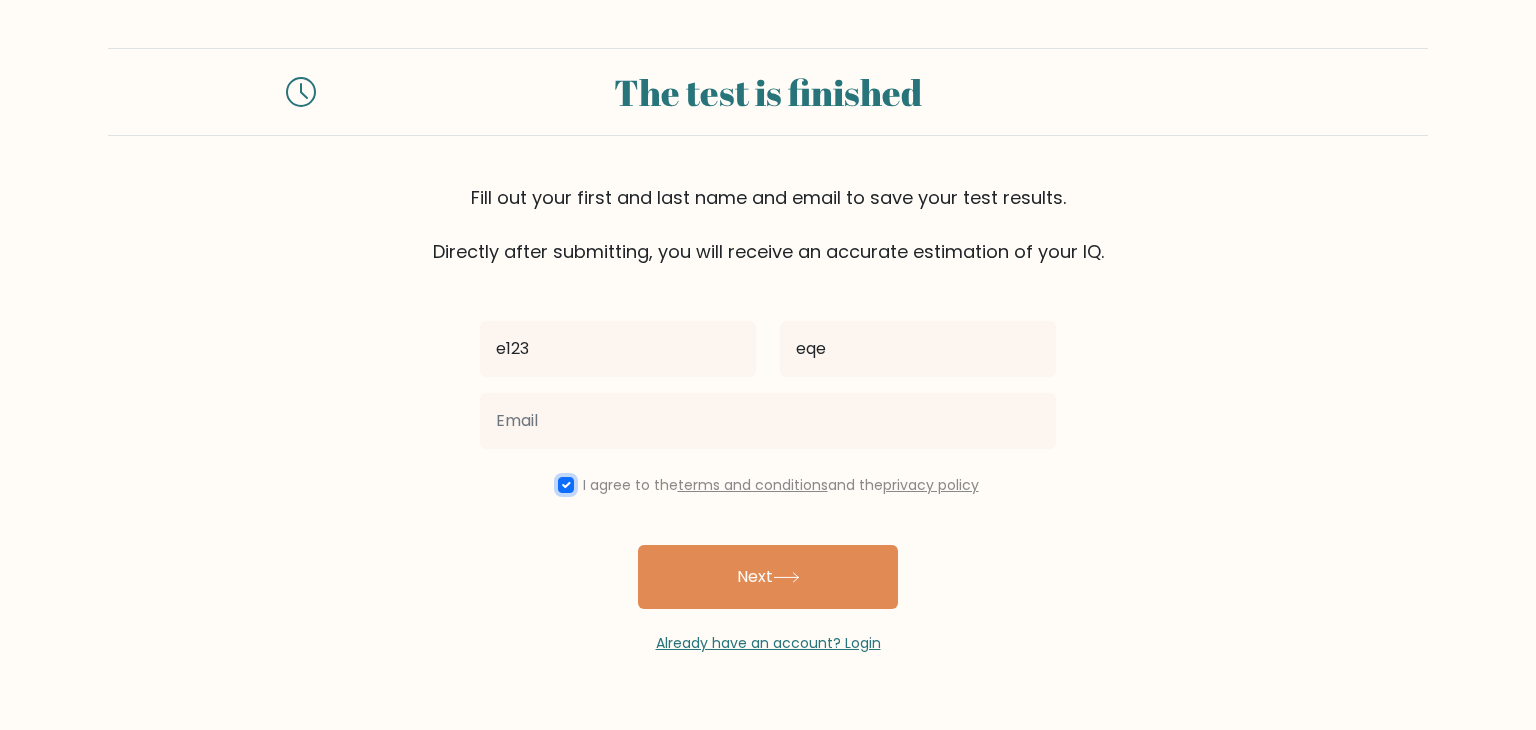 click at bounding box center [566, 485] 